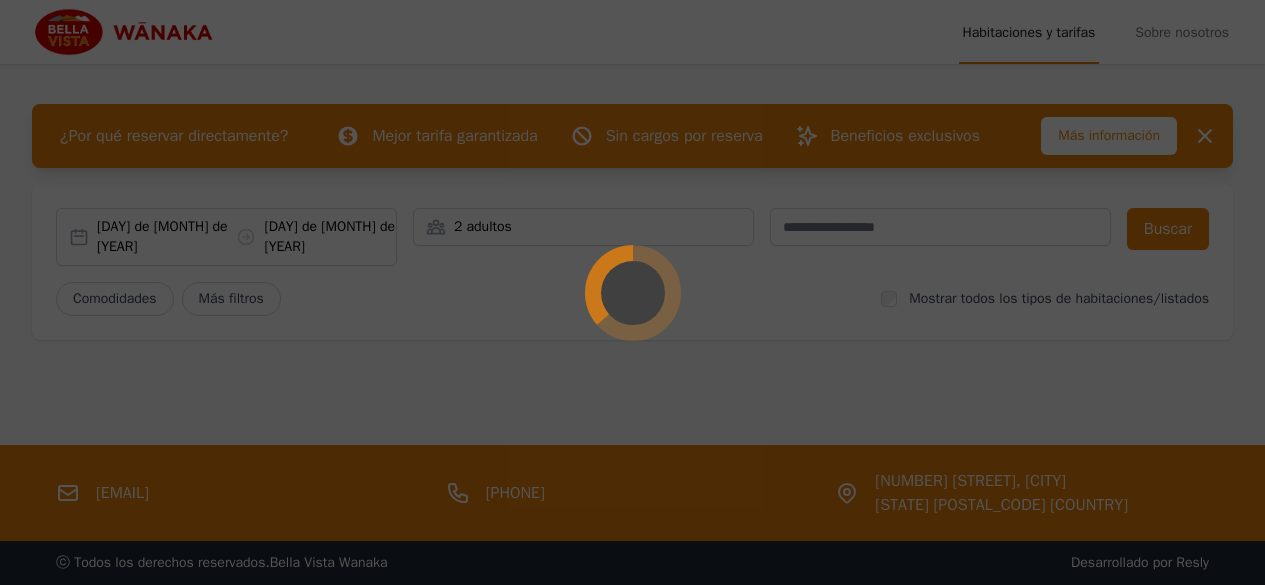 scroll, scrollTop: 0, scrollLeft: 0, axis: both 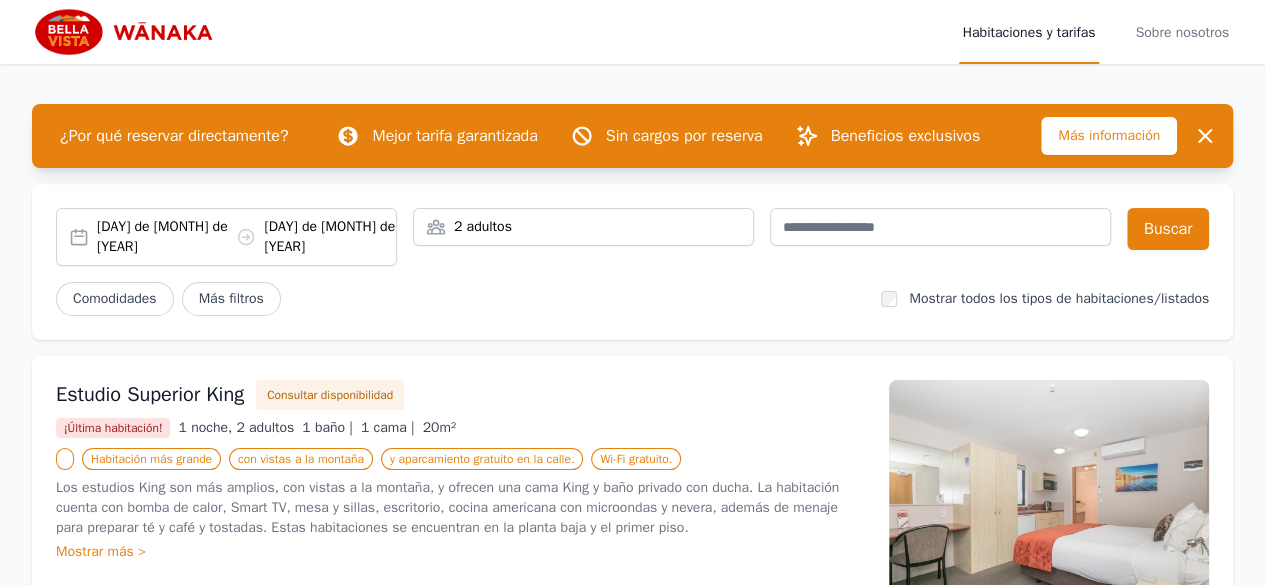 click on "[DAY] de [MONTH] de [YEAR]" at bounding box center (164, 236) 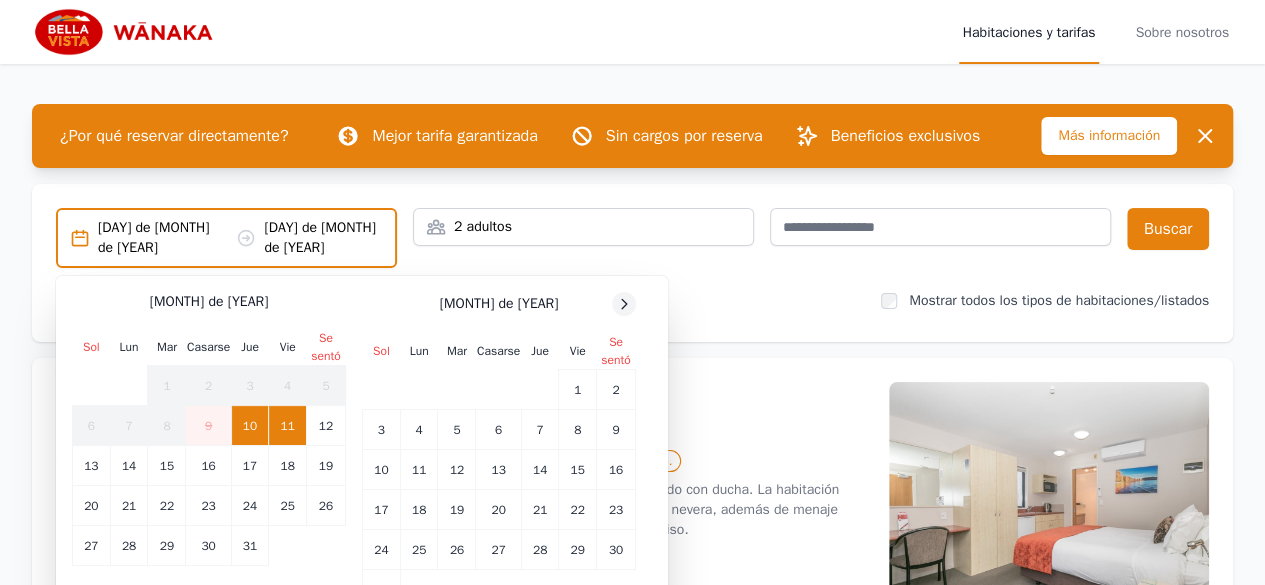 click at bounding box center [624, 304] 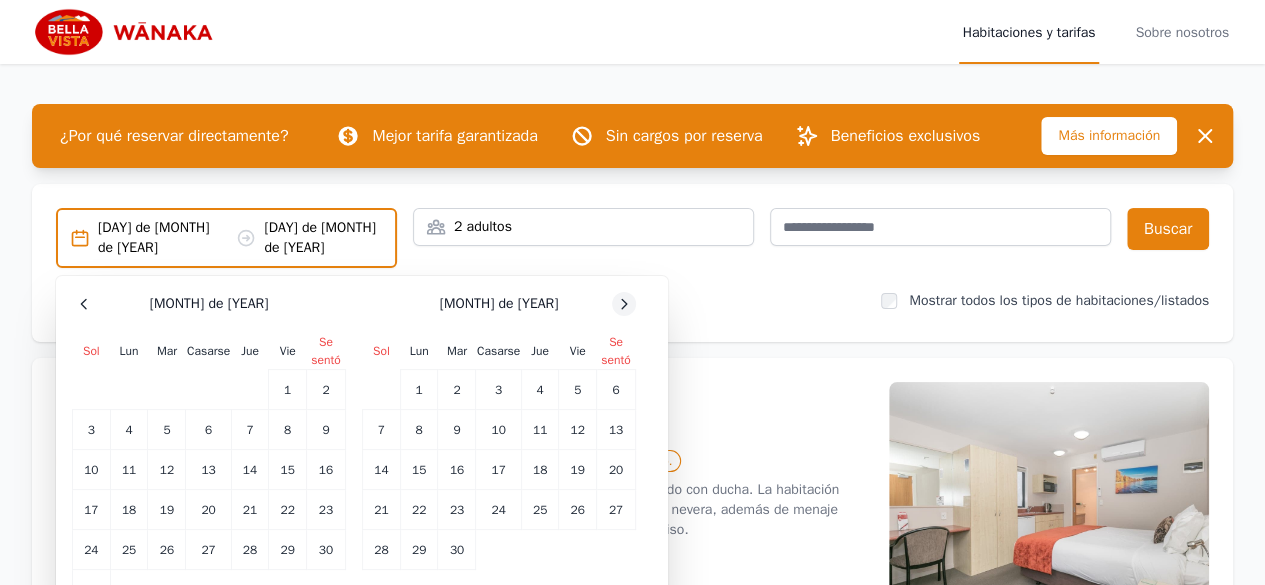 click at bounding box center [84, 304] 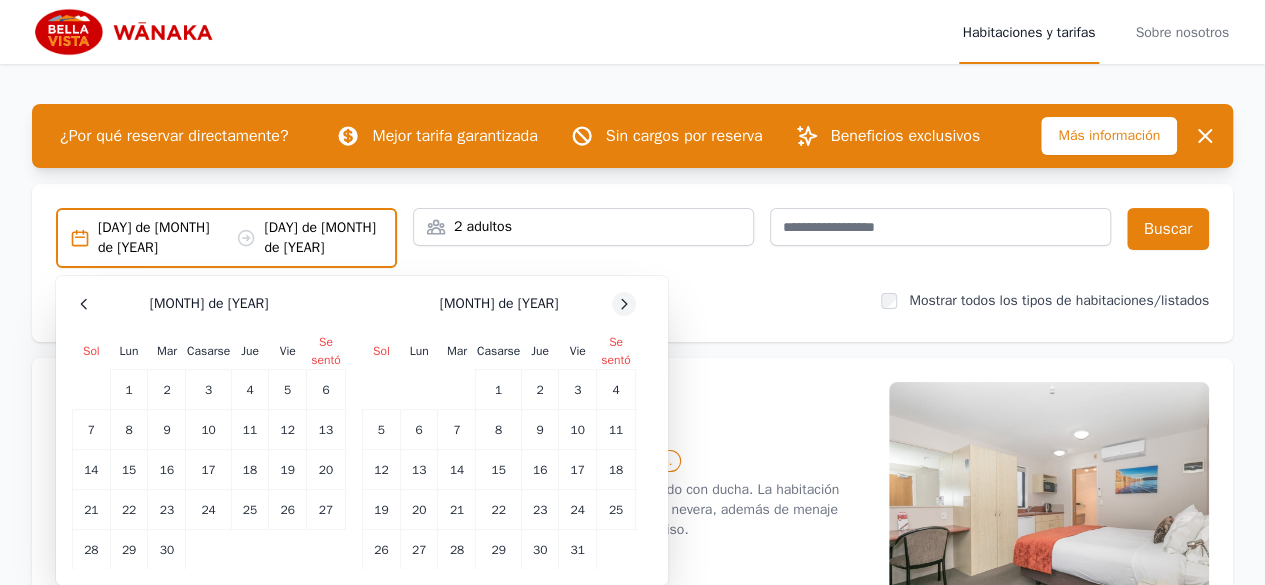 click at bounding box center (84, 304) 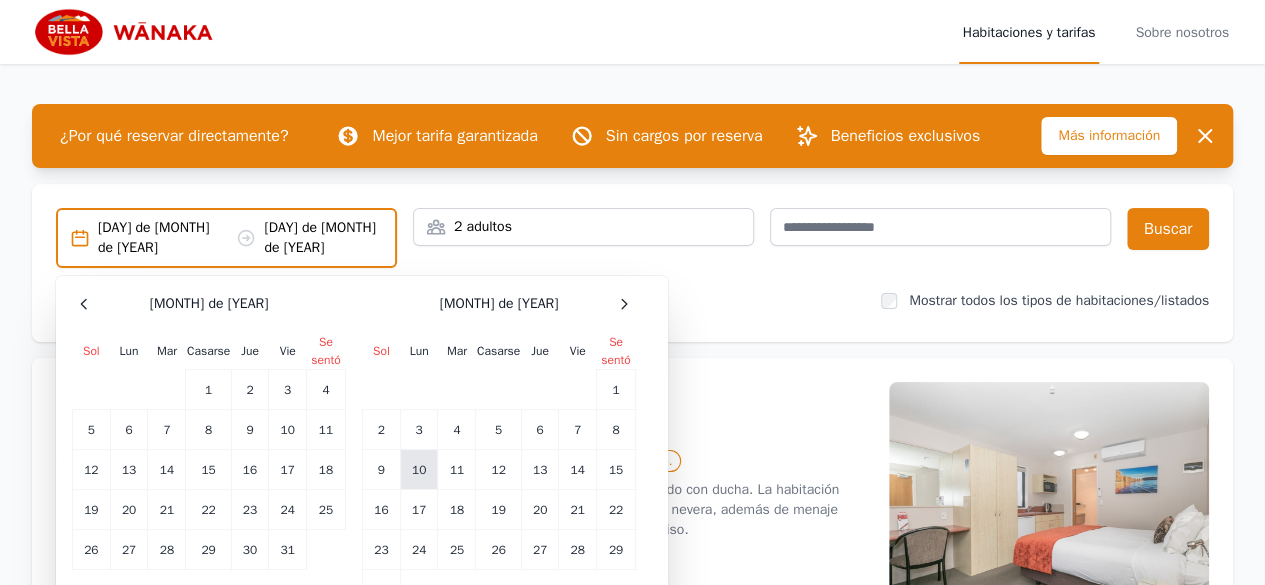 click on "10" at bounding box center [208, 390] 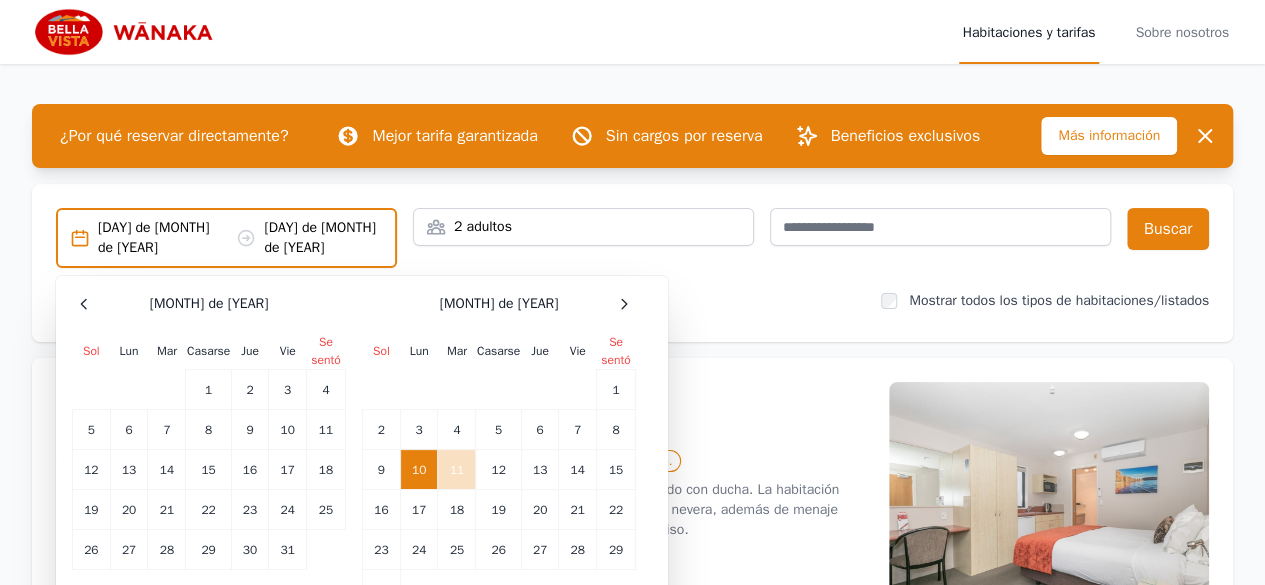 click on "11" at bounding box center (457, 470) 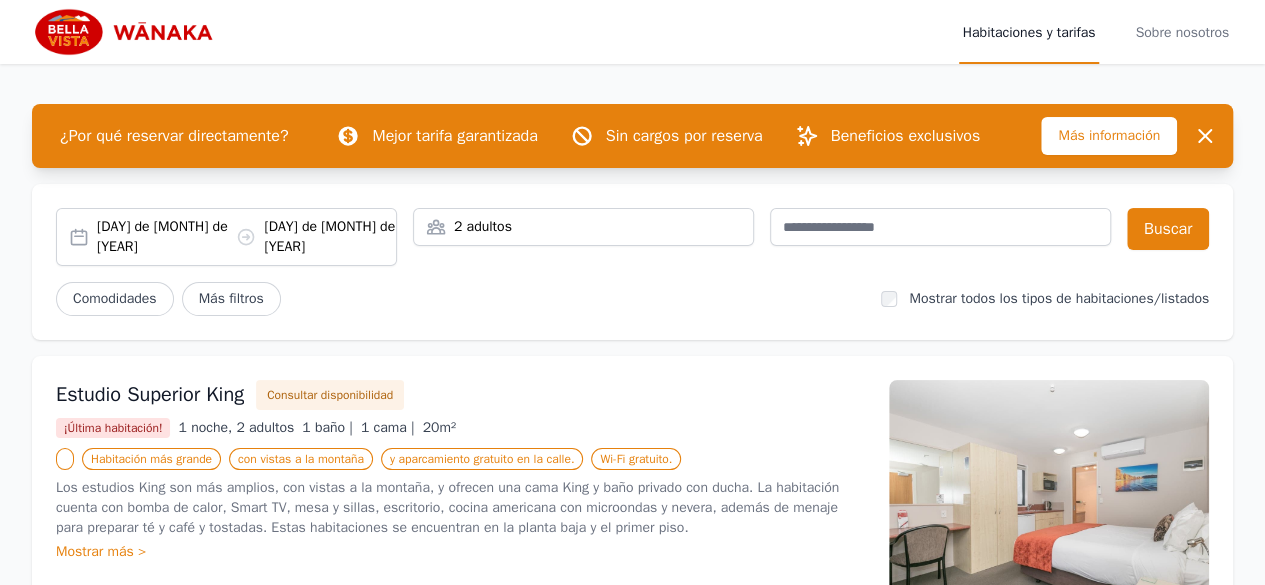 click on "[DAY] de [MONTH] de [YEAR]" at bounding box center [164, 236] 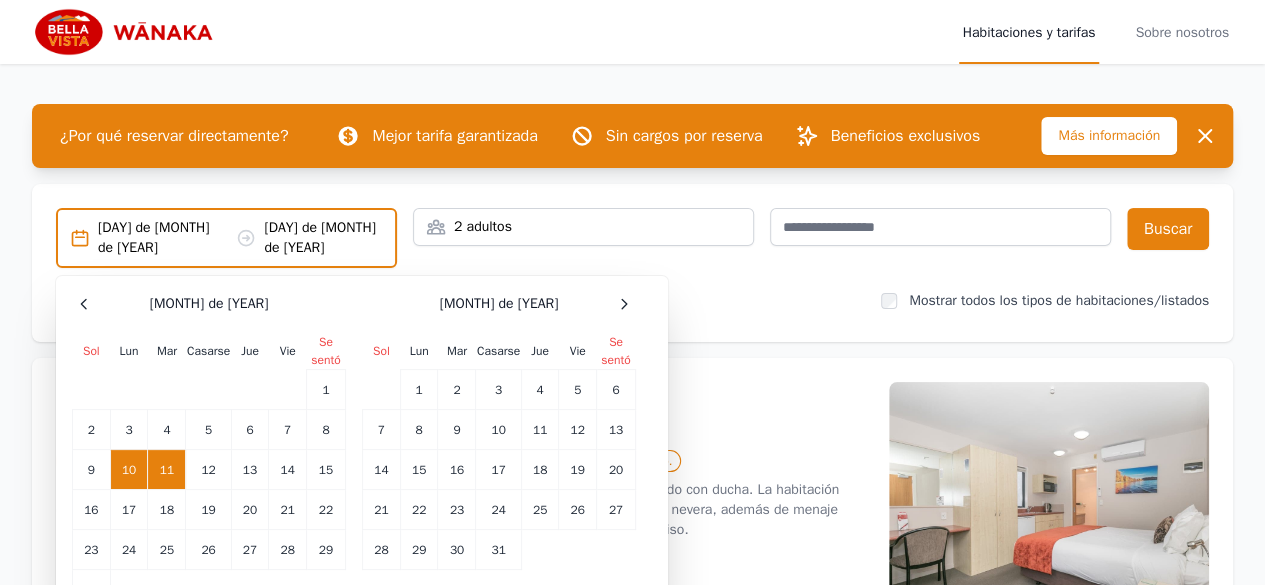click on "10" at bounding box center [129, 470] 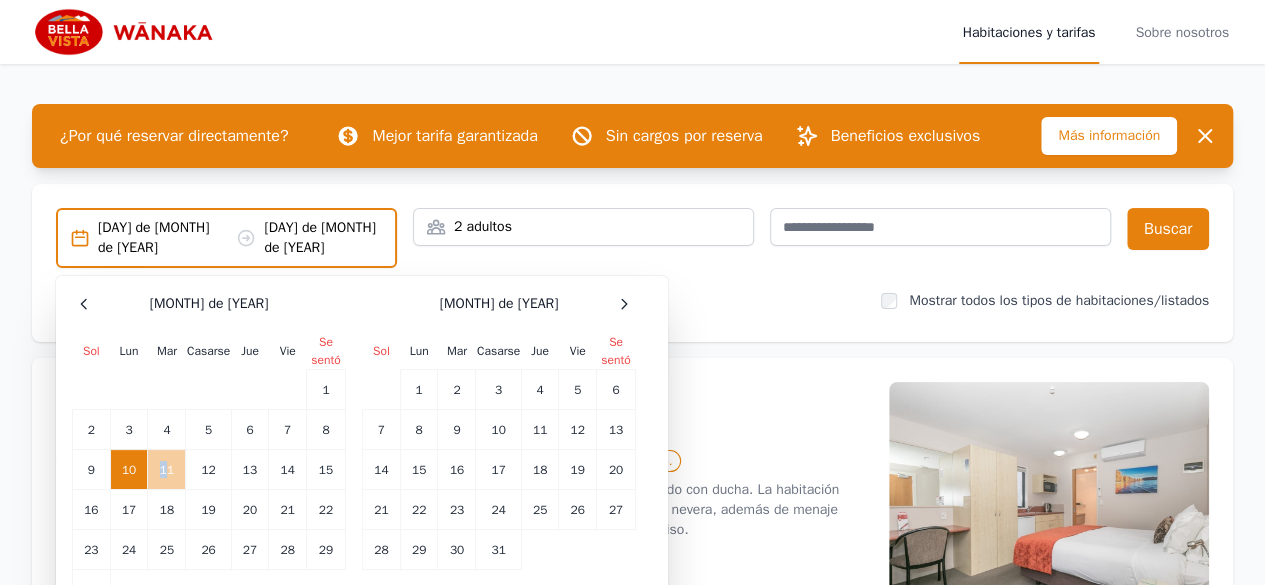 click on "11" at bounding box center [167, 470] 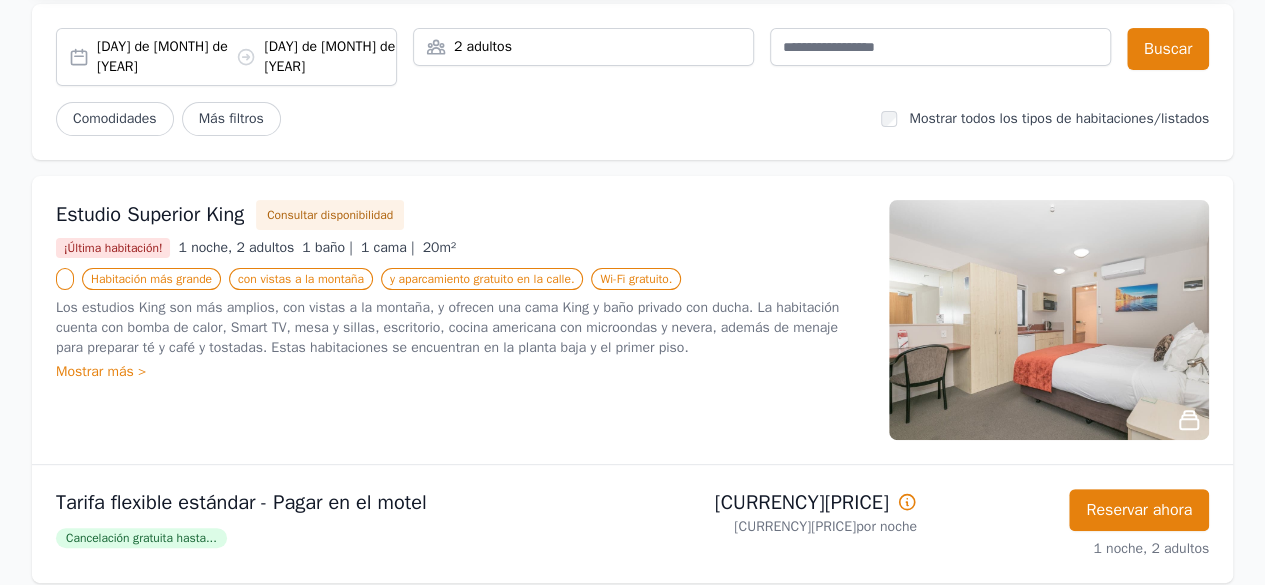 scroll, scrollTop: 0, scrollLeft: 0, axis: both 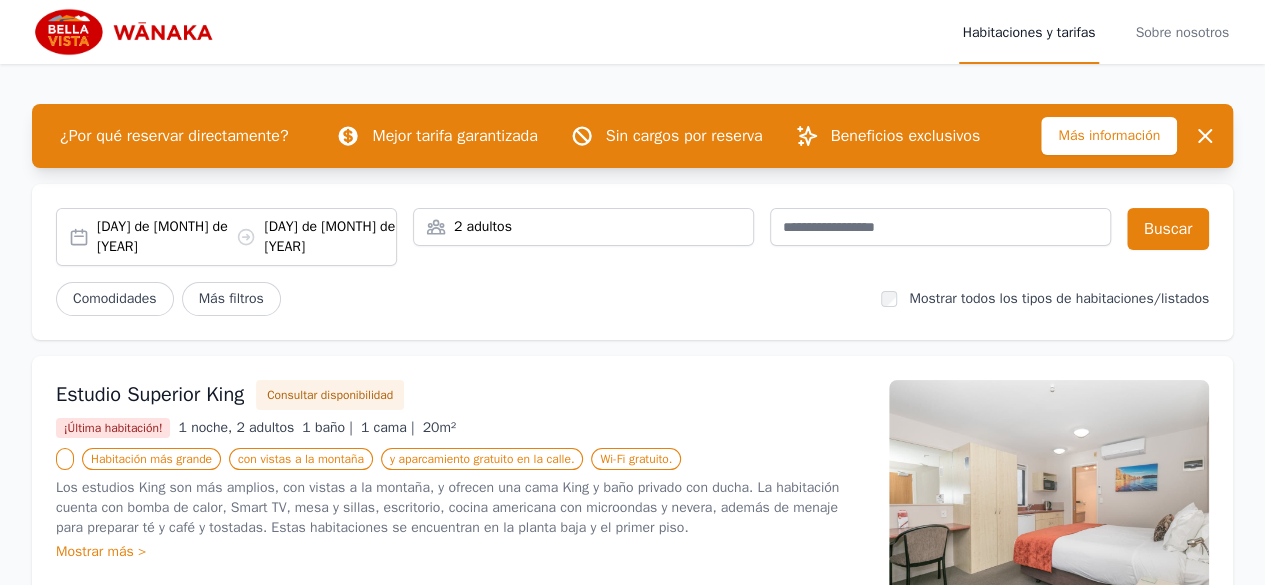 click on "[DAY] de [MONTH] de [YEAR]" at bounding box center (164, 236) 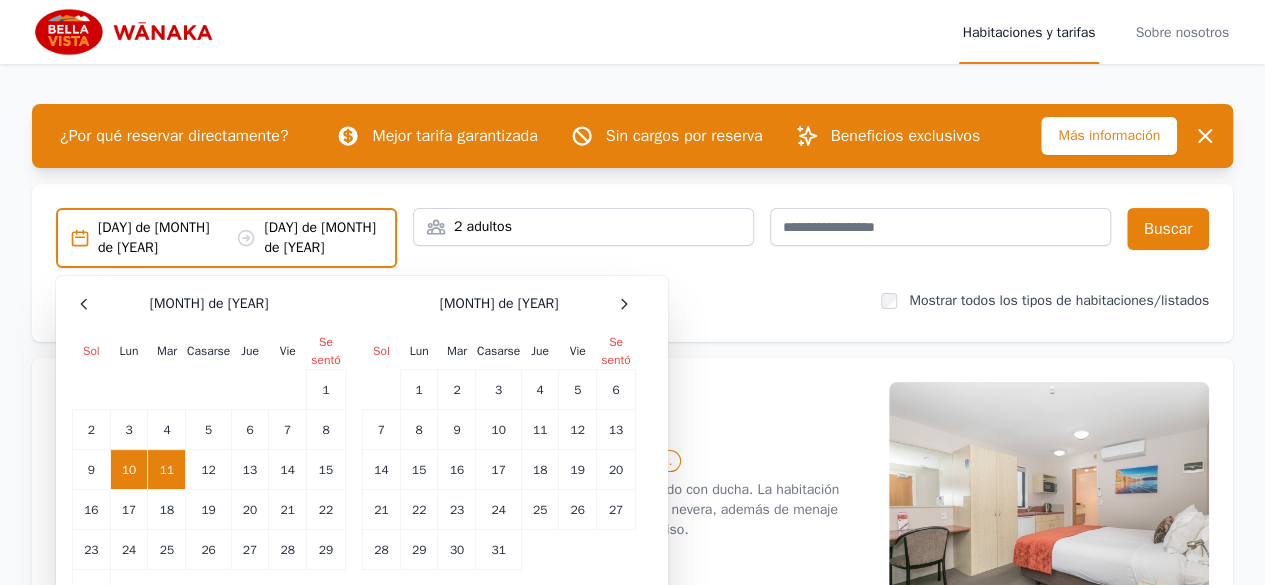 click on "10" at bounding box center (129, 470) 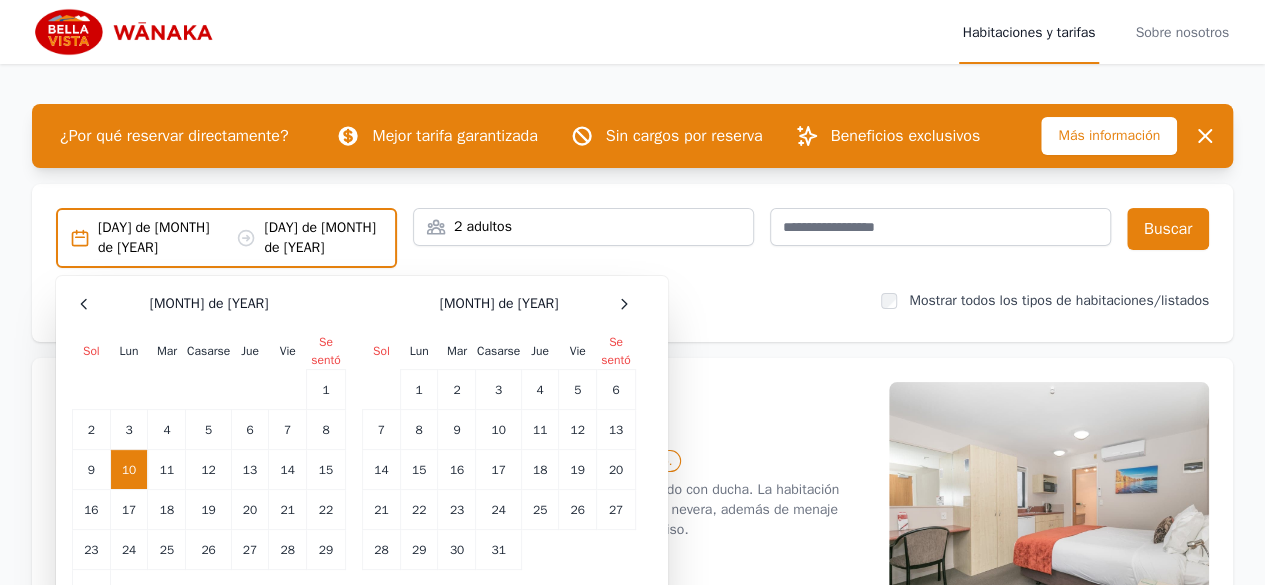 click on "10" at bounding box center [129, 470] 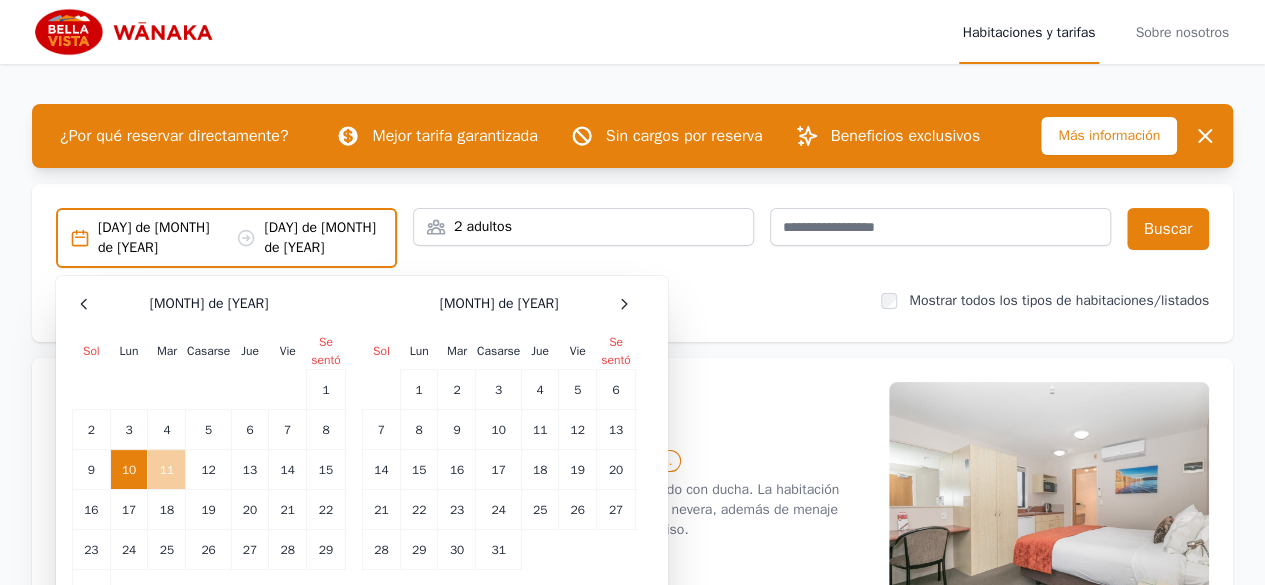 click on "11" at bounding box center (167, 470) 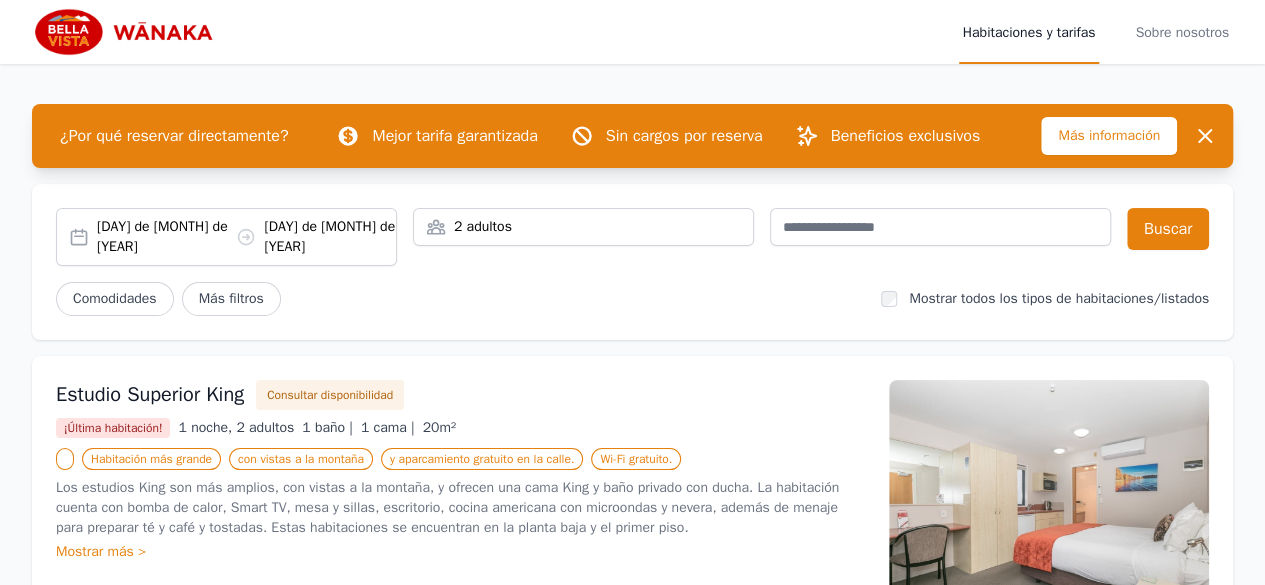 click on "[DAY] de [MONTH] de [YEAR]" at bounding box center [164, 236] 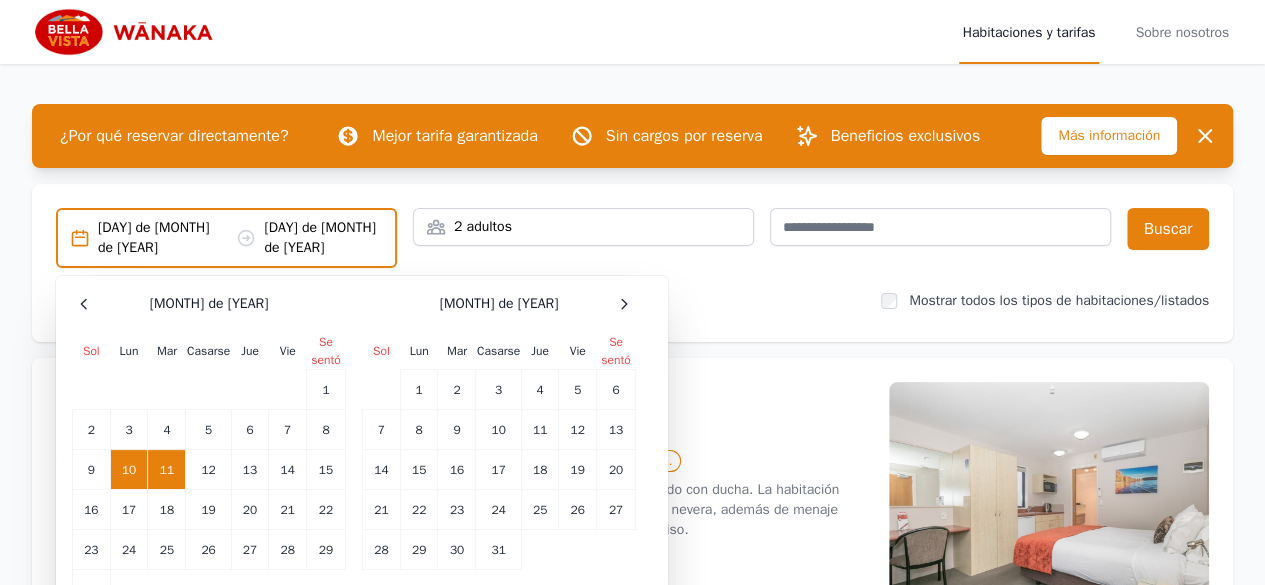 click on "11" at bounding box center [129, 470] 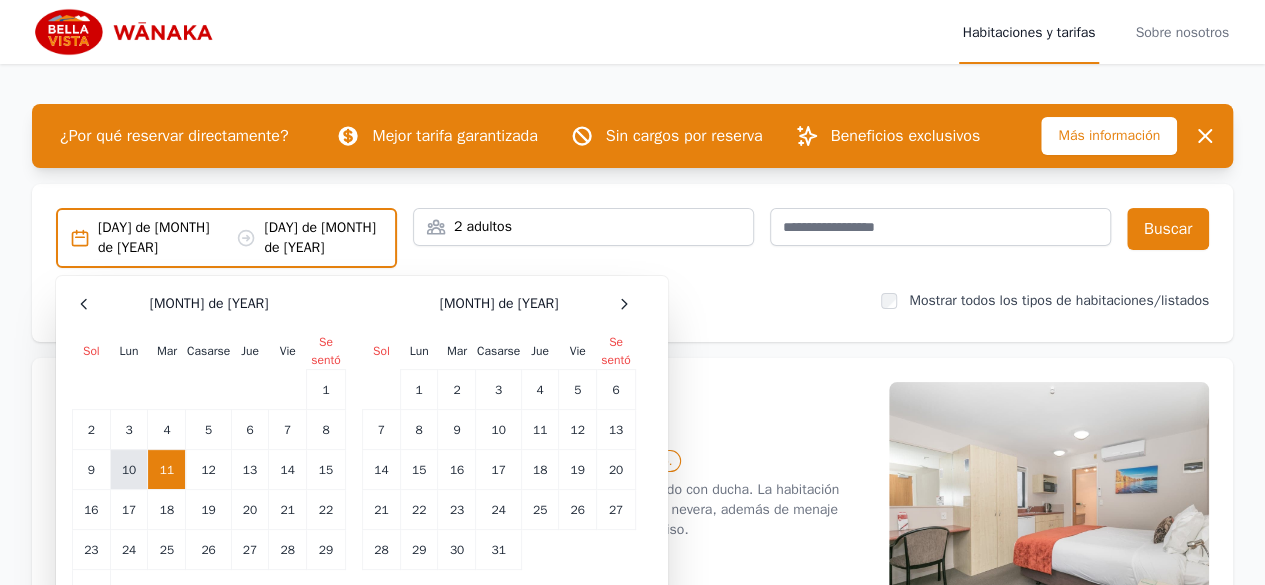 click on "10" at bounding box center [325, 390] 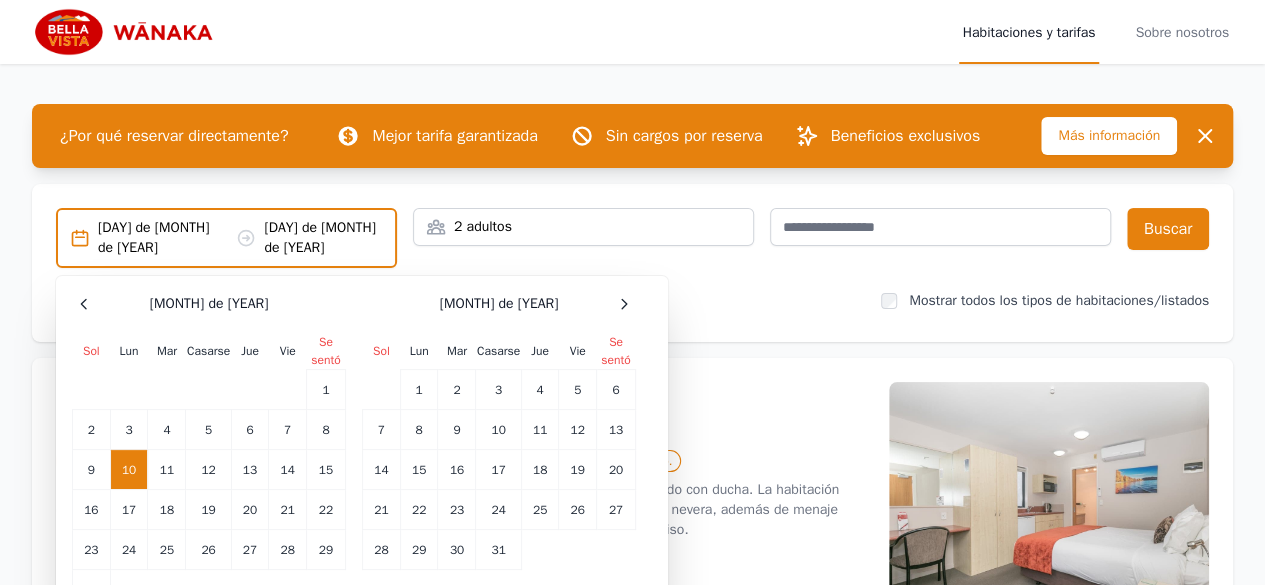 click on "[DAY] de [MONTH] de [YEAR]" at bounding box center [156, 237] 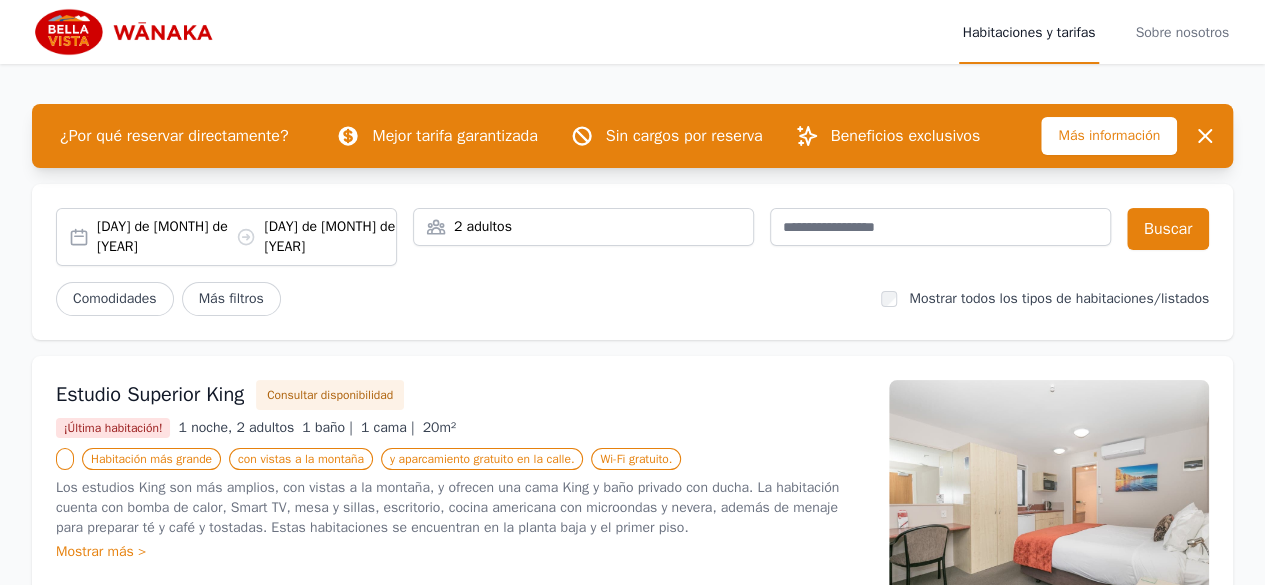 click on "[DAY] de [MONTH] de [YEAR]" at bounding box center [164, 236] 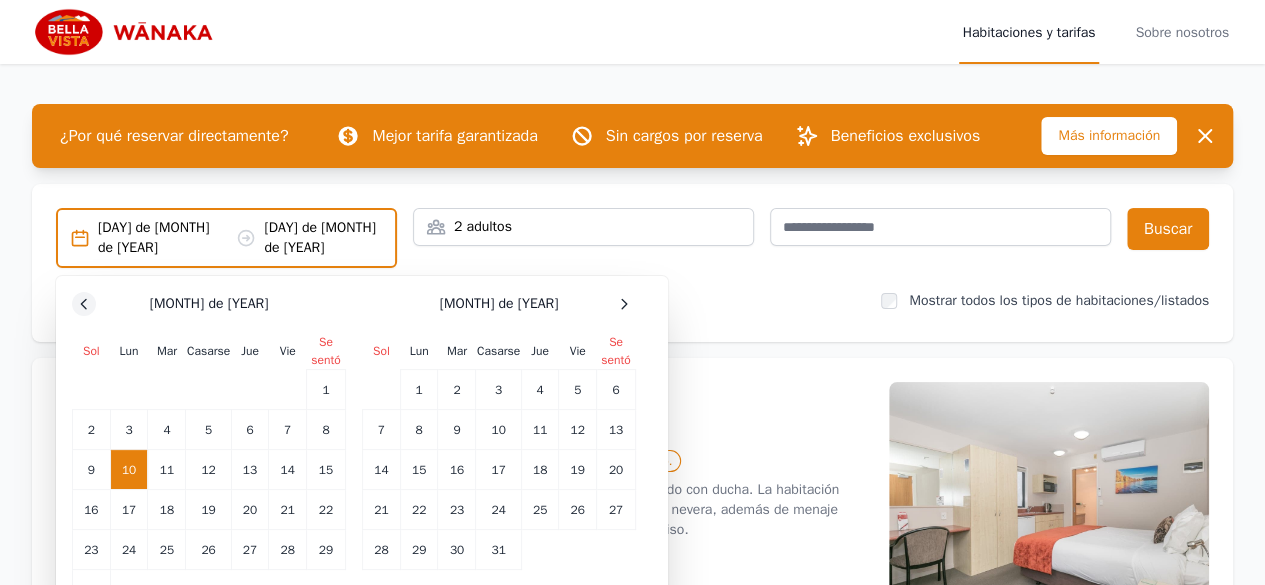click at bounding box center (84, 304) 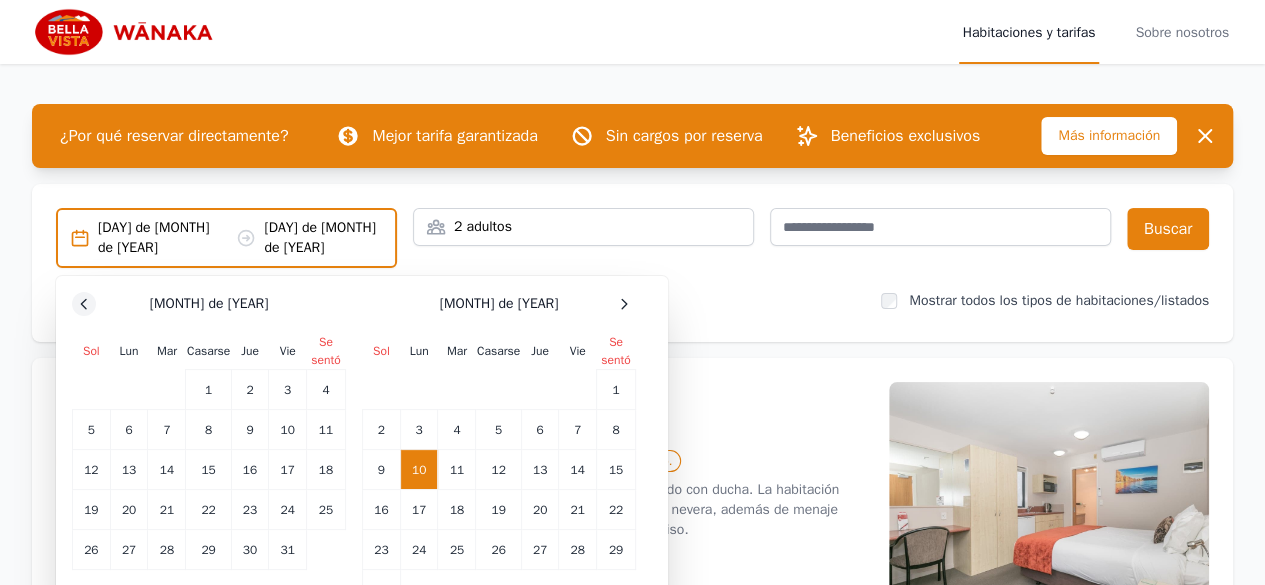 click at bounding box center [84, 304] 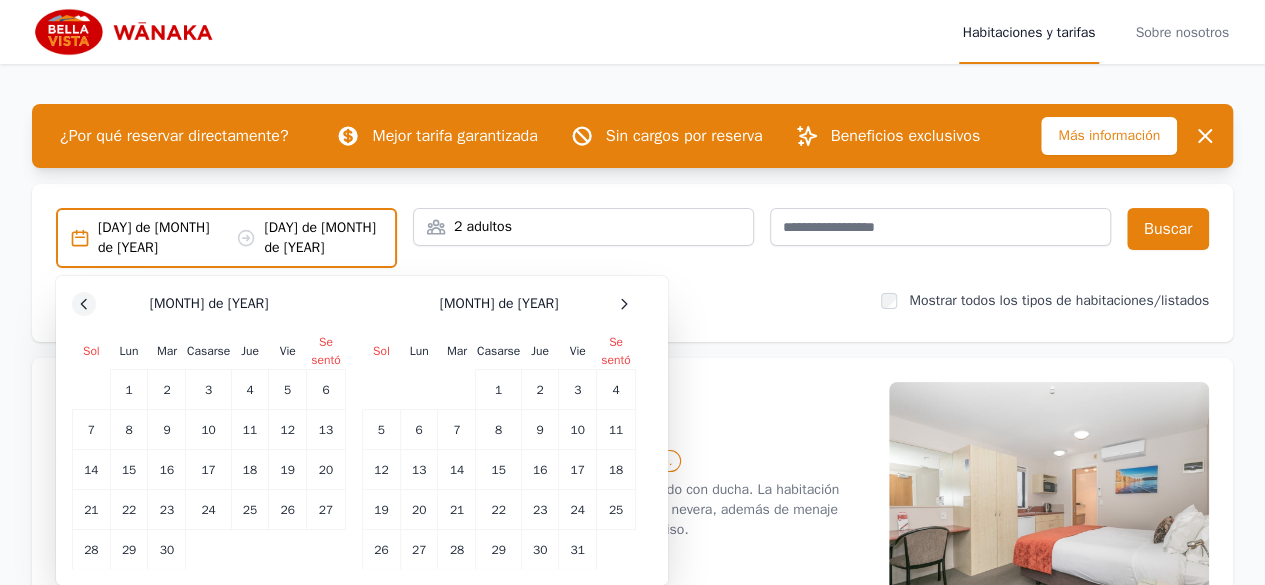 click at bounding box center (84, 304) 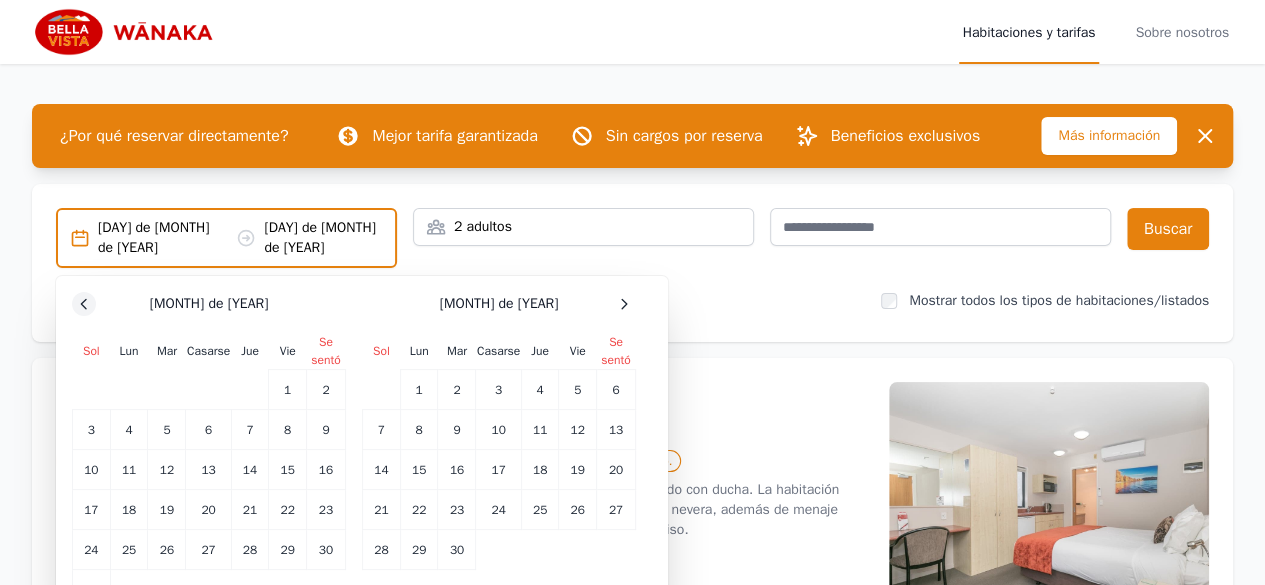 click at bounding box center (84, 304) 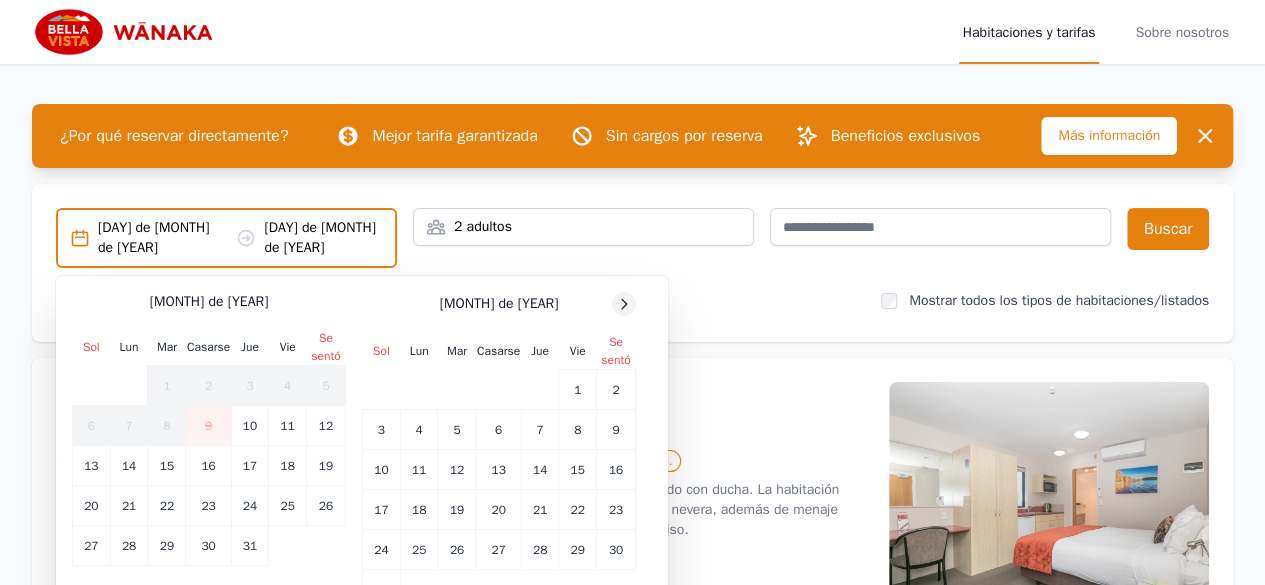 click at bounding box center [624, 304] 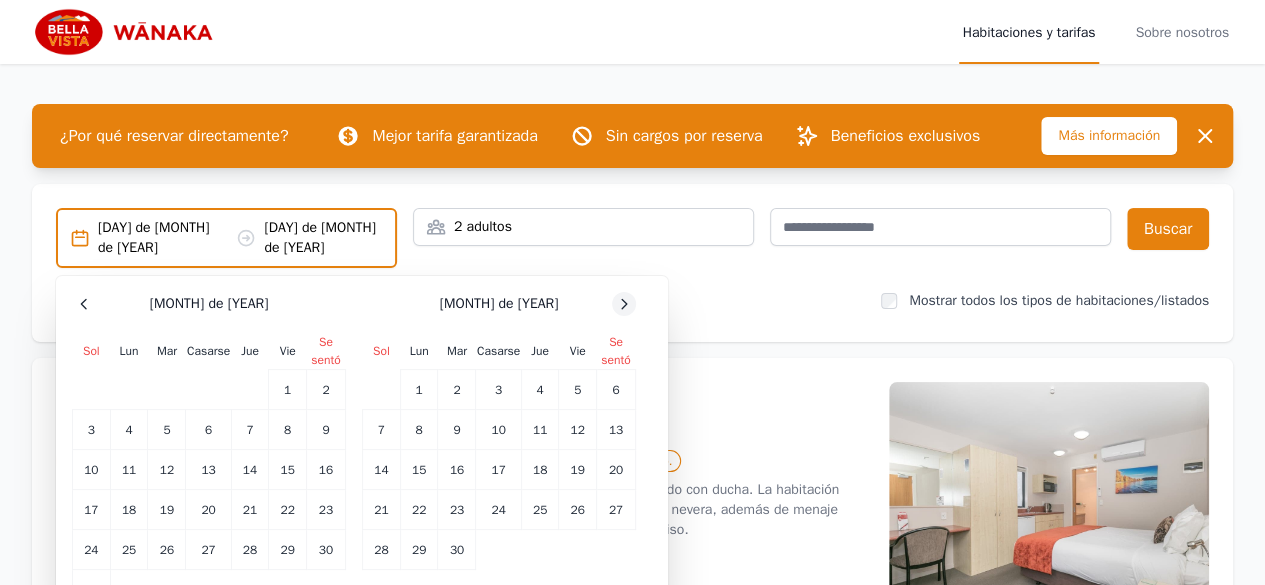 click at bounding box center (84, 304) 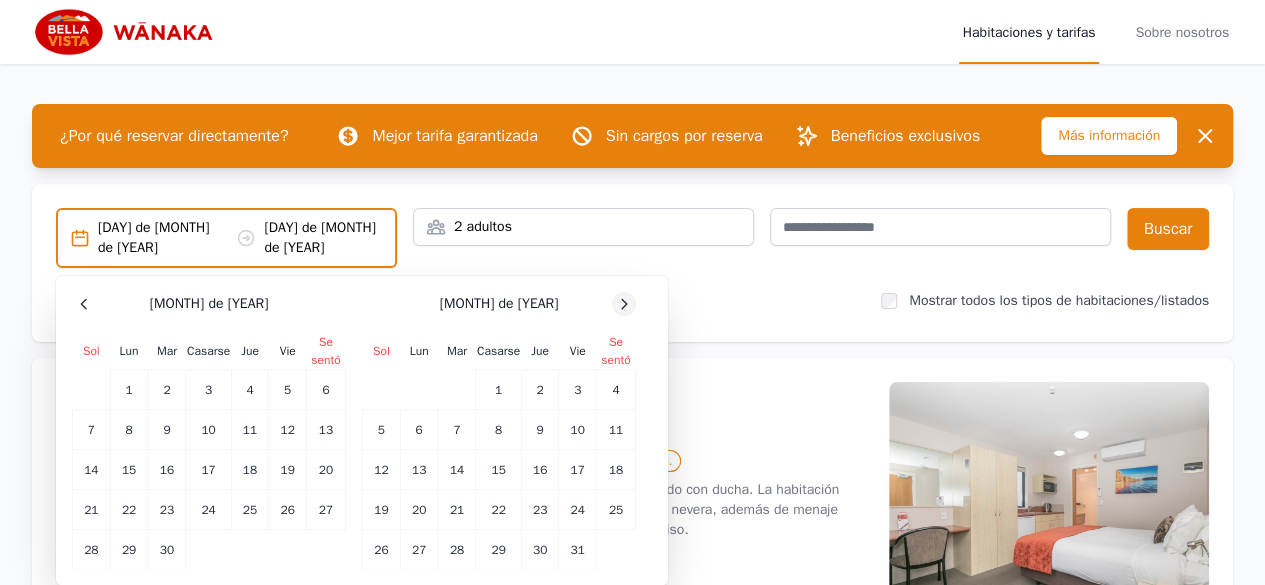 click at bounding box center (84, 304) 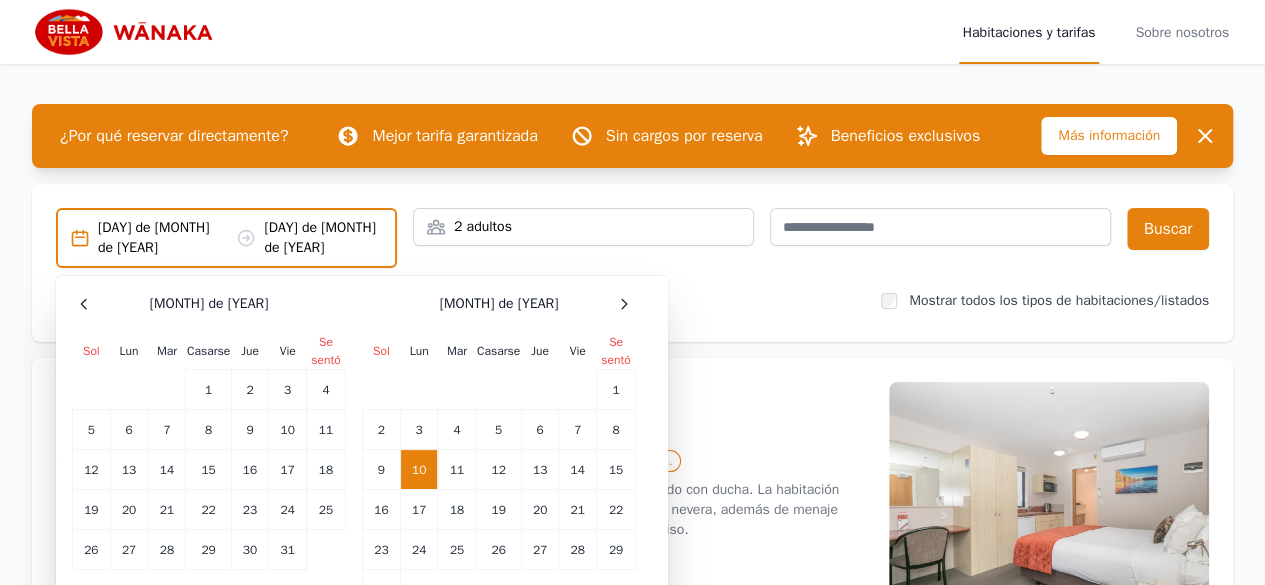 click on "10" at bounding box center (419, 470) 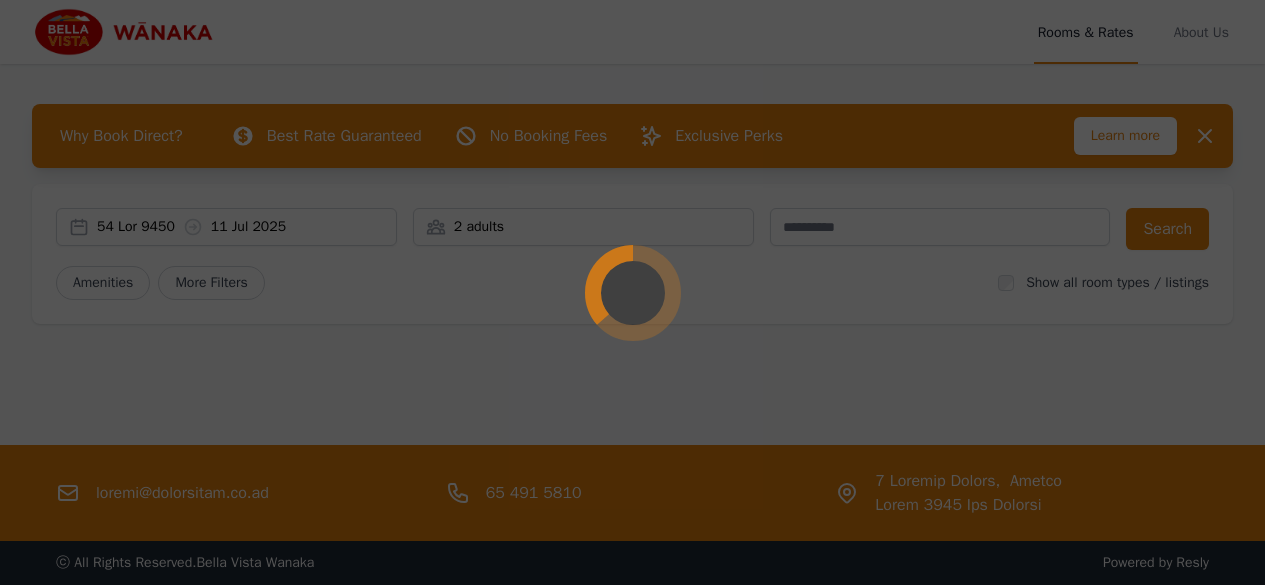 scroll, scrollTop: 0, scrollLeft: 0, axis: both 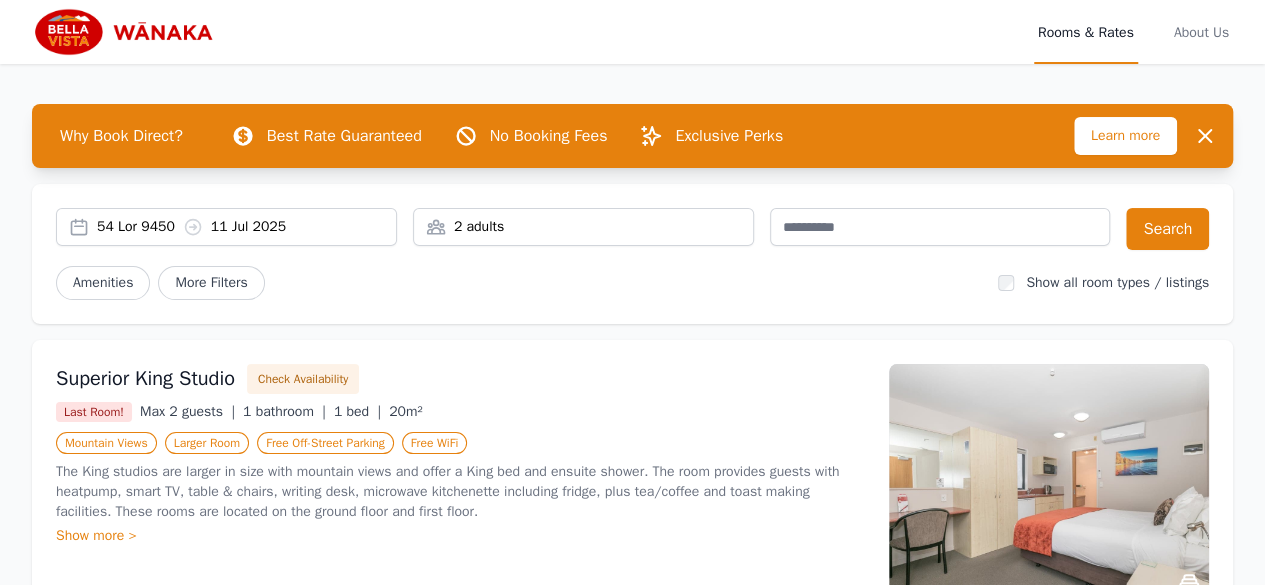 click on "54 Lor 2520 47 Ips 5732" at bounding box center (246, 227) 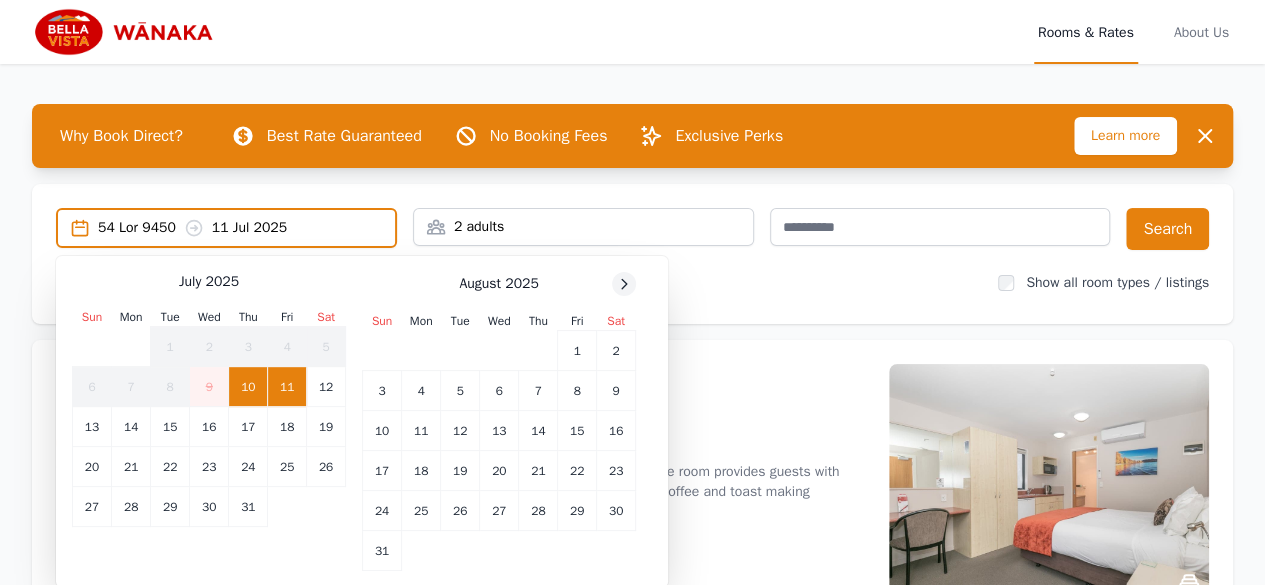 click at bounding box center (624, 284) 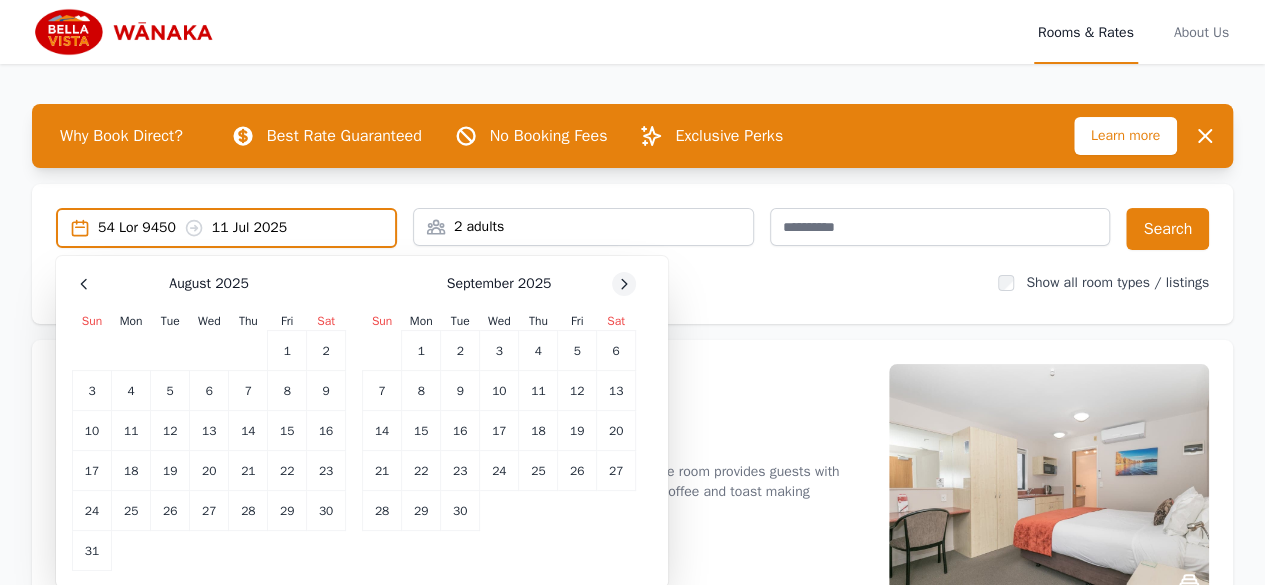 click at bounding box center [84, 284] 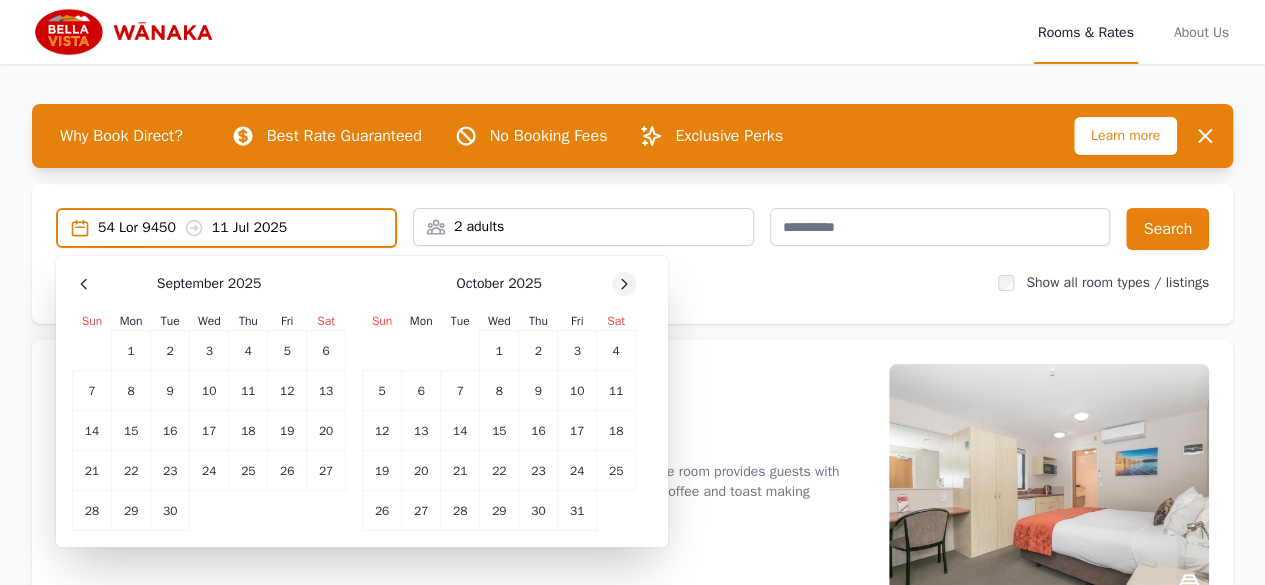click at bounding box center (84, 284) 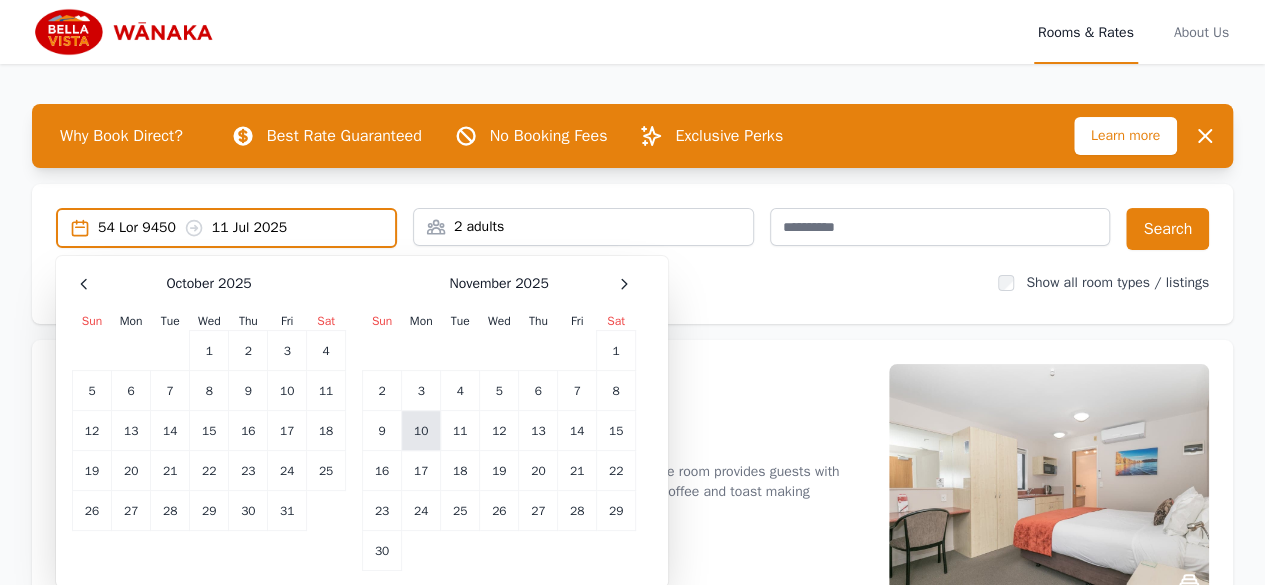 click on "10" at bounding box center [131, 391] 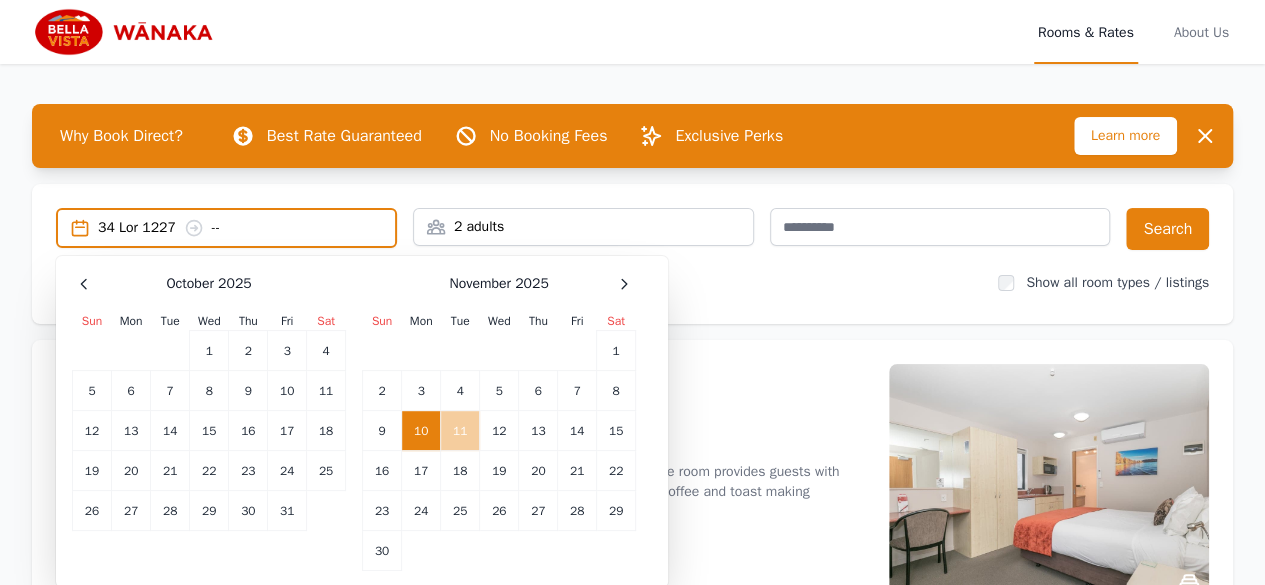 click on "11" at bounding box center [460, 431] 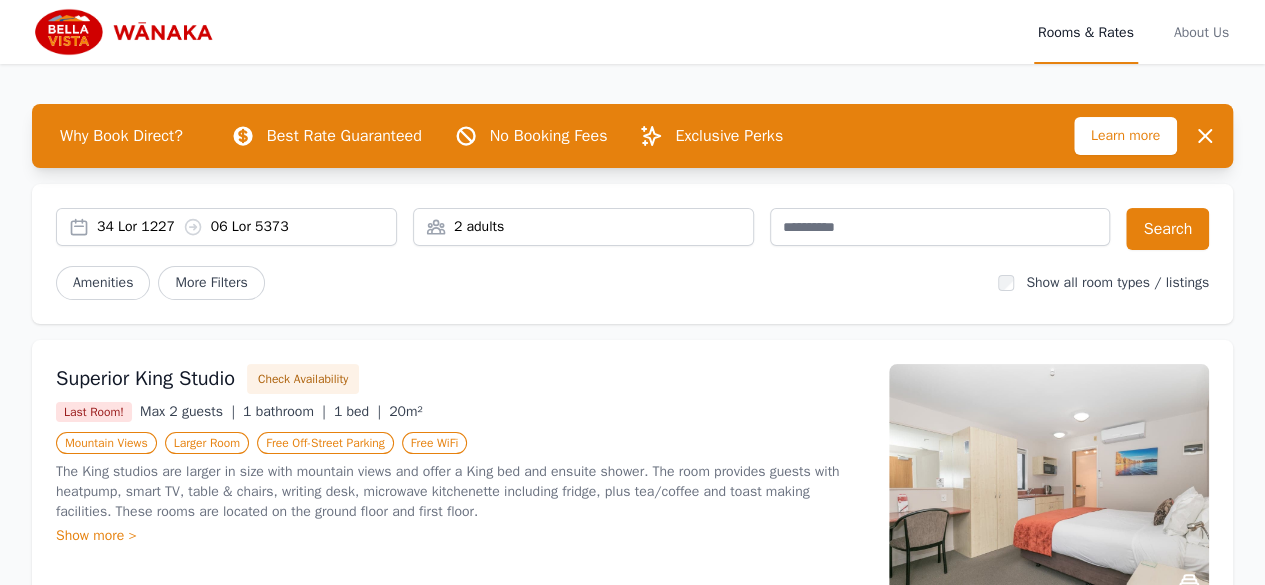 click on "2 adults" at bounding box center [583, 227] 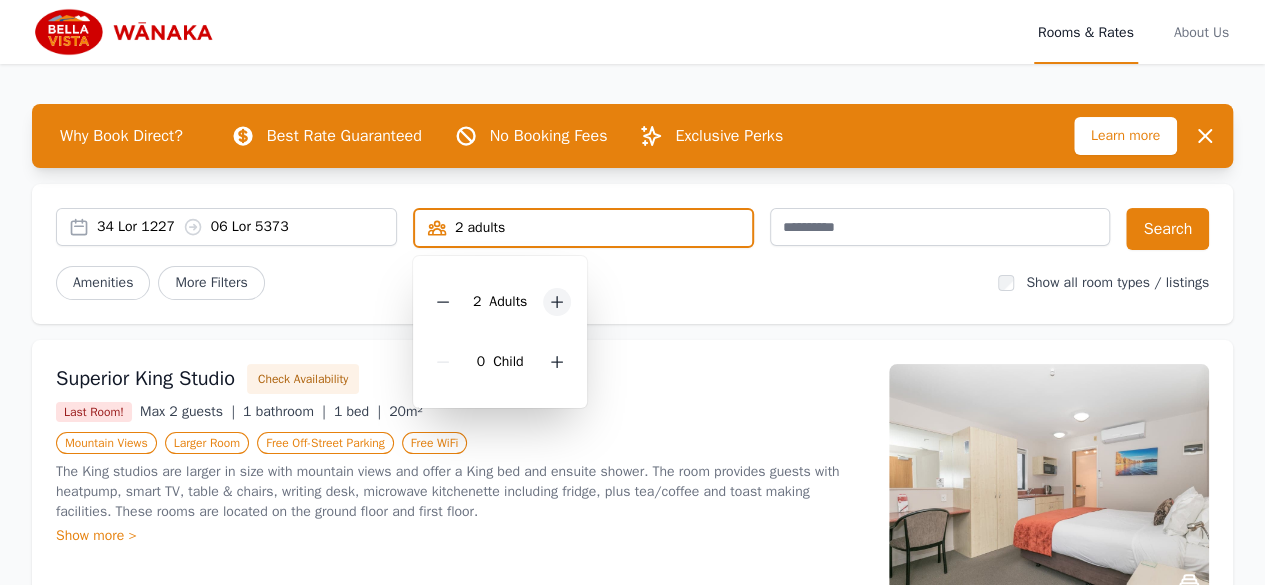 click at bounding box center [557, 302] 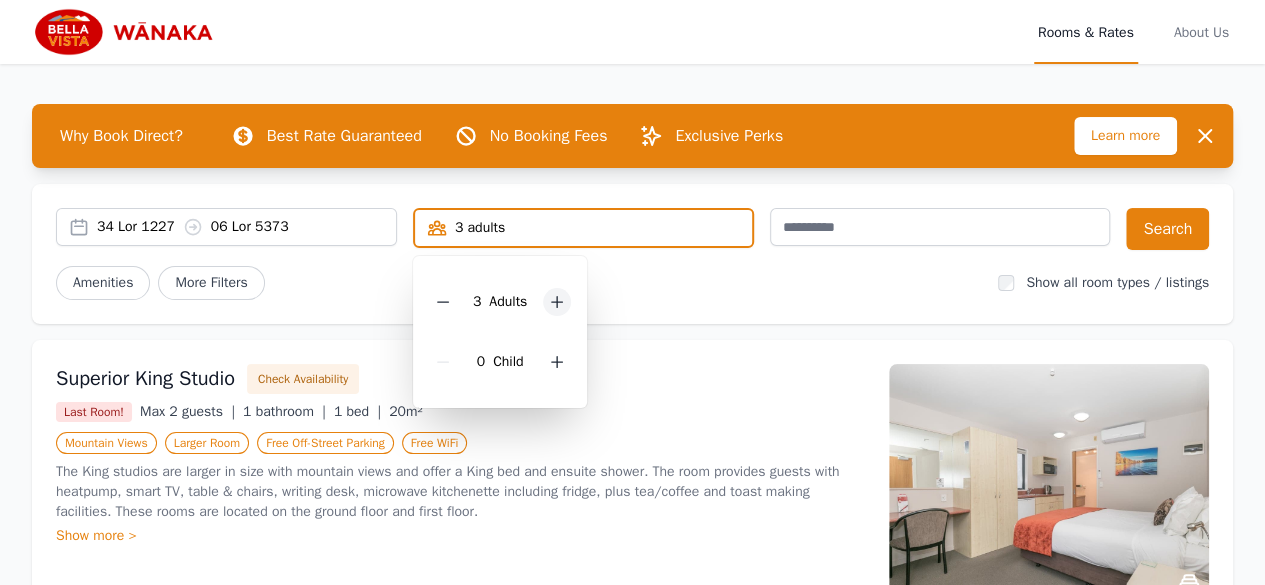 click at bounding box center (557, 302) 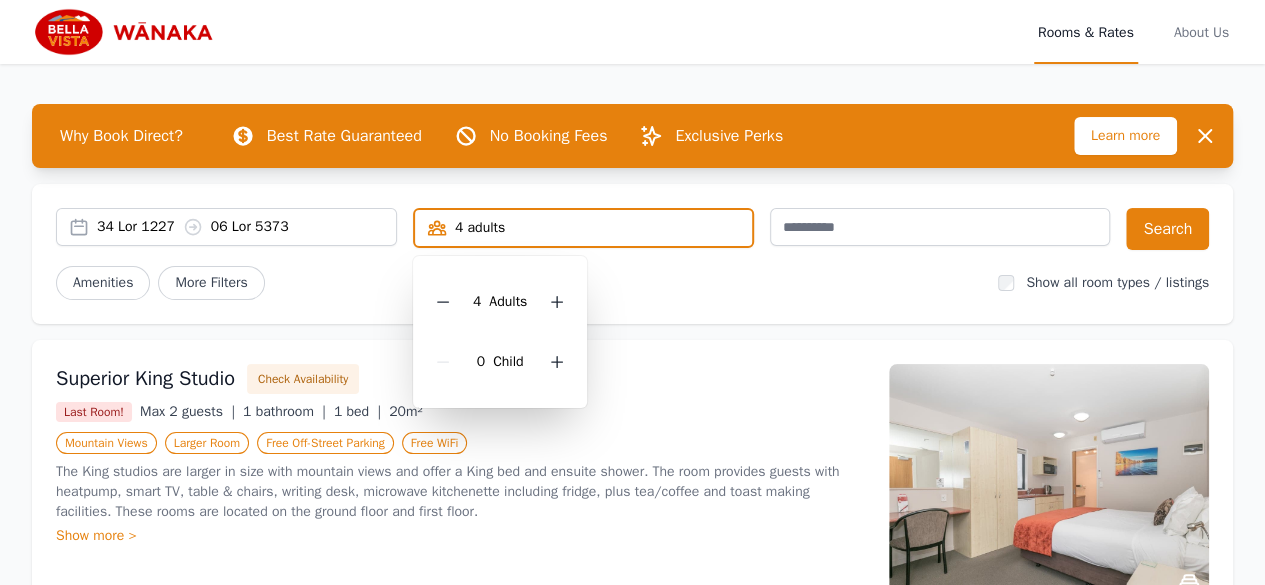 click on "61 Lor 9077 48 Ips 4260 3 dolors 4 Ametc a 3 Elits   Doeius Temporinc Utla Etdolor Magn ali enim admin / veniamqu" at bounding box center [632, 254] 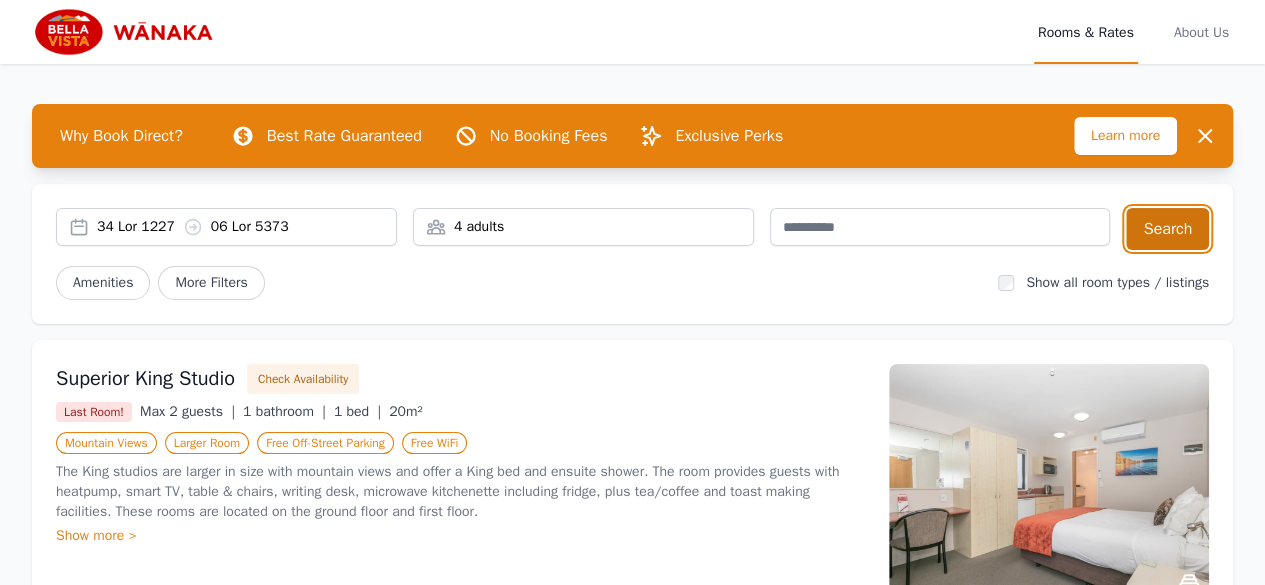 click on "Search" at bounding box center [1167, 229] 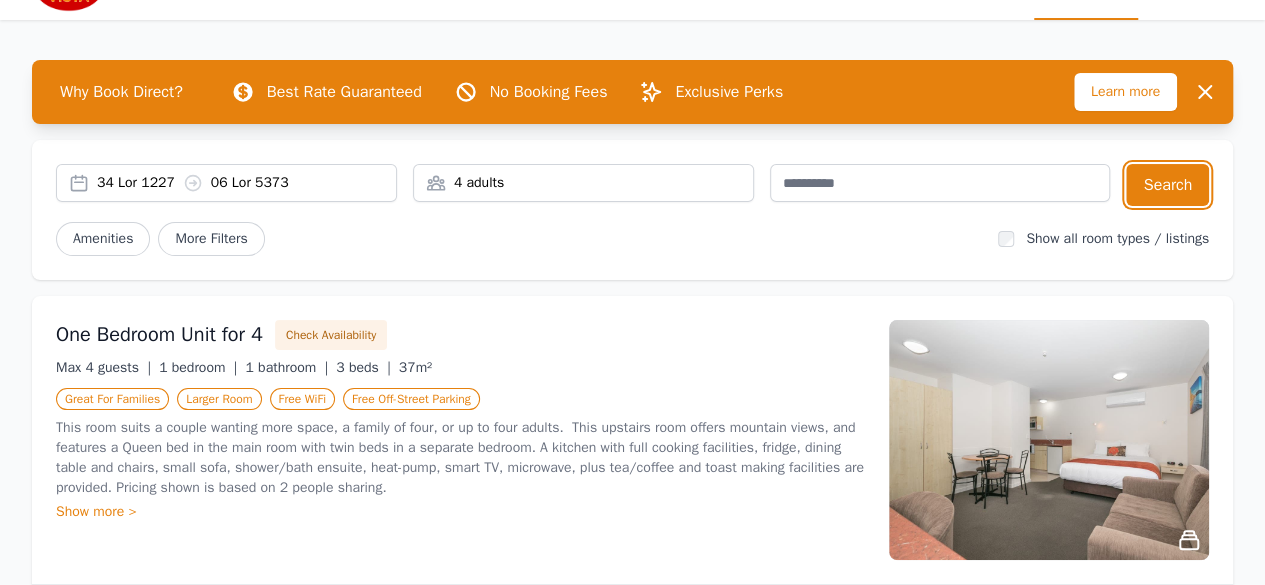 scroll, scrollTop: 0, scrollLeft: 0, axis: both 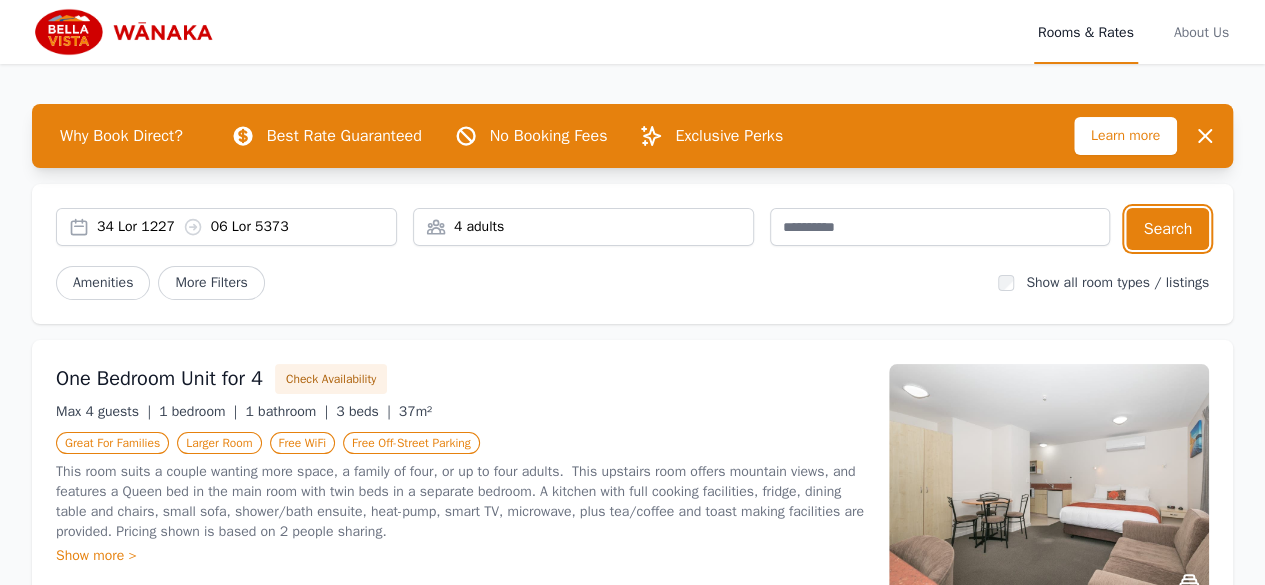 click on "4 adults" at bounding box center (583, 227) 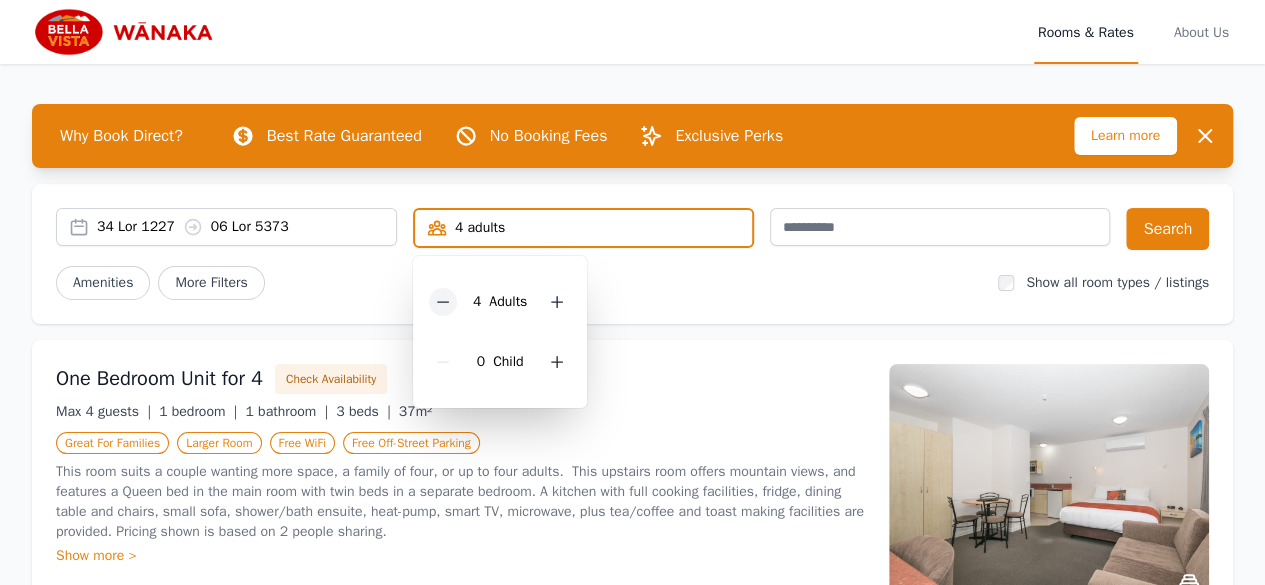 click at bounding box center [443, 302] 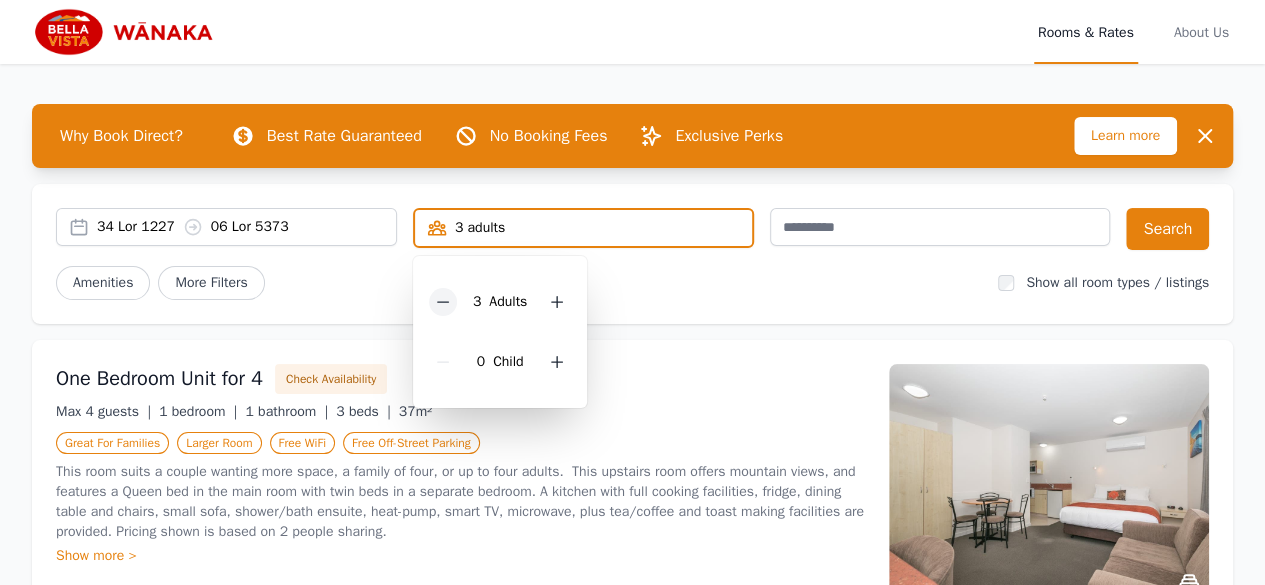 click at bounding box center [443, 302] 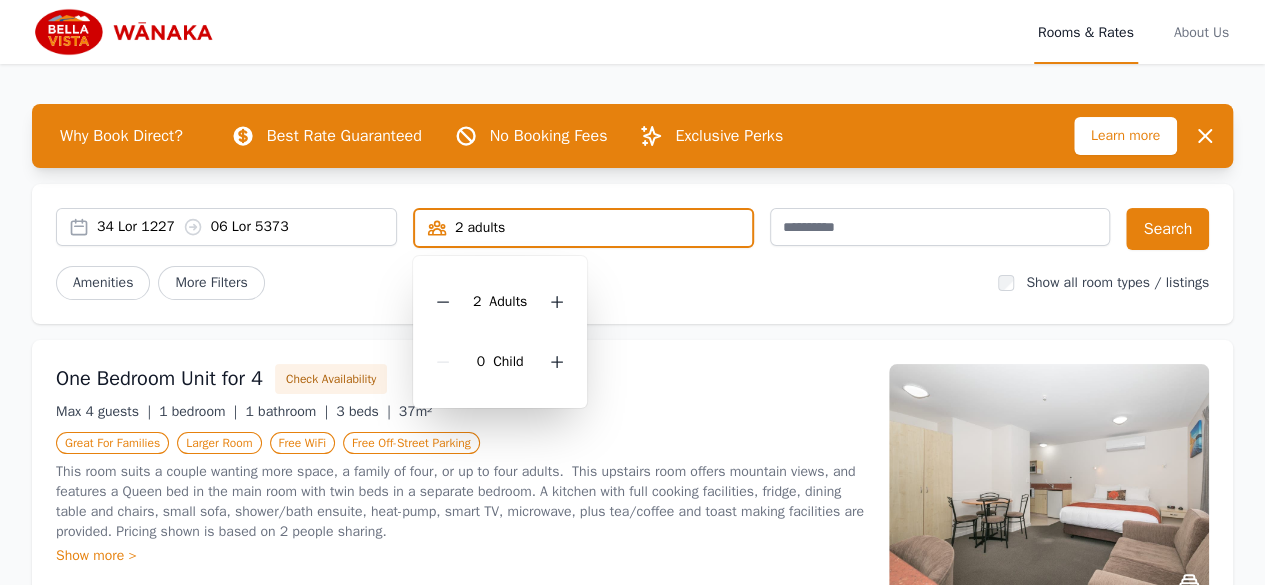 click on "Loremipsu Dolo Sitamet" at bounding box center [519, 283] 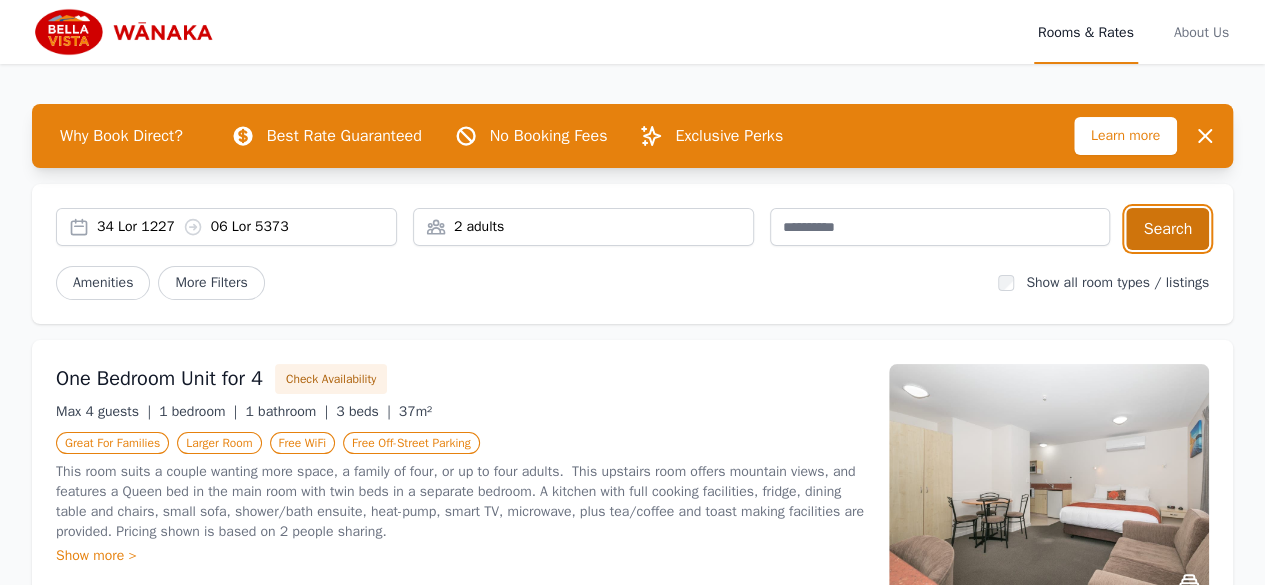 click on "Search" at bounding box center (1167, 229) 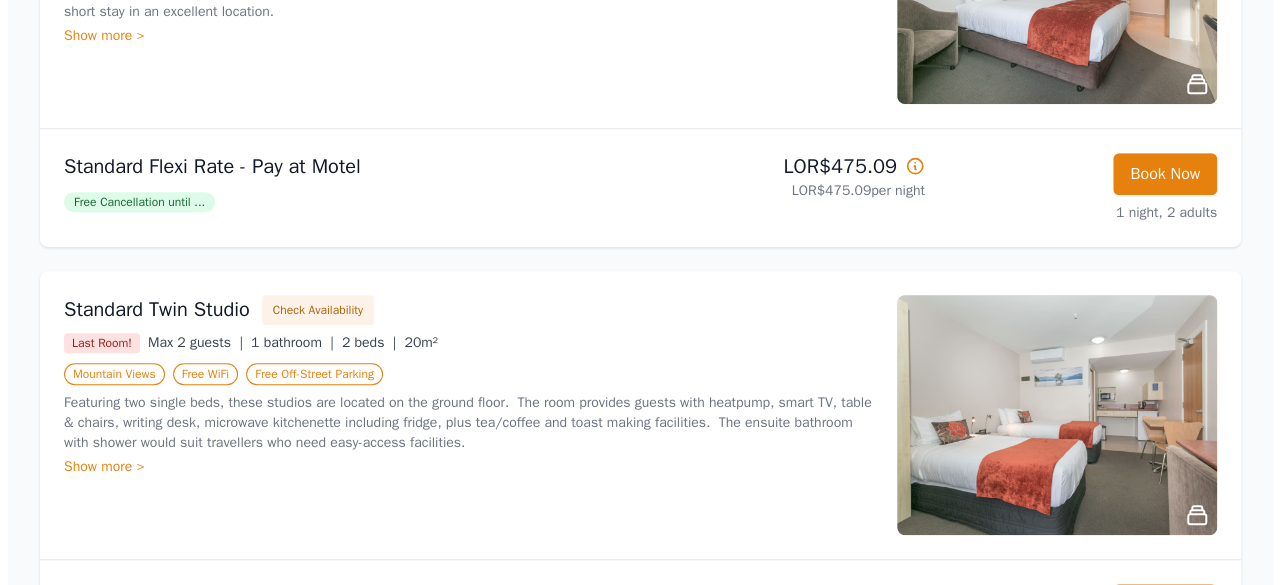 scroll, scrollTop: 300, scrollLeft: 0, axis: vertical 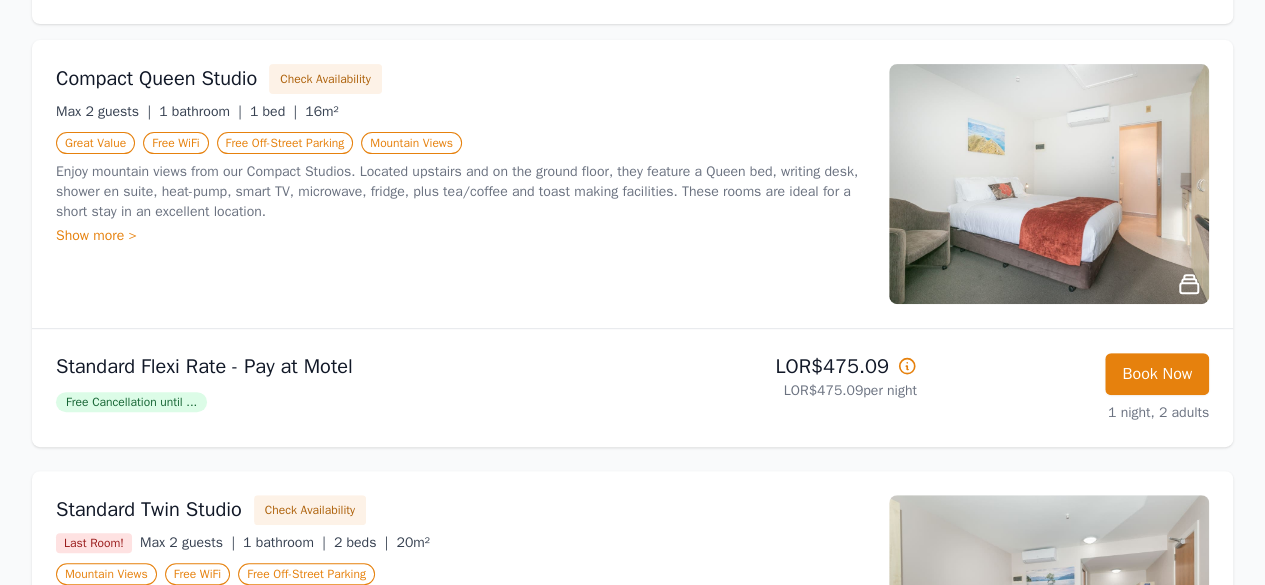 click on "Free Cancellation until ..." at bounding box center [131, 402] 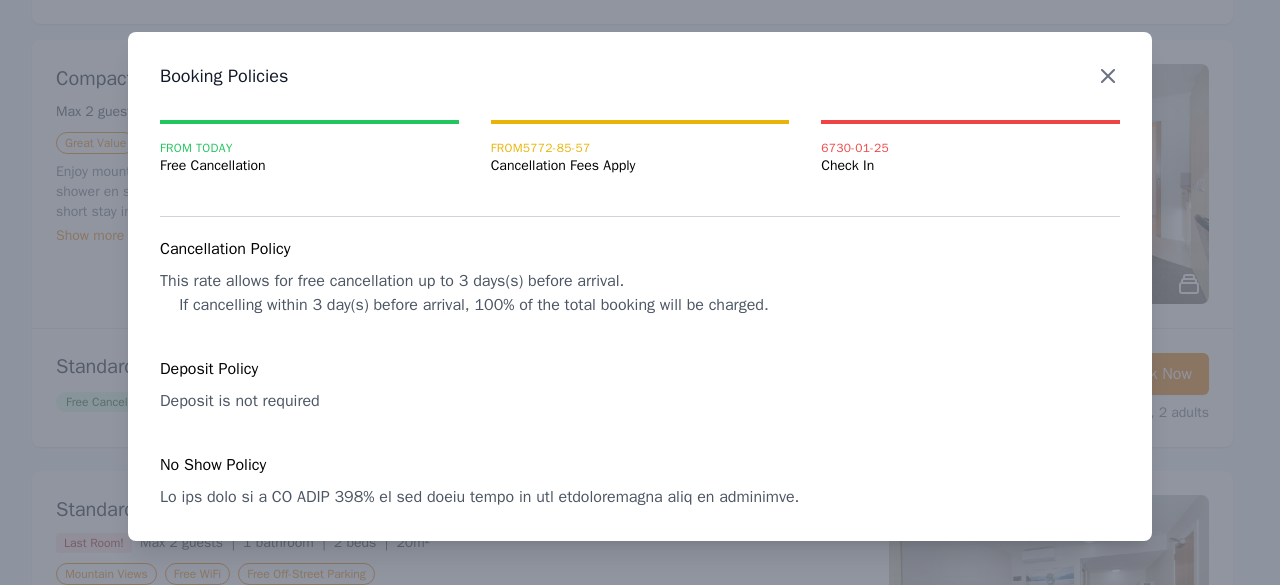 click at bounding box center [1108, 76] 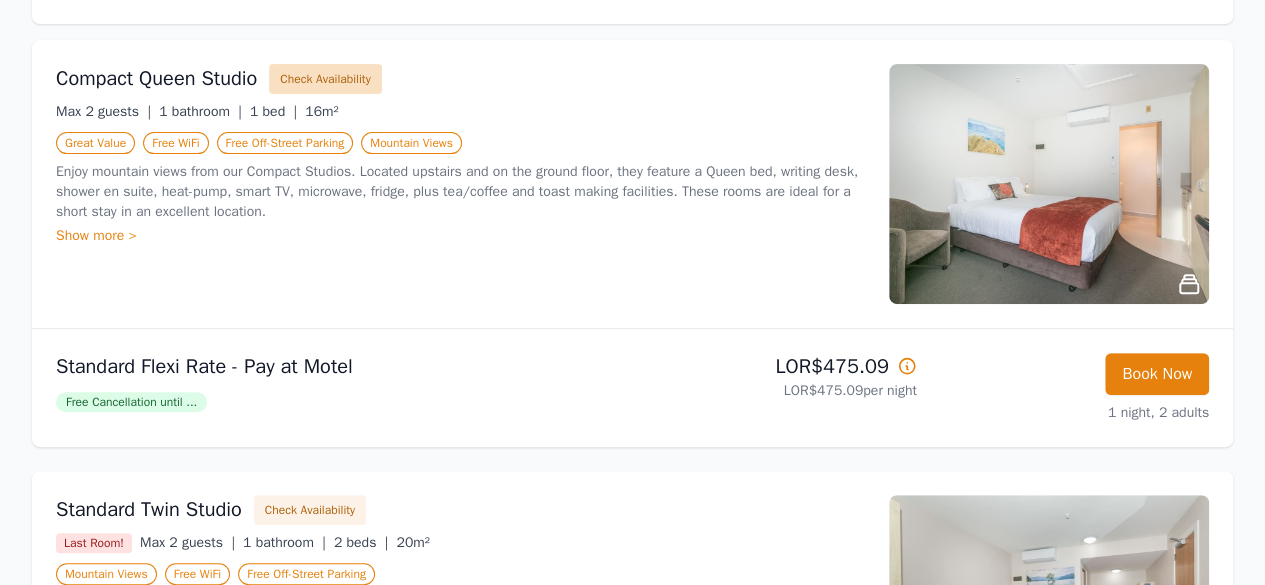 click on "Check Availability" at bounding box center (325, 79) 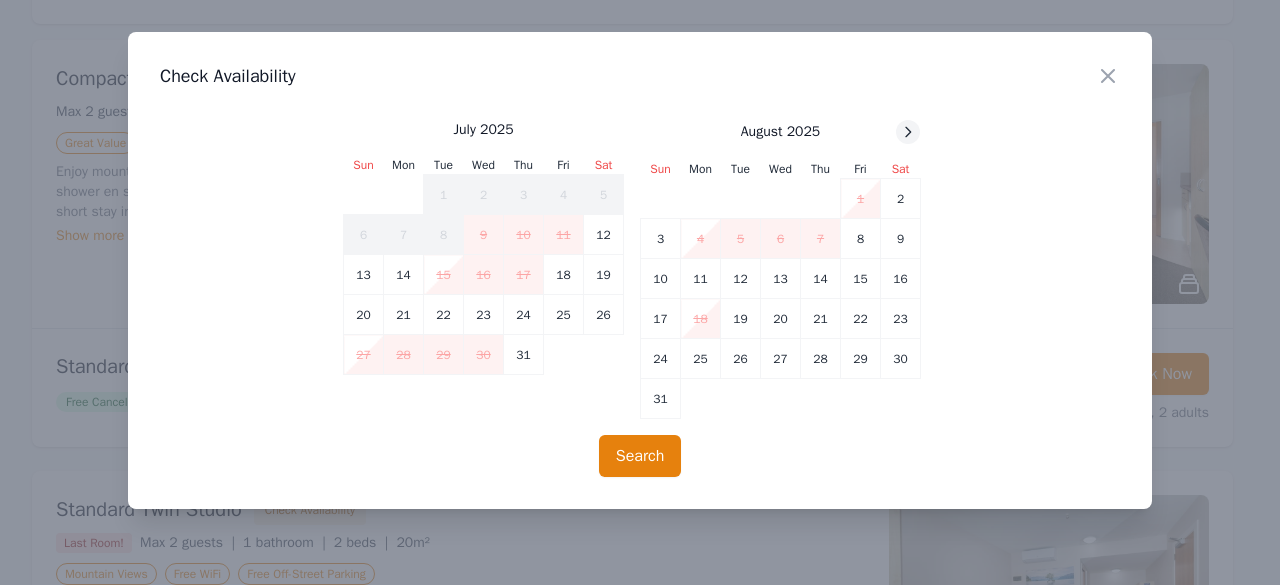 click at bounding box center [908, 132] 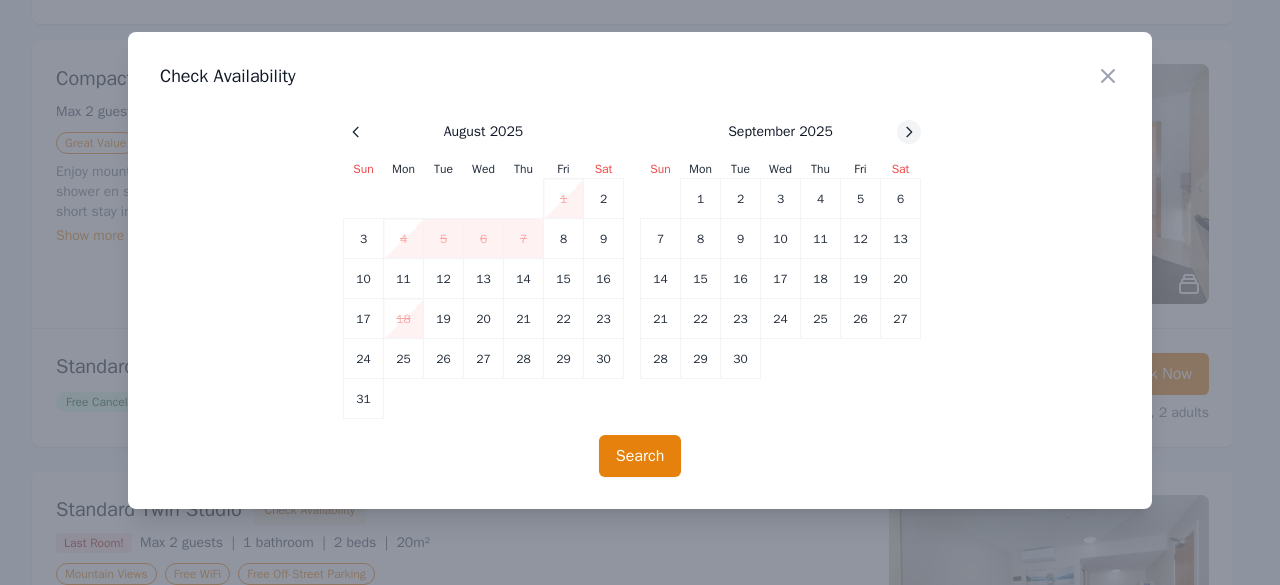 click at bounding box center (356, 132) 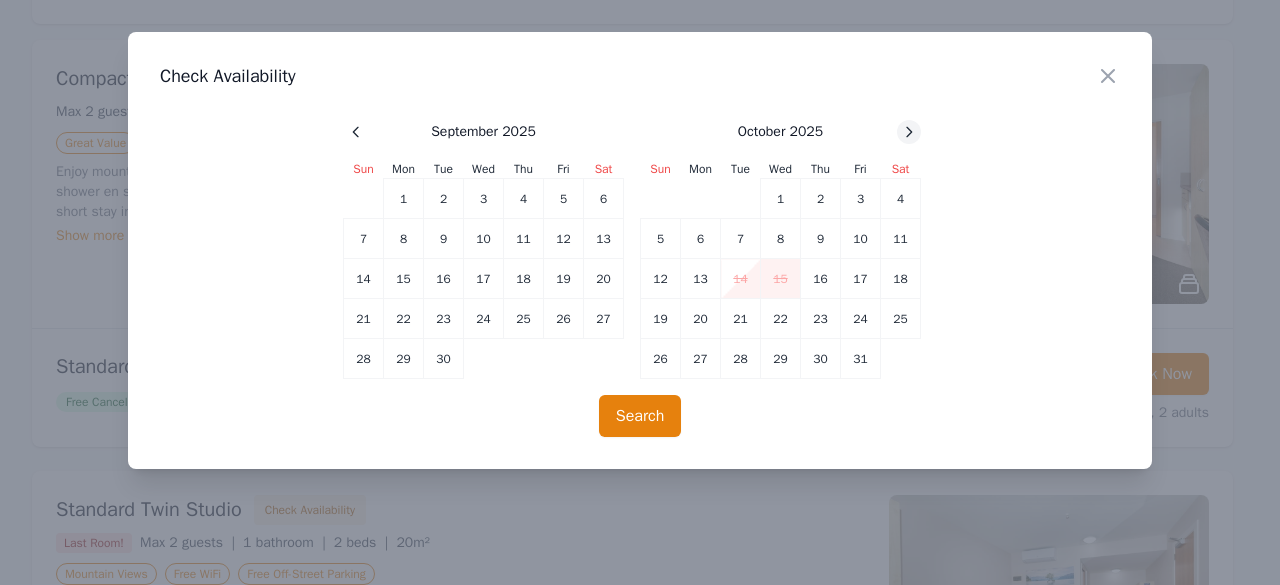 click at bounding box center (356, 132) 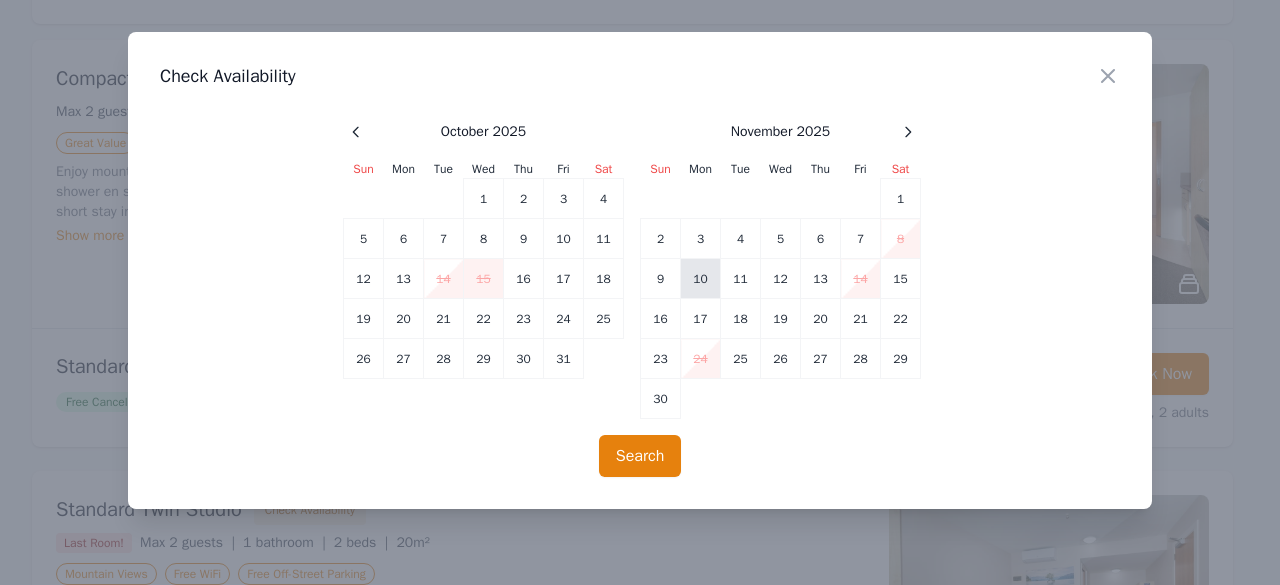 click on "10" at bounding box center (404, 239) 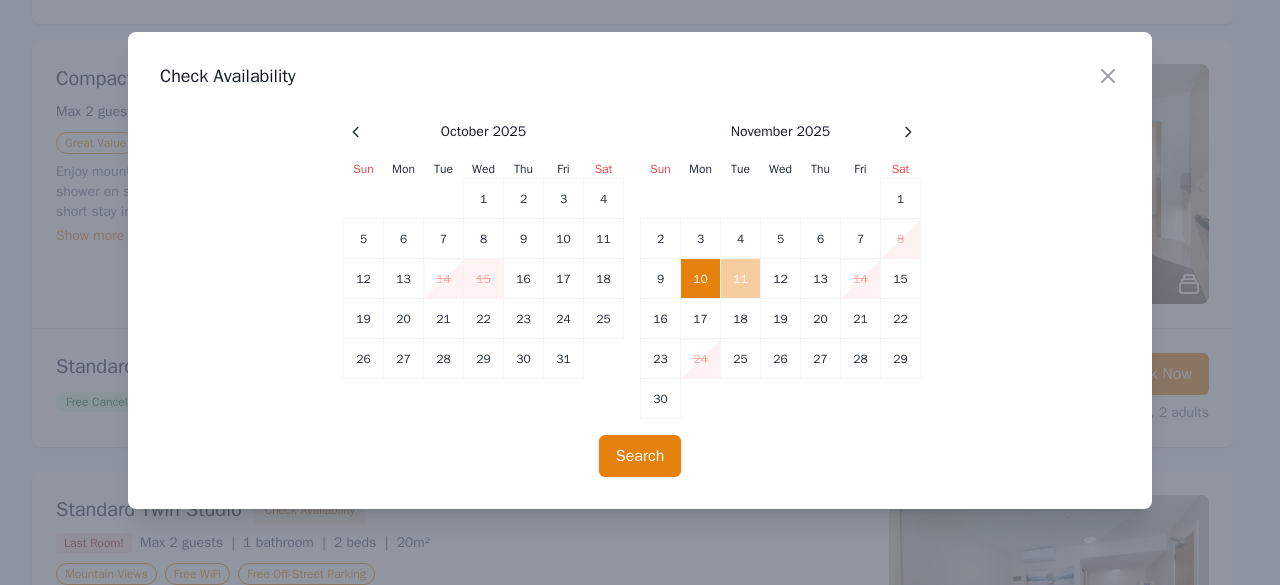 click on "11" at bounding box center [741, 279] 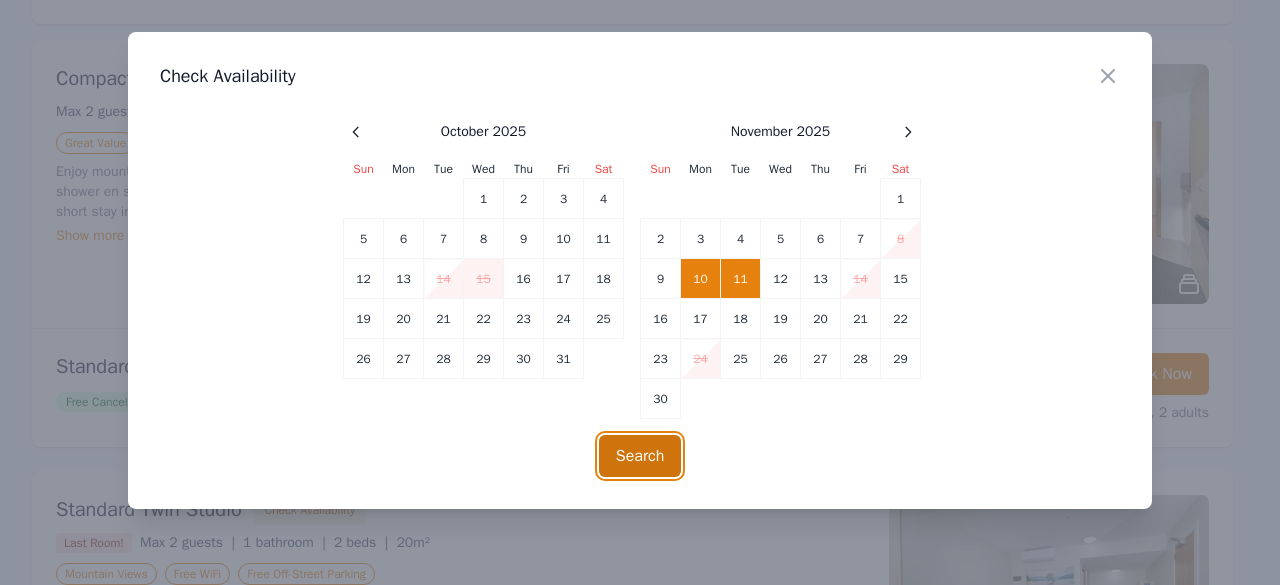 click on "Search" at bounding box center [640, 456] 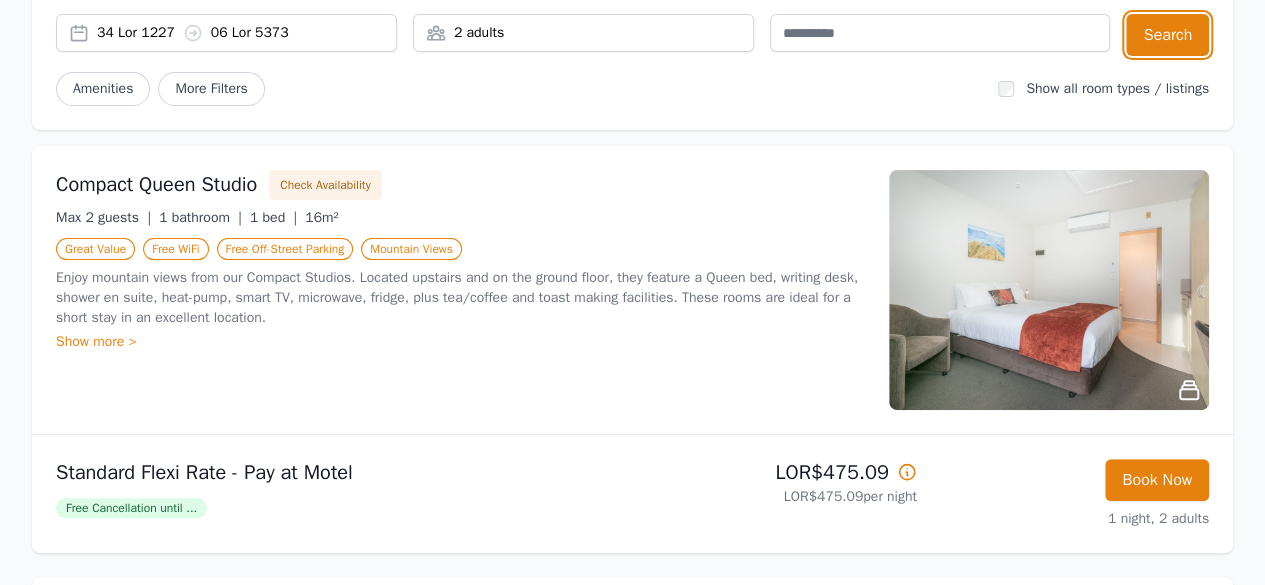scroll, scrollTop: 200, scrollLeft: 0, axis: vertical 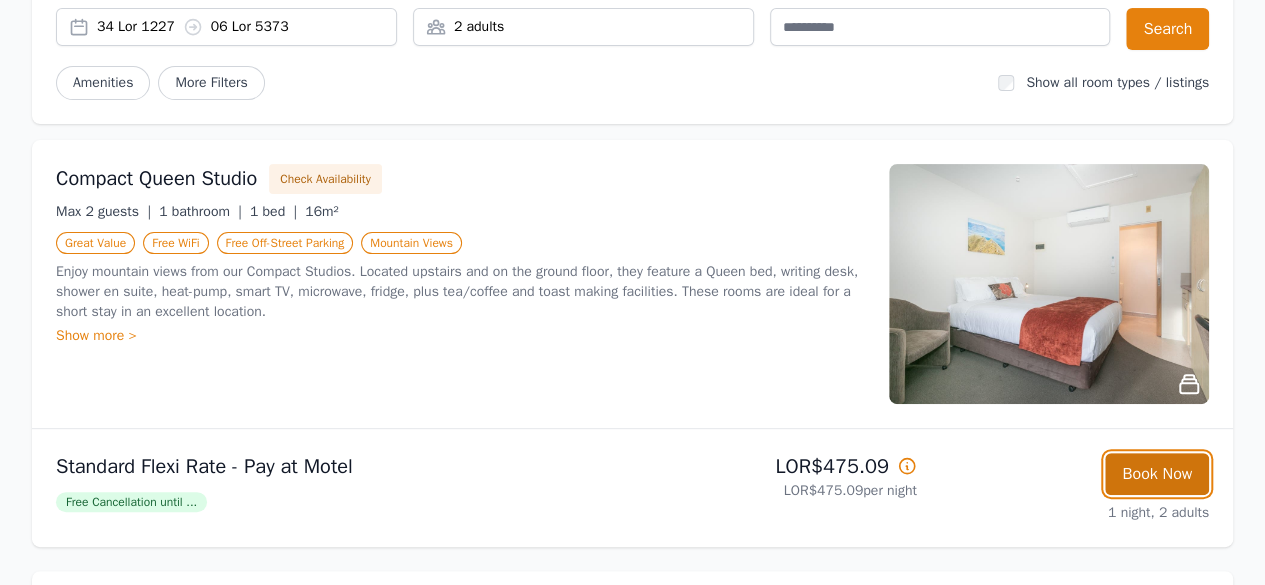 click on "Book Now" at bounding box center [1157, 474] 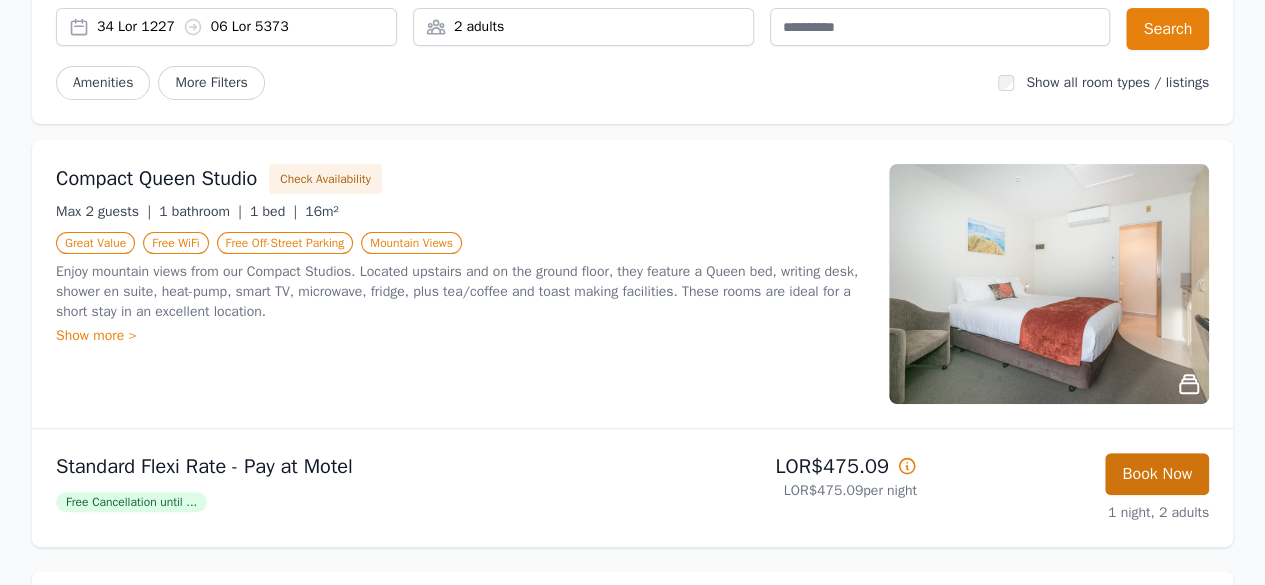 scroll, scrollTop: 96, scrollLeft: 0, axis: vertical 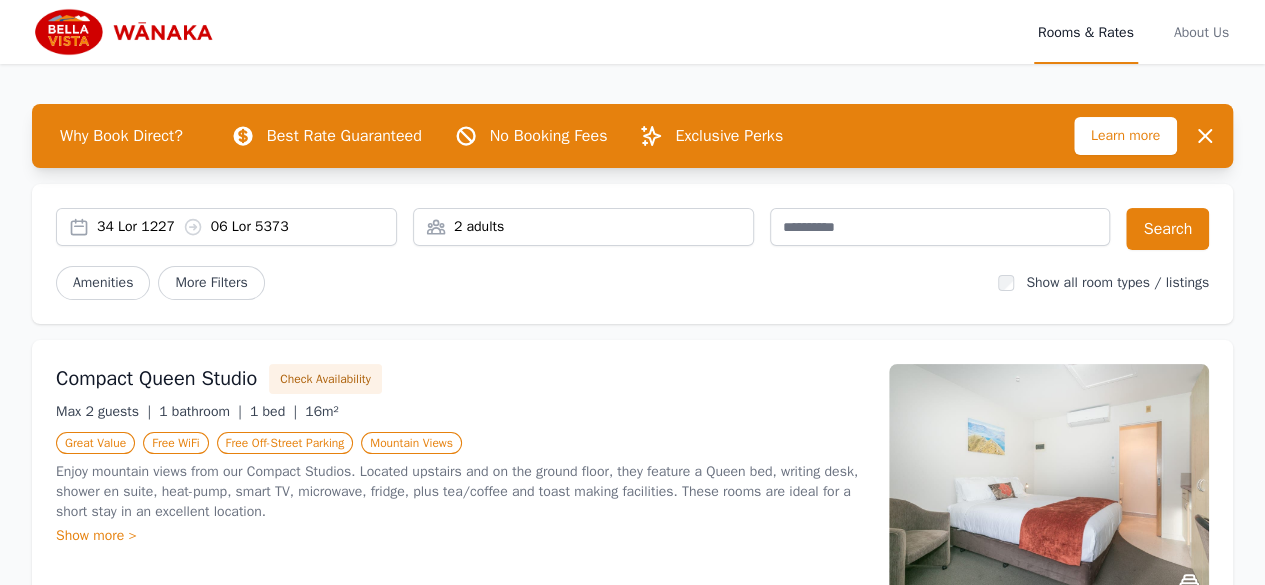 click on "2 adults" at bounding box center [583, 227] 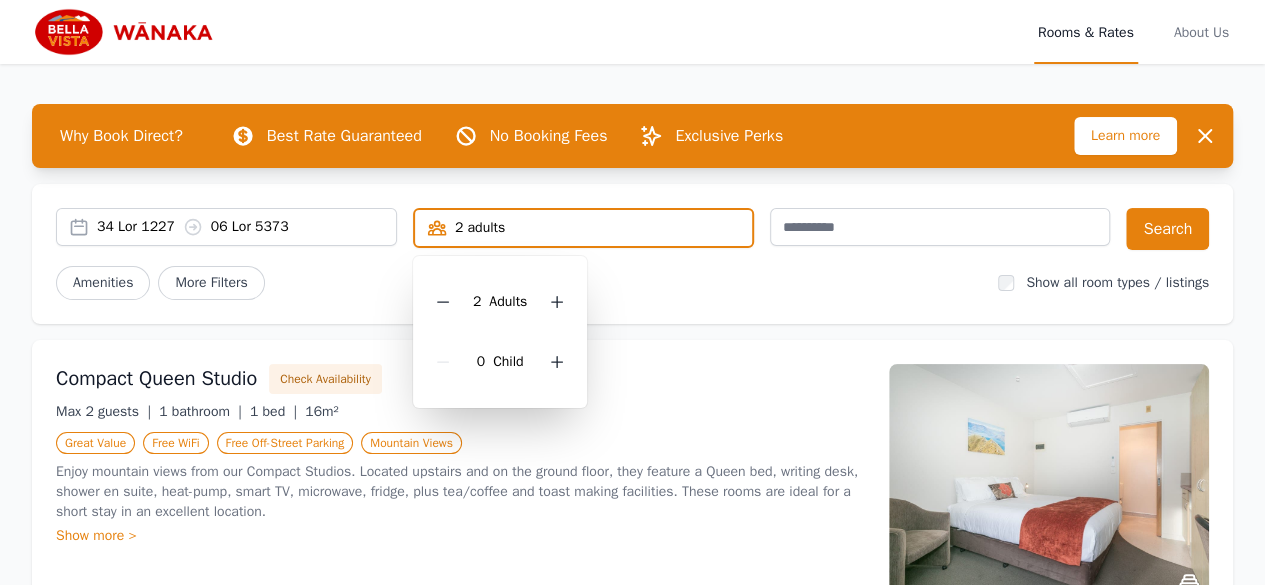 click on "Loremipsu Dolo Sitamet" at bounding box center (519, 283) 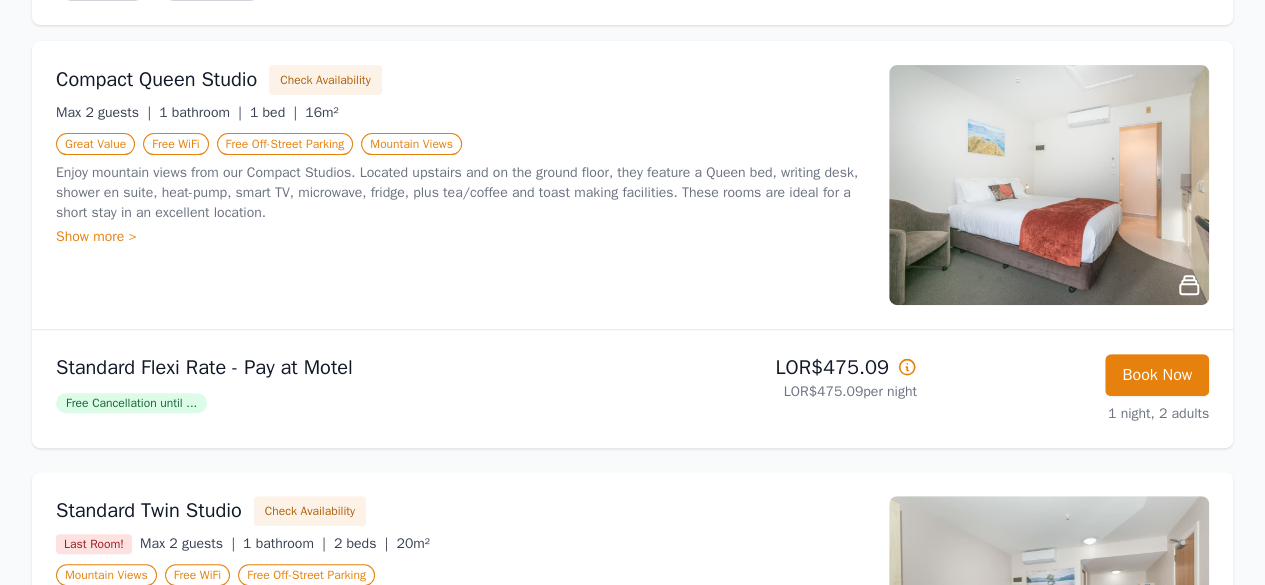 scroll, scrollTop: 300, scrollLeft: 0, axis: vertical 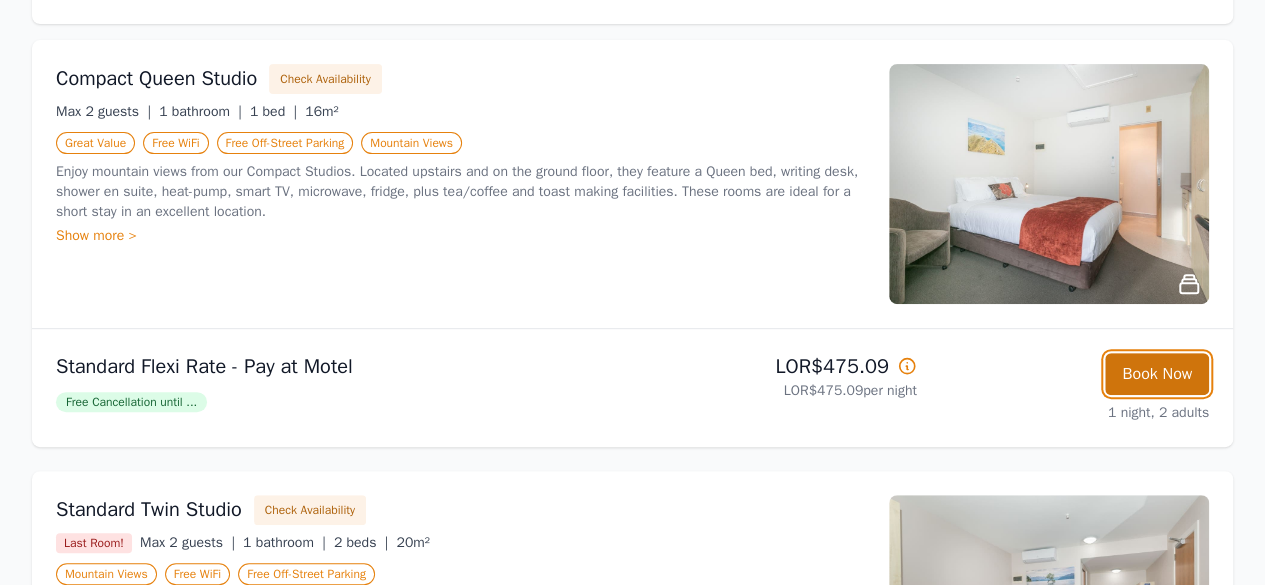 click on "Book Now" at bounding box center [1157, 374] 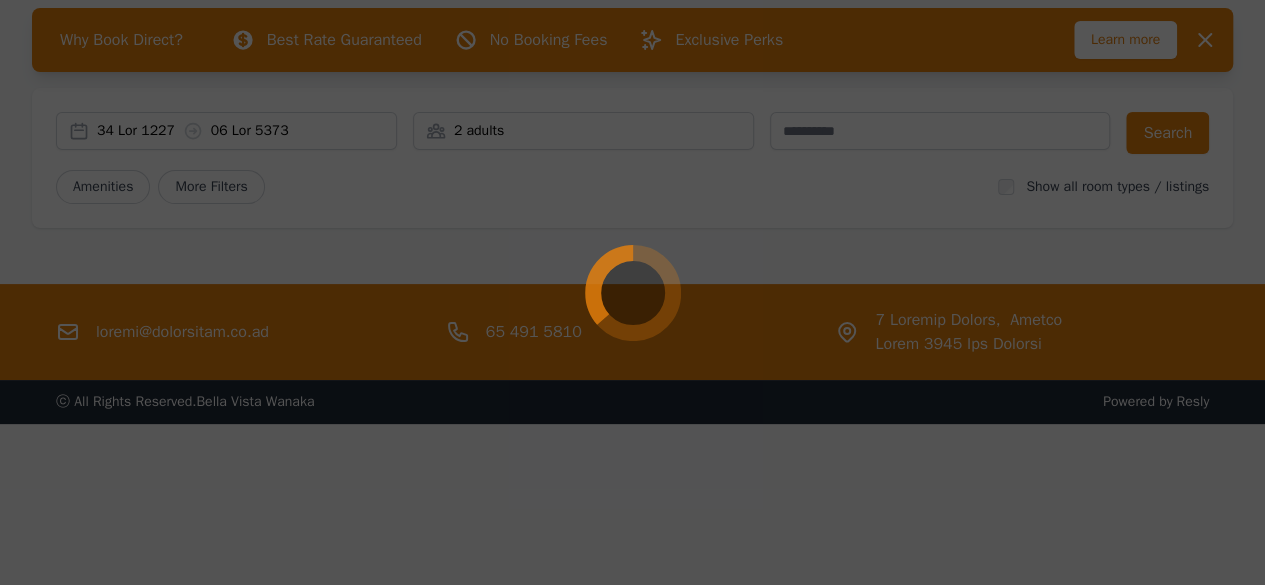 scroll, scrollTop: 96, scrollLeft: 0, axis: vertical 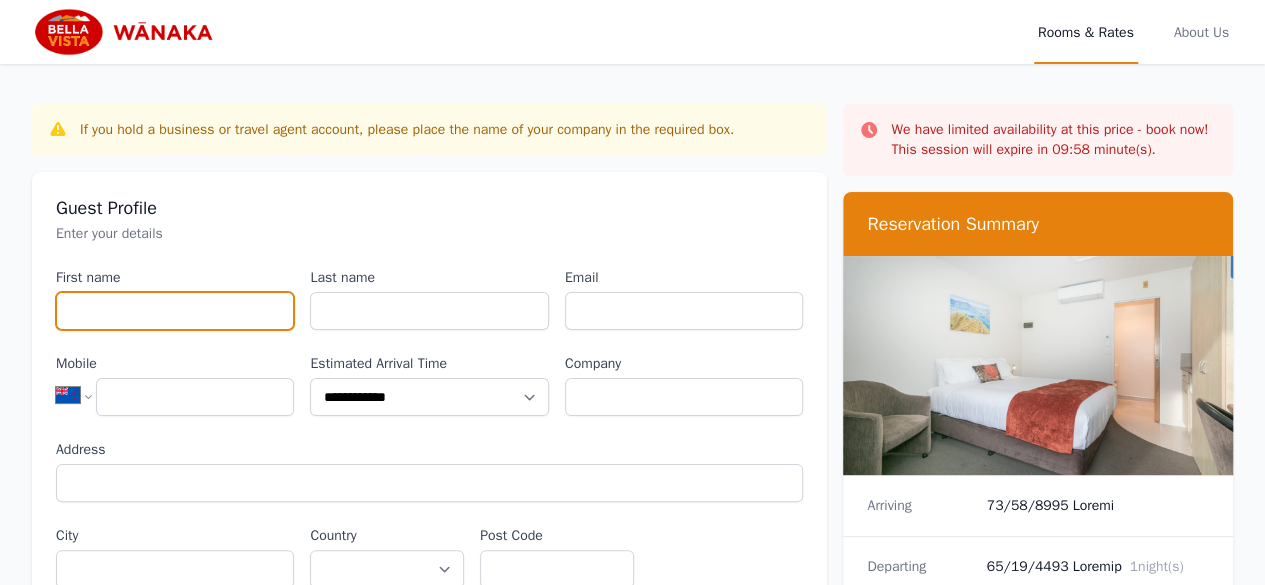 click on "First name" at bounding box center (175, 311) 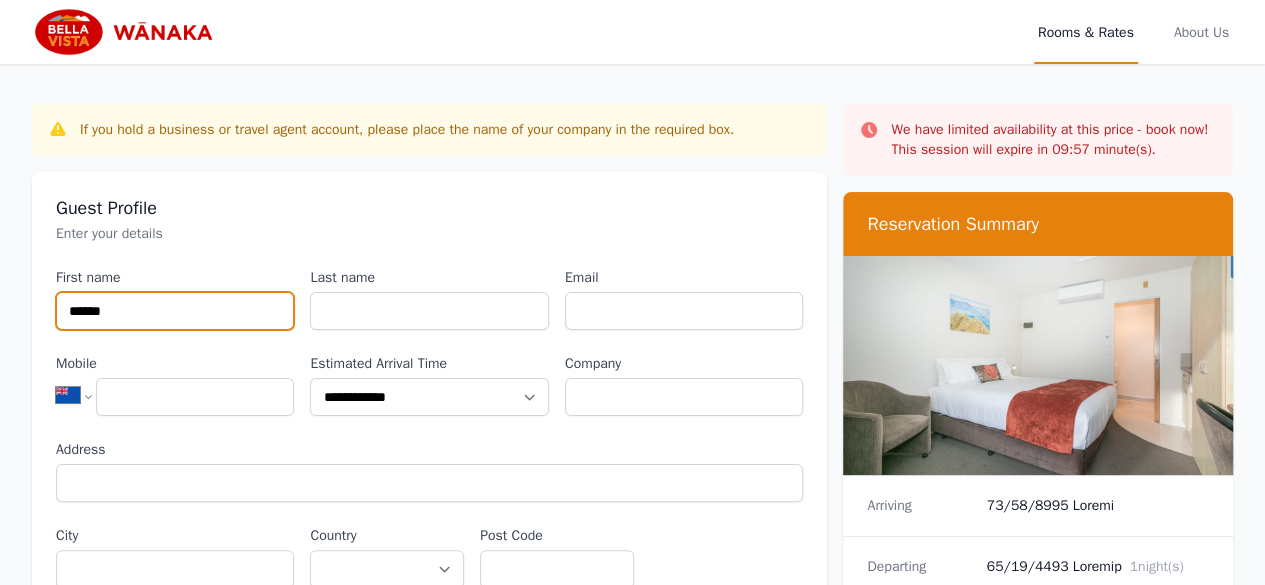 type on "******" 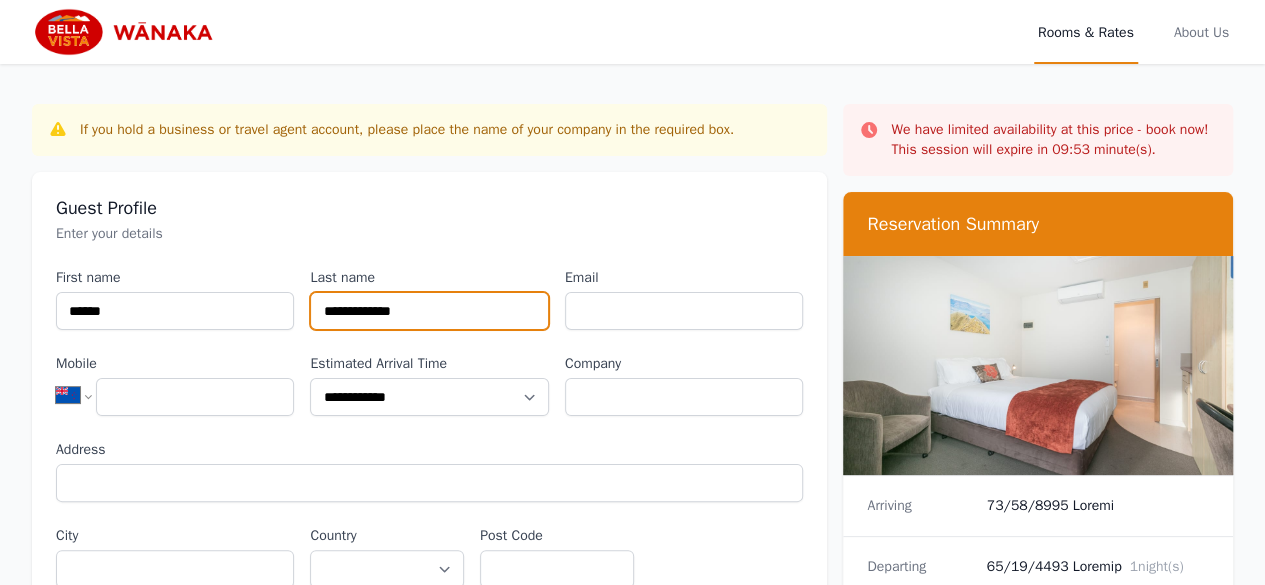 type on "**********" 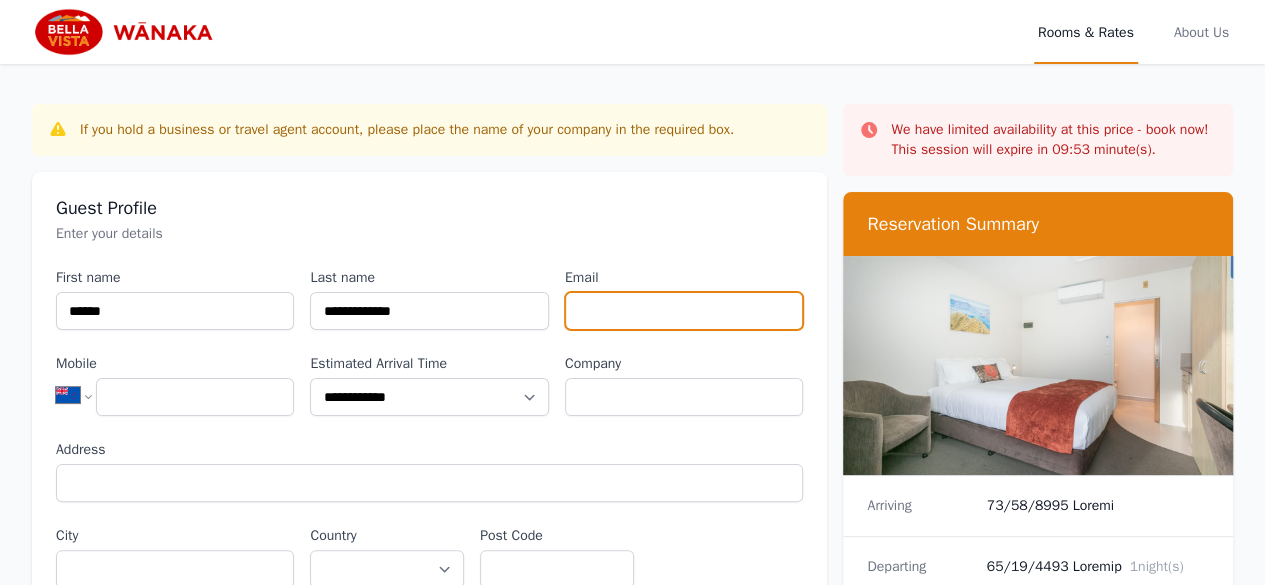 click on "Email" at bounding box center [684, 311] 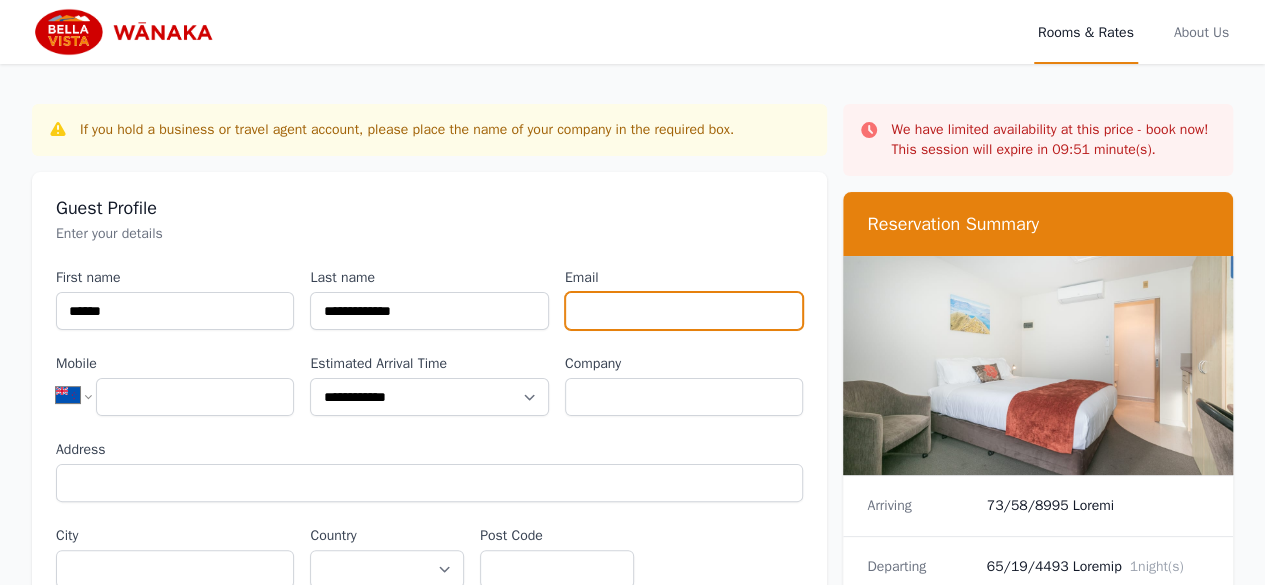 type on "**********" 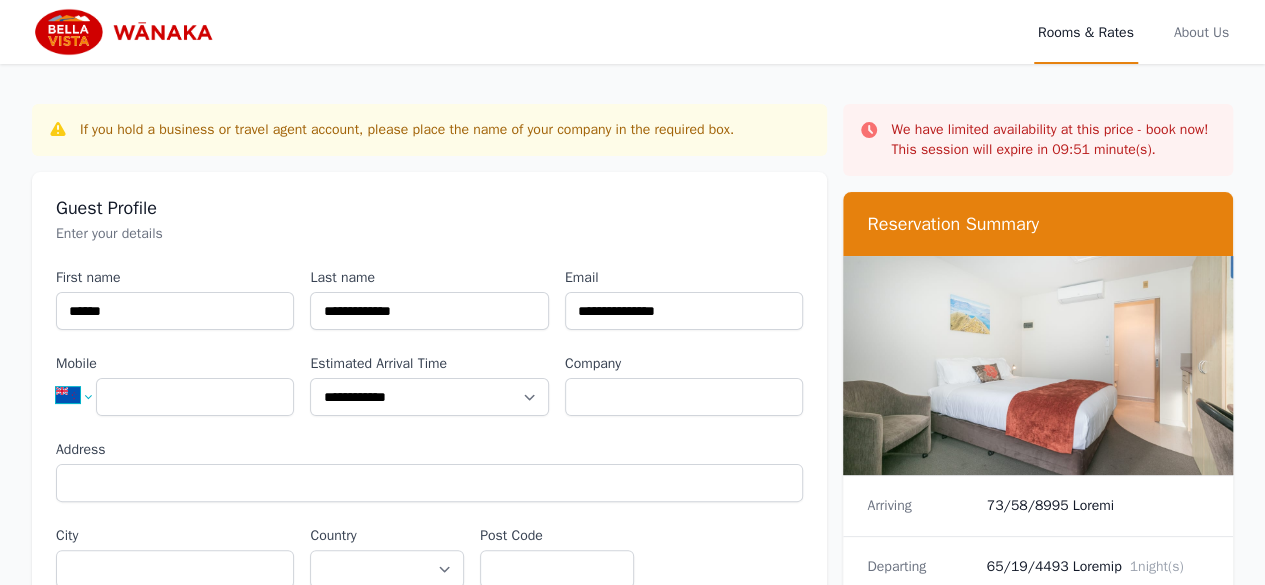 select on "**" 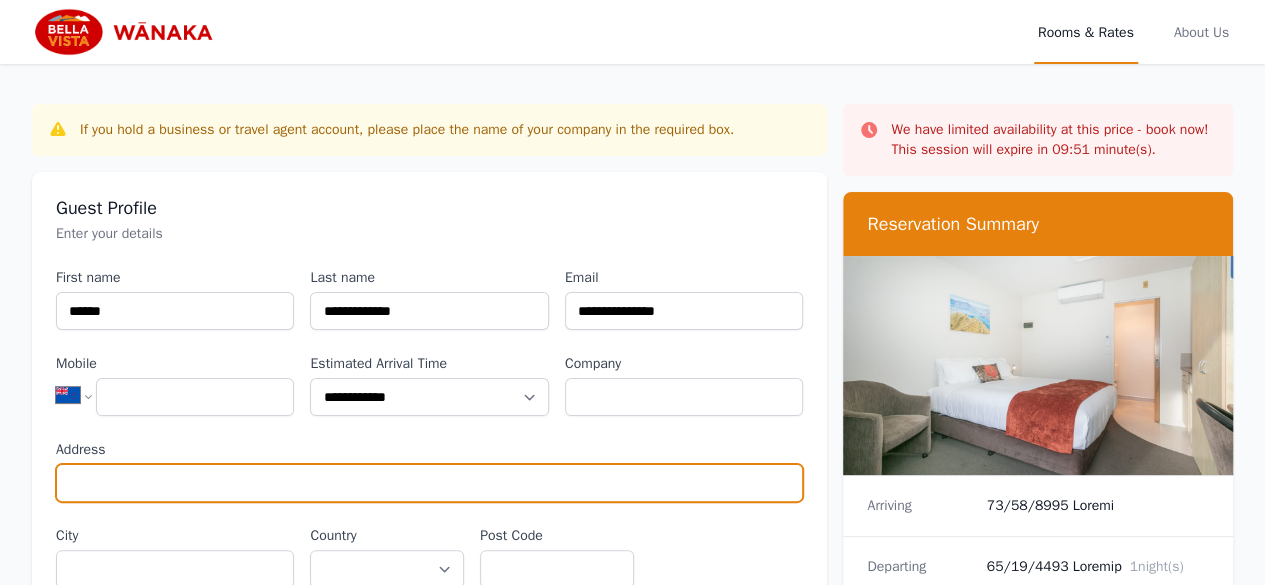 type on "**********" 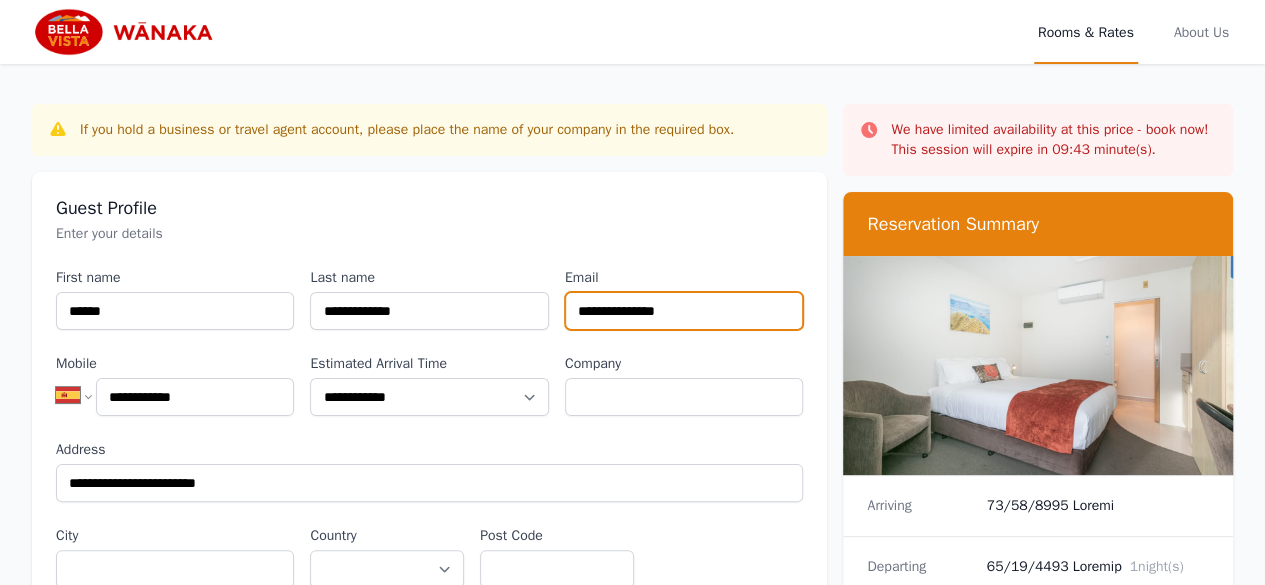 type on "**********" 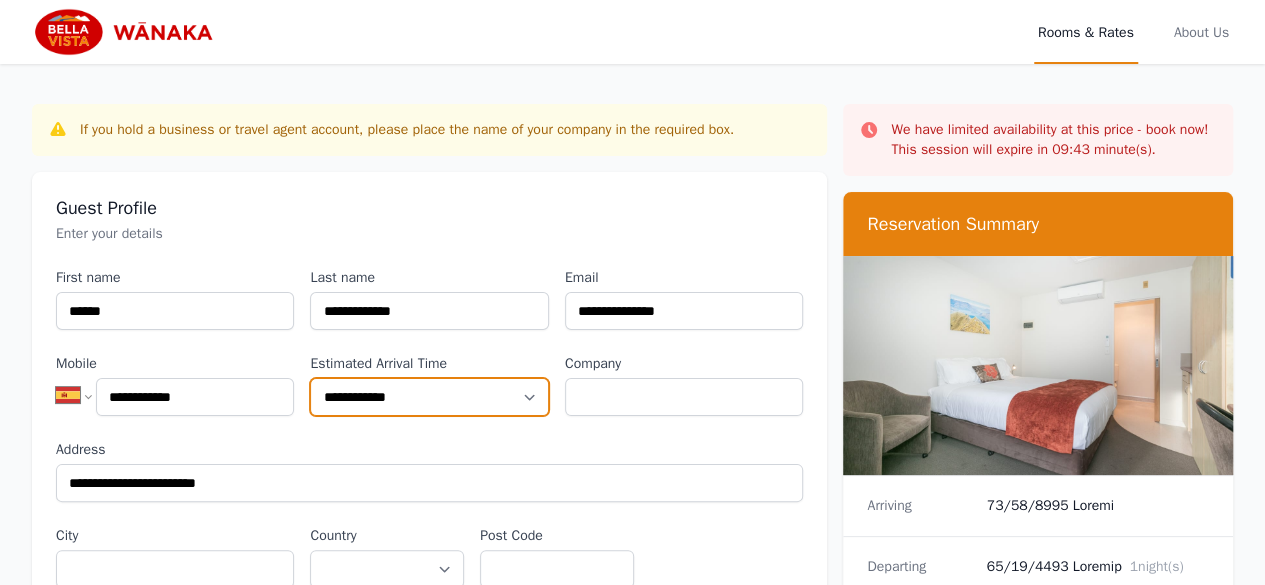 click on "**********" at bounding box center (429, 397) 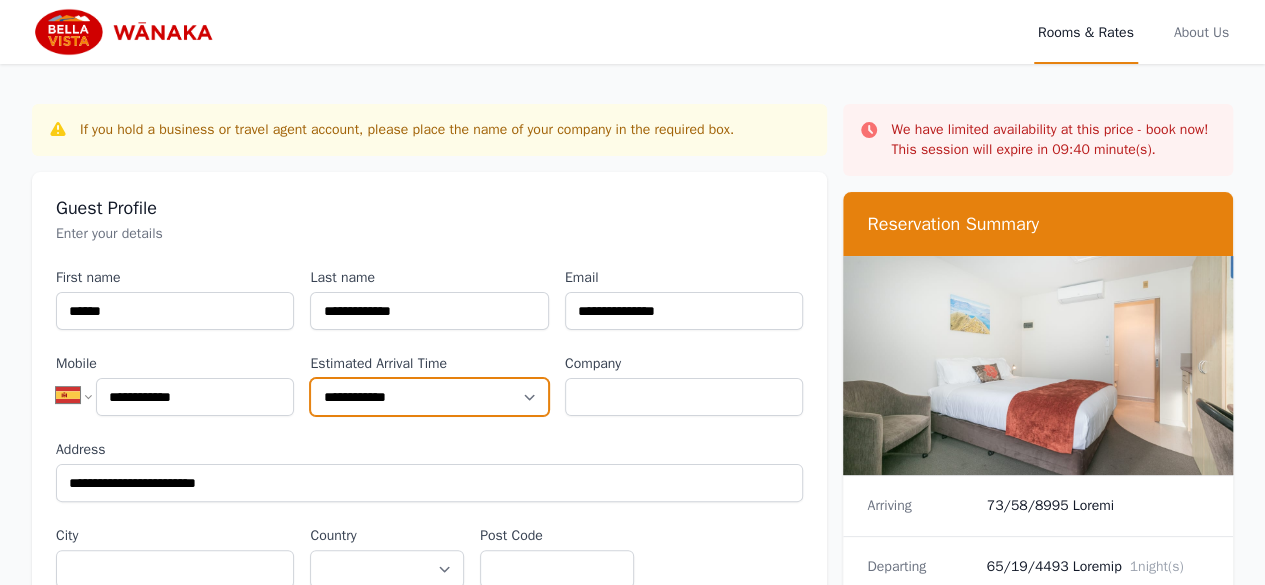 click on "**********" at bounding box center [429, 397] 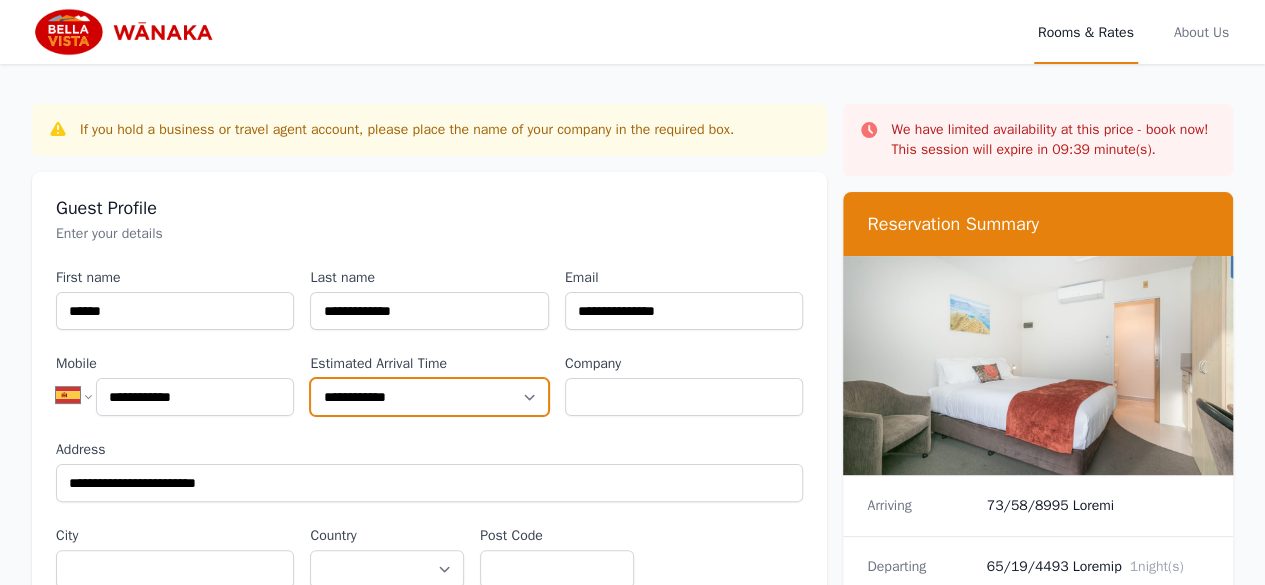 scroll, scrollTop: 200, scrollLeft: 0, axis: vertical 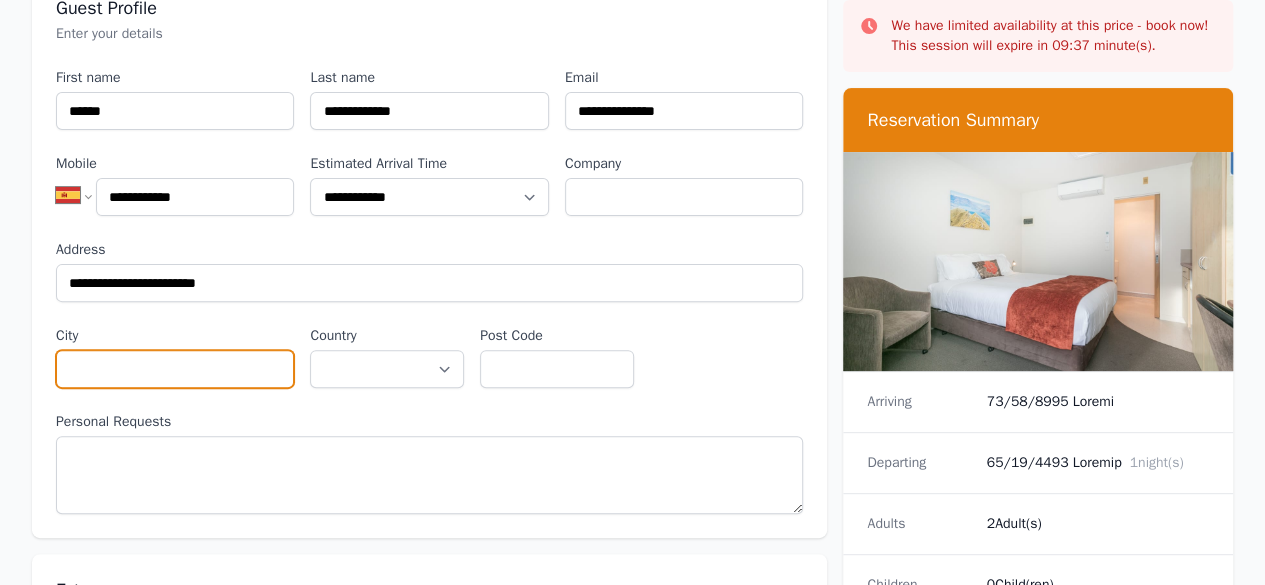 click on "City" at bounding box center (175, 369) 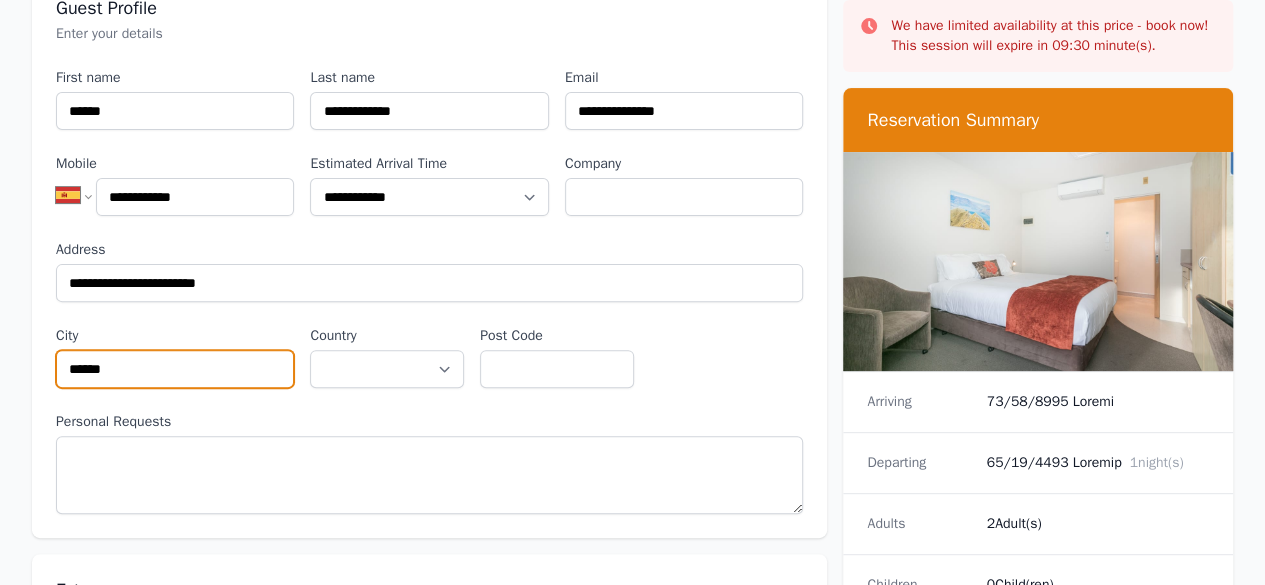 type on "******" 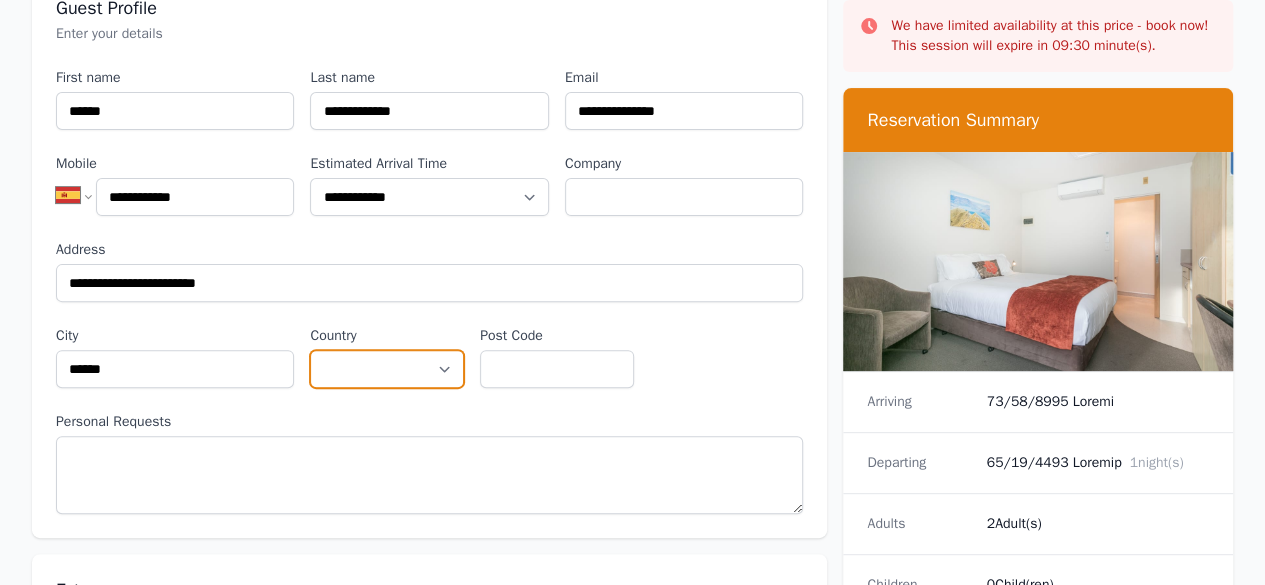 click on "**********" at bounding box center (387, 369) 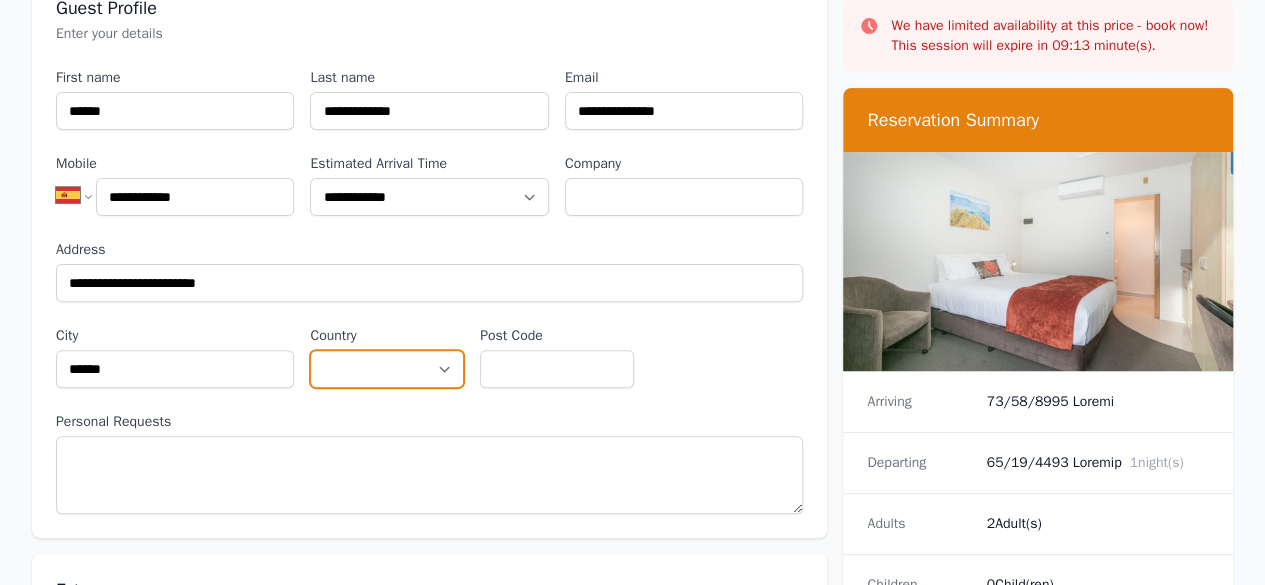 select on "******" 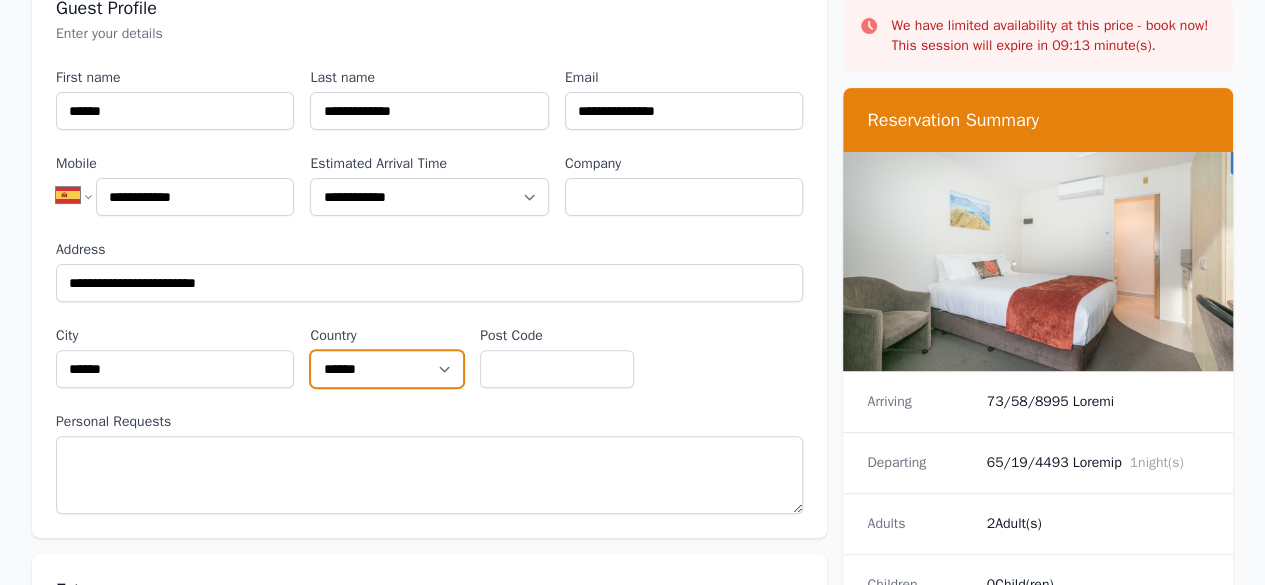 click on "**********" at bounding box center (387, 369) 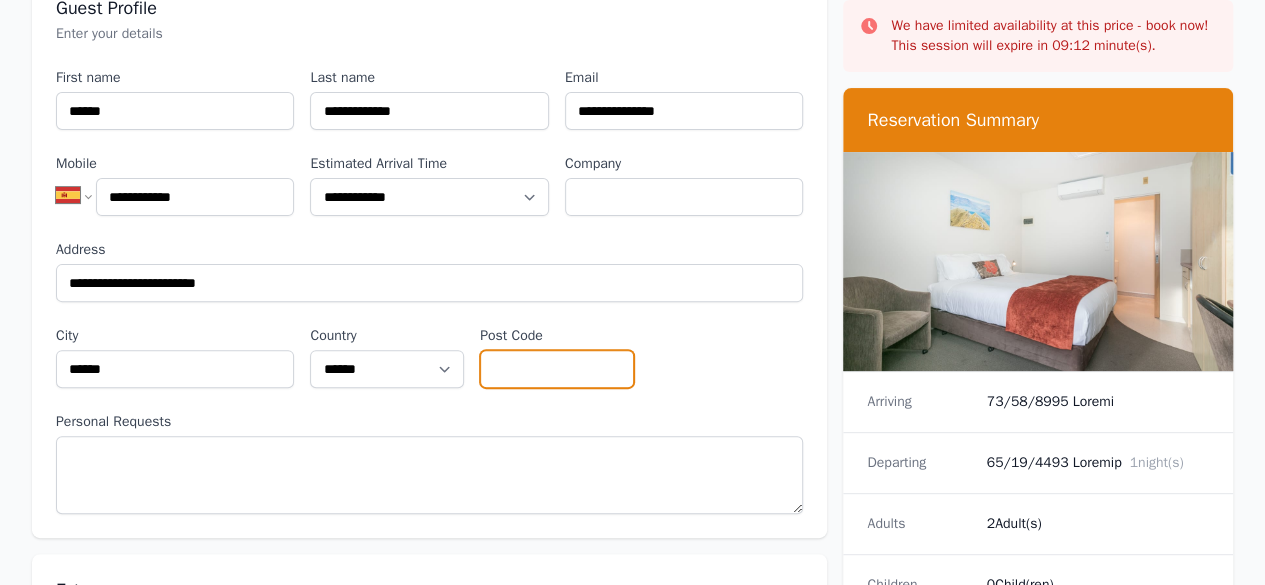 click on "Post Code" at bounding box center [557, 369] 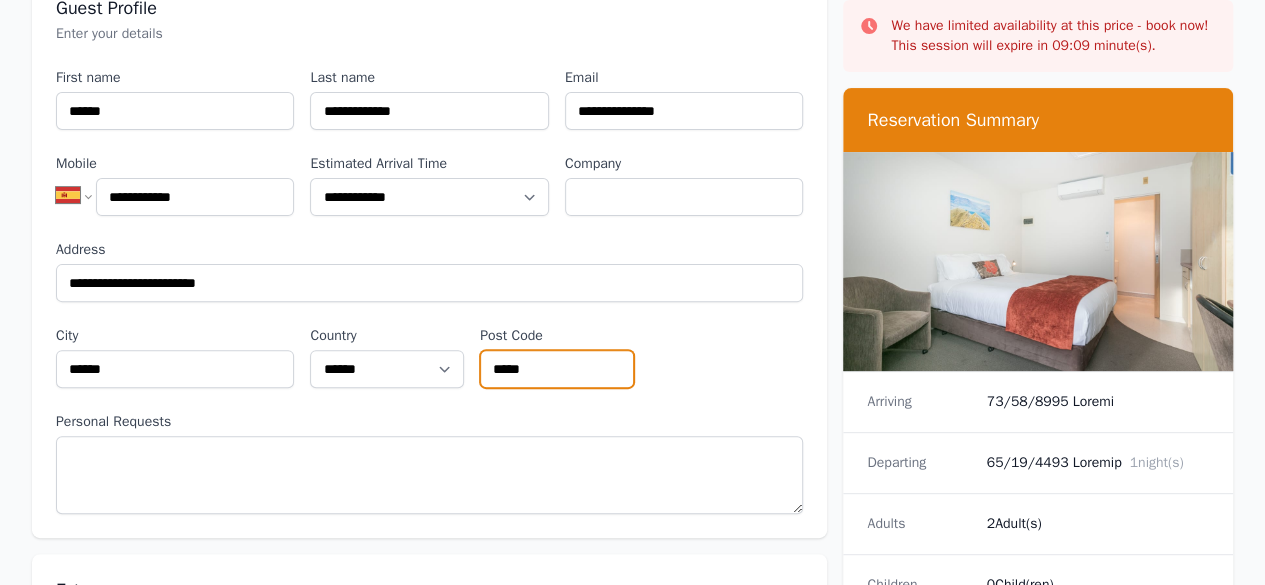 type on "*****" 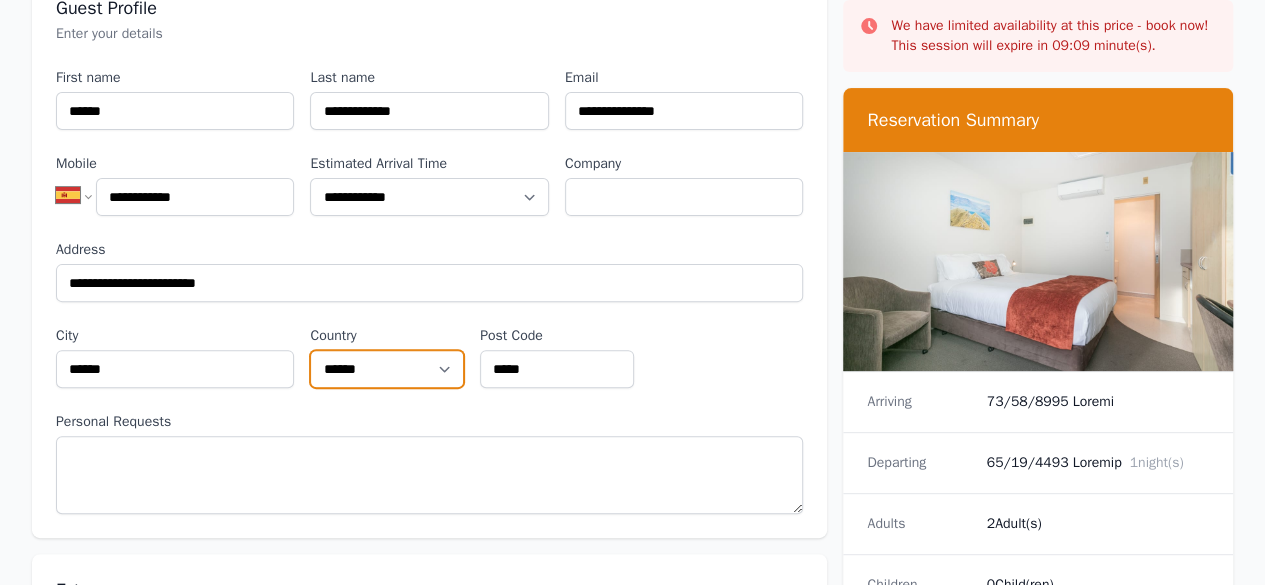 click on "**********" at bounding box center [387, 369] 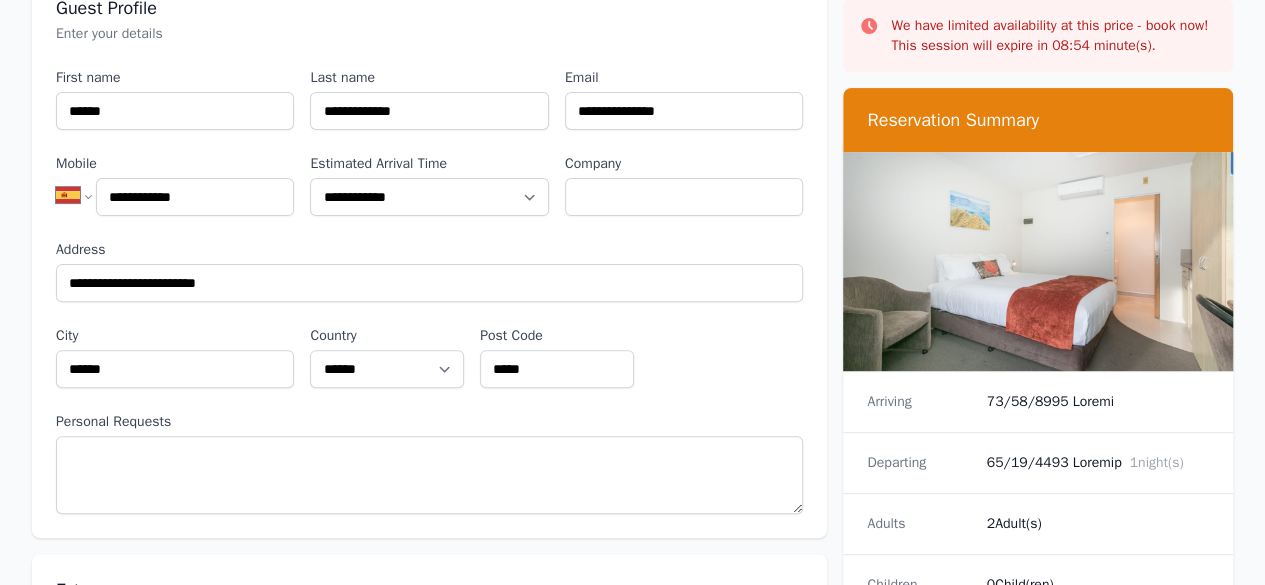 click on "**********" at bounding box center [429, 291] 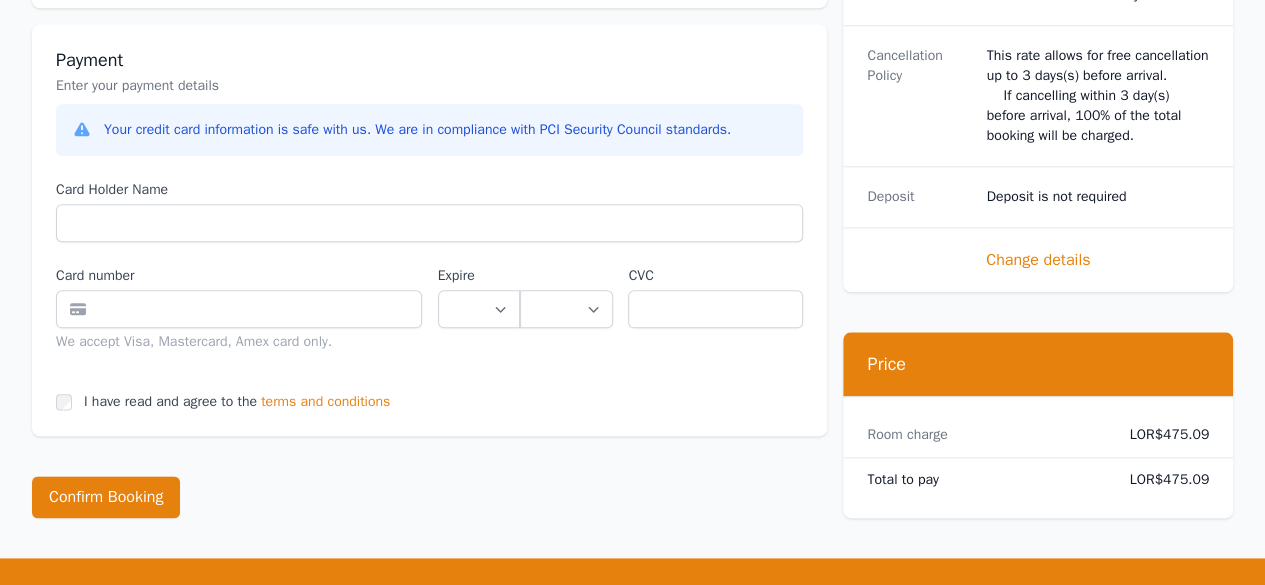 scroll, scrollTop: 1100, scrollLeft: 0, axis: vertical 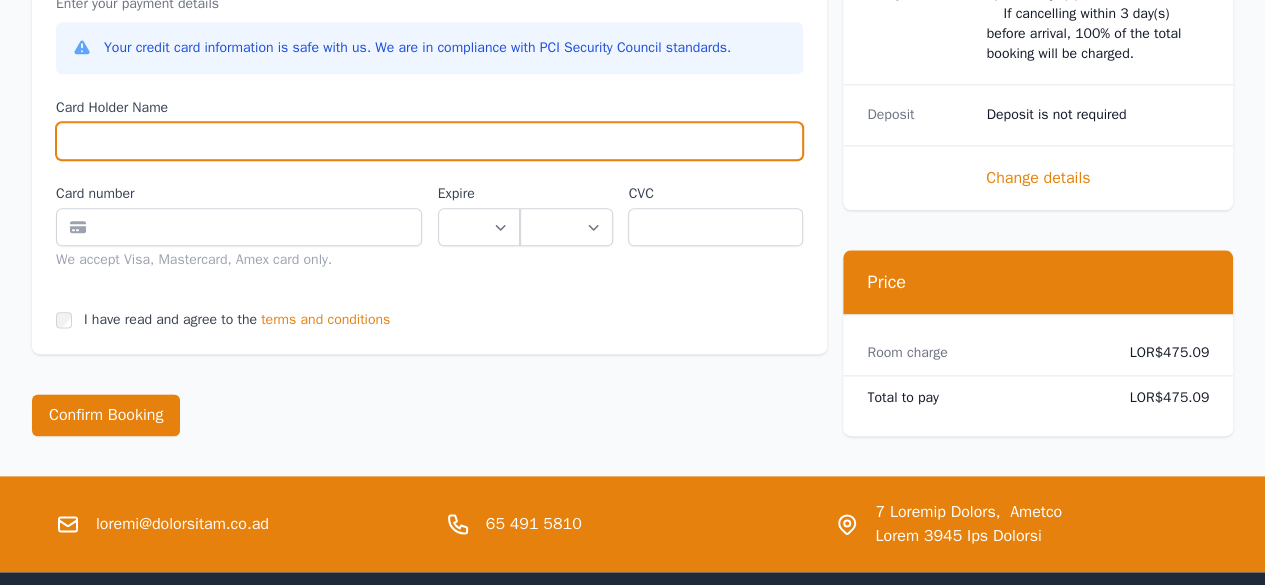 click on "Card Holder Name" at bounding box center (429, 141) 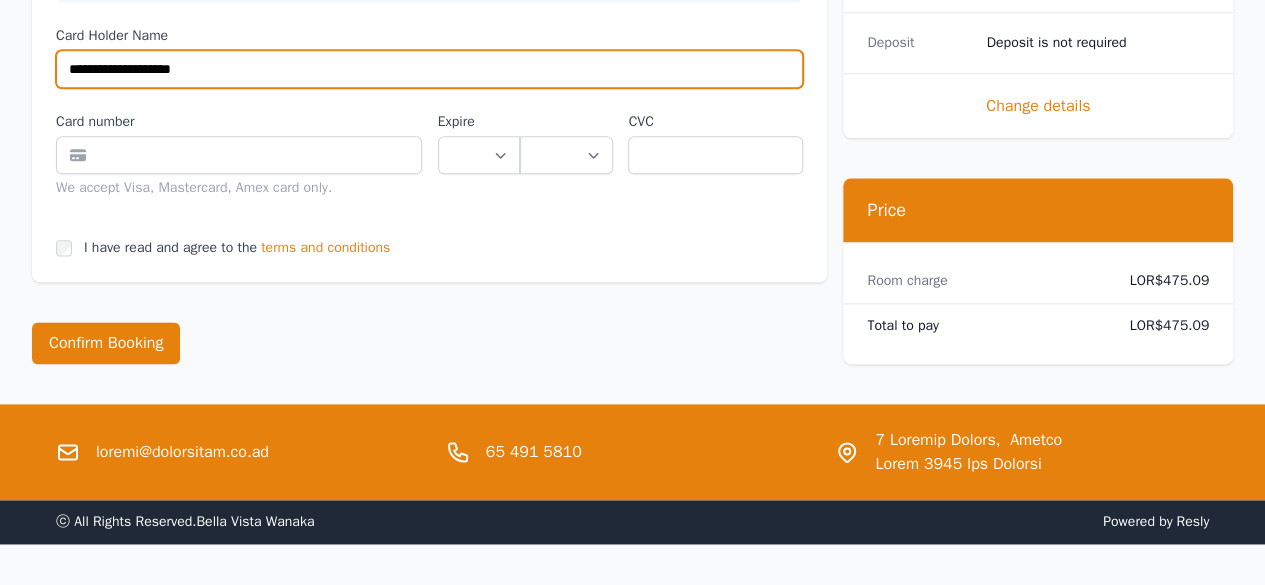 scroll, scrollTop: 1221, scrollLeft: 0, axis: vertical 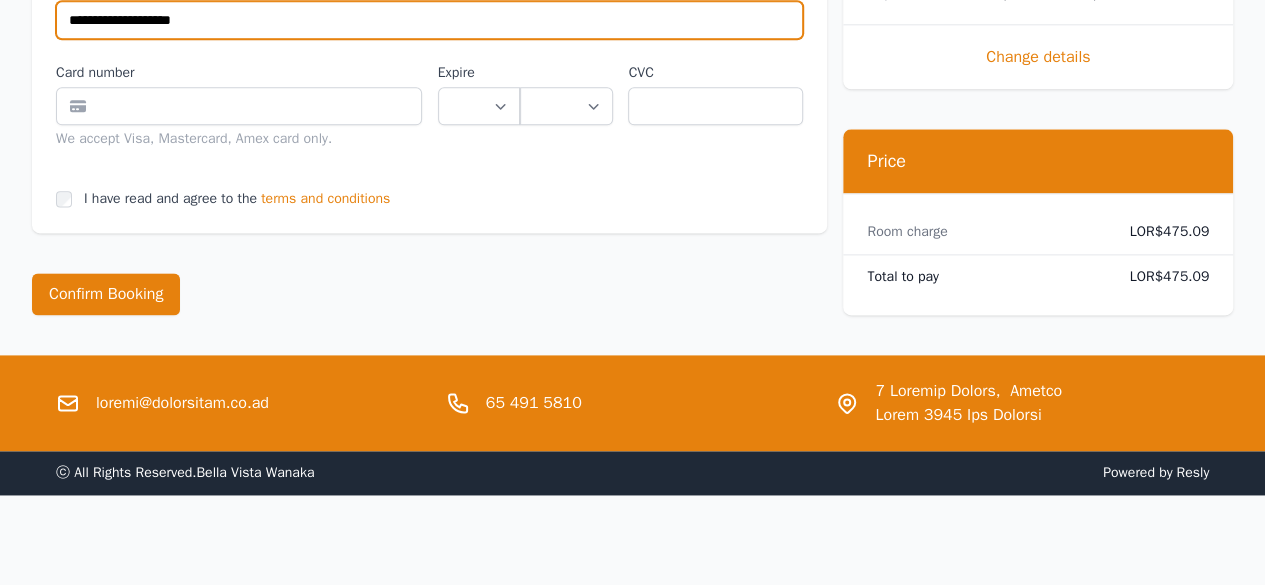 type on "**********" 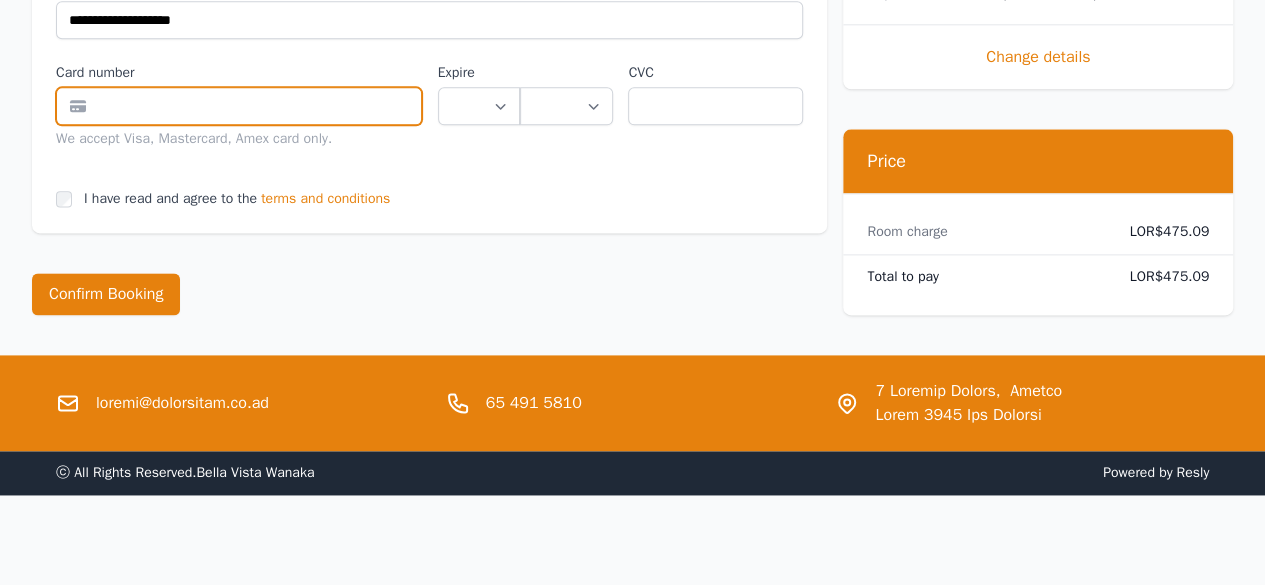 click at bounding box center [239, 106] 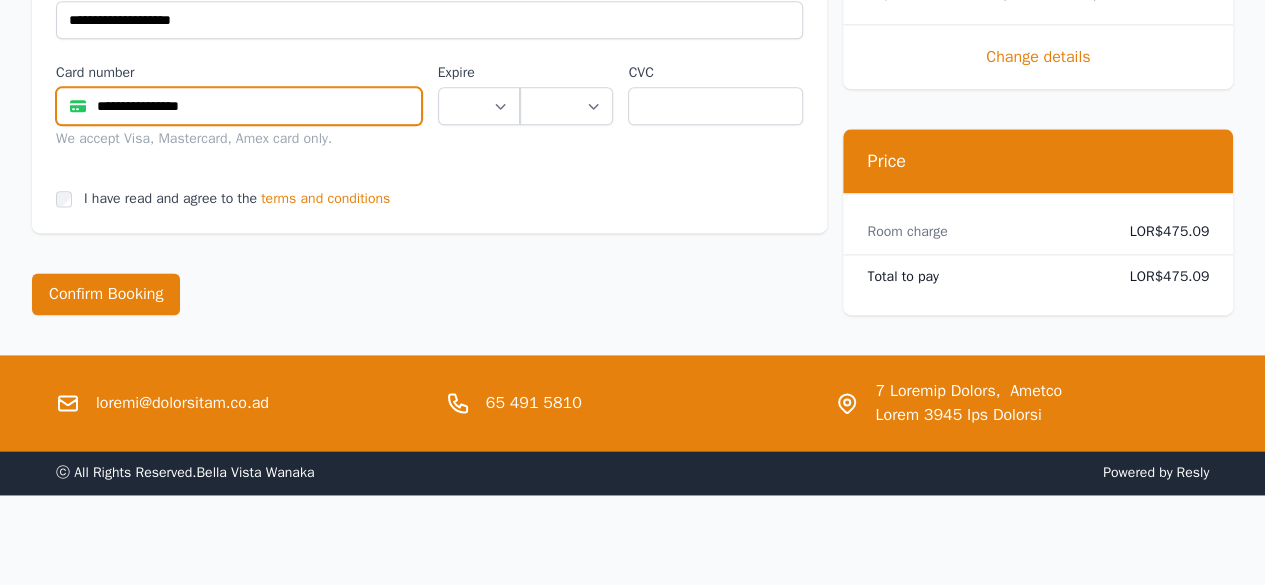 type on "**********" 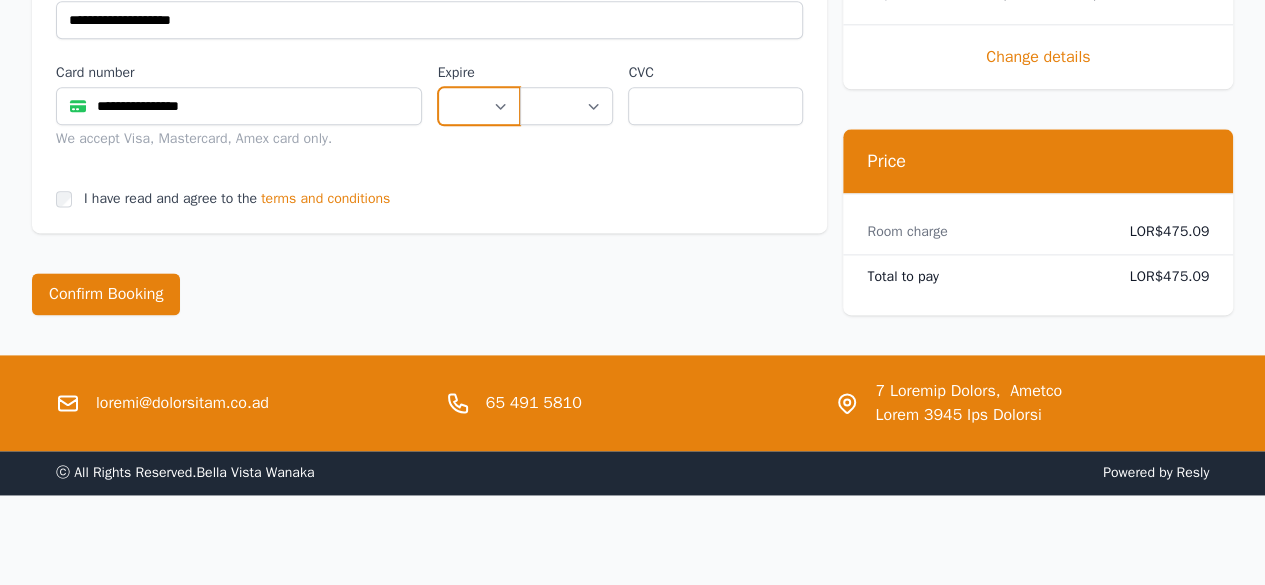 click on "** ** ** ** ** ** ** ** ** ** ** **" at bounding box center [479, 106] 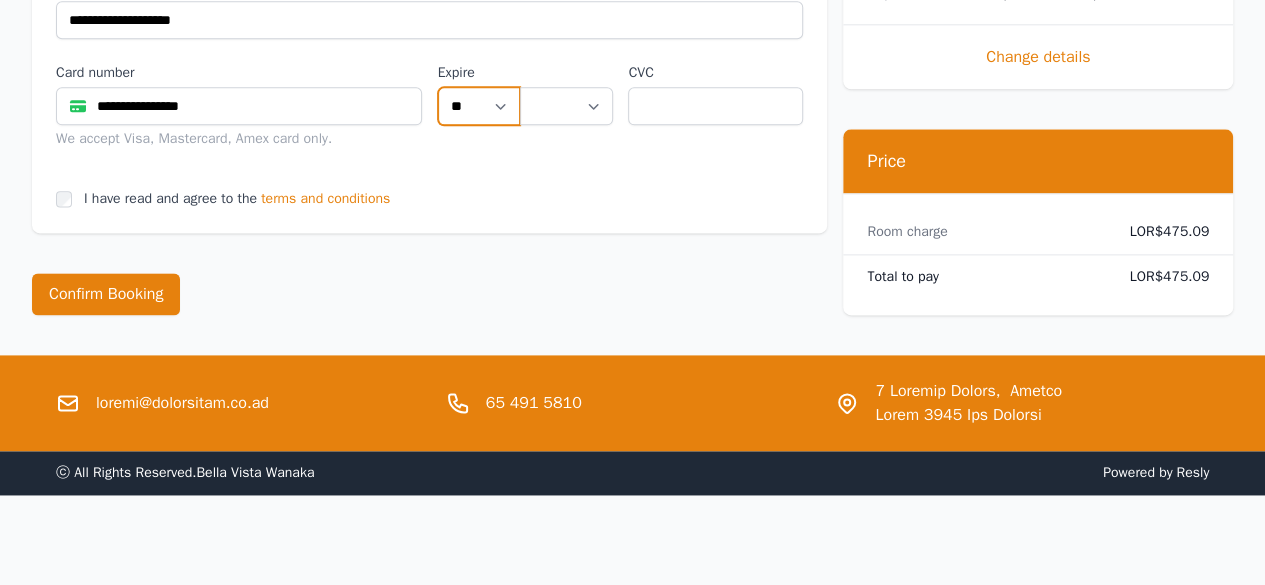 click on "** ** ** ** ** ** ** ** ** ** ** **" at bounding box center [479, 106] 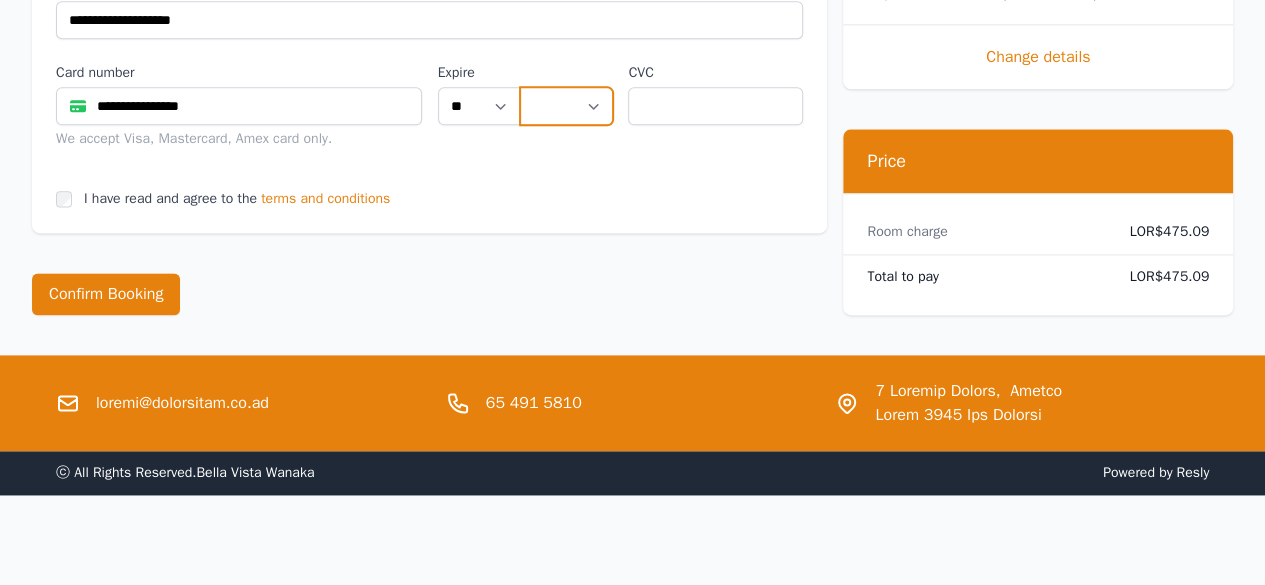 click on "**** **** **** **** **** **** **** **** ****" at bounding box center [566, 106] 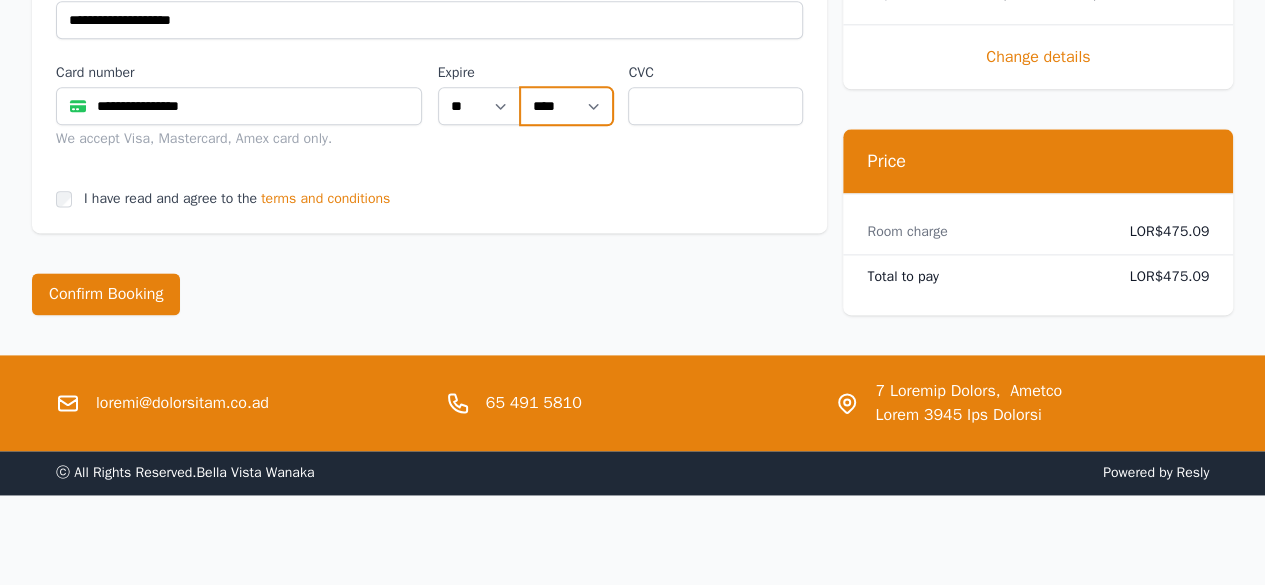 click on "**** **** **** **** **** **** **** **** ****" at bounding box center [566, 106] 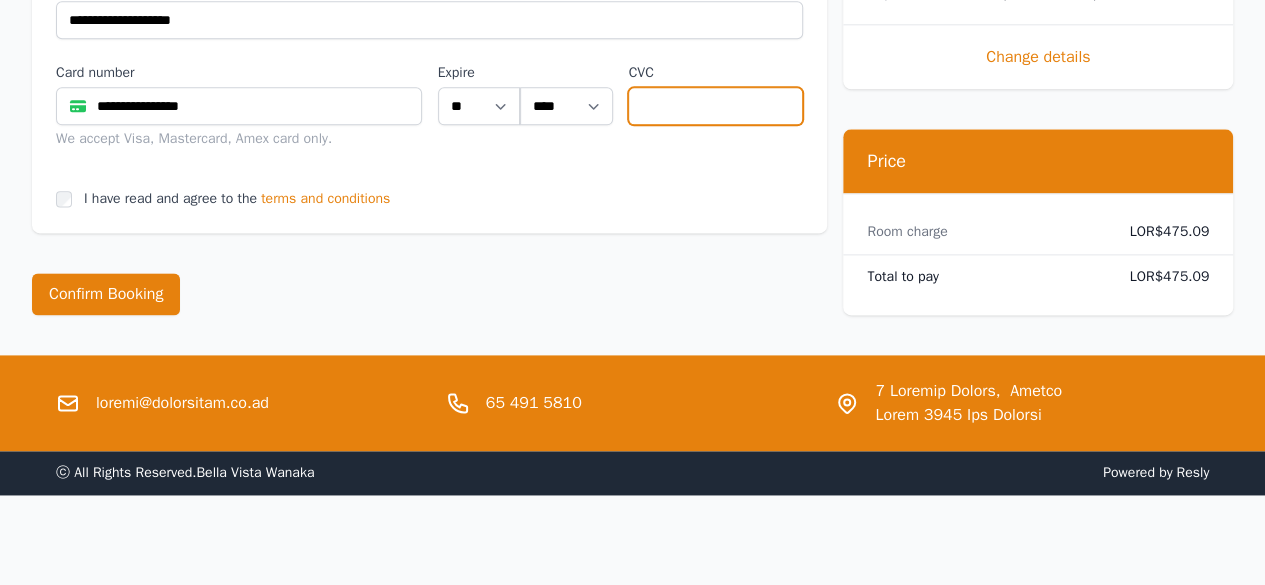click at bounding box center (715, 106) 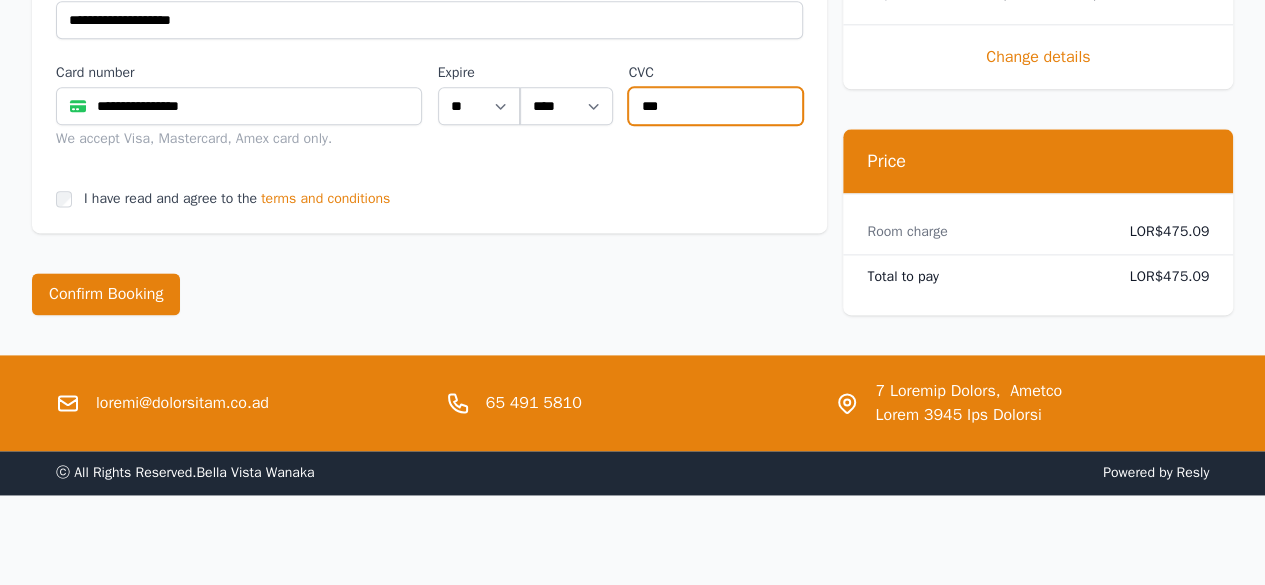 type on "***" 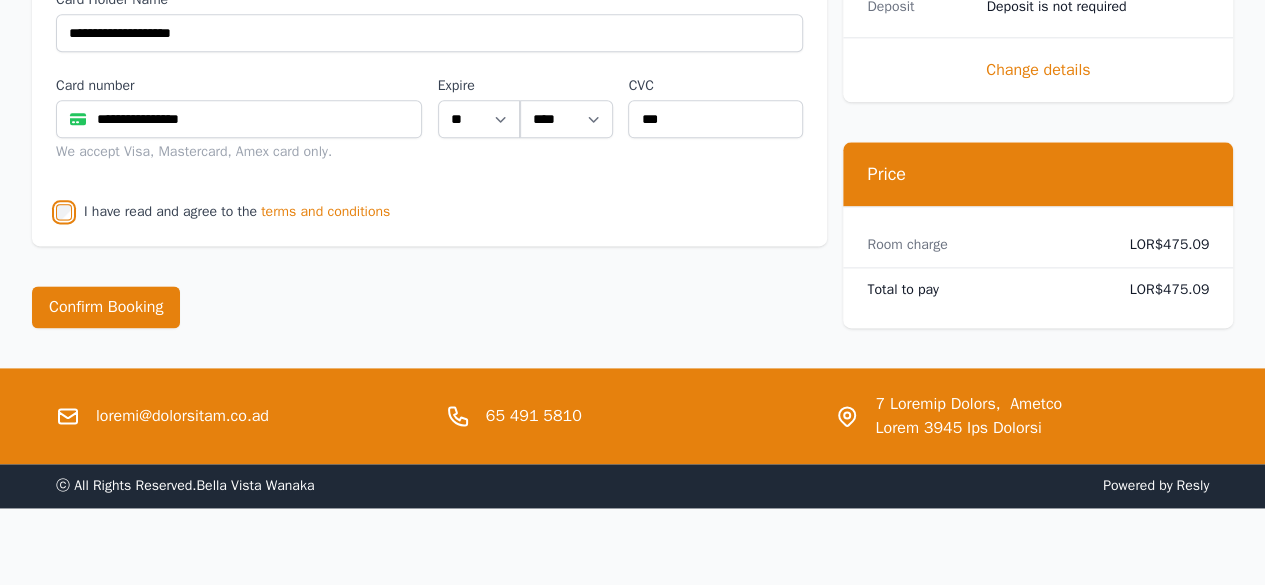 scroll, scrollTop: 1121, scrollLeft: 0, axis: vertical 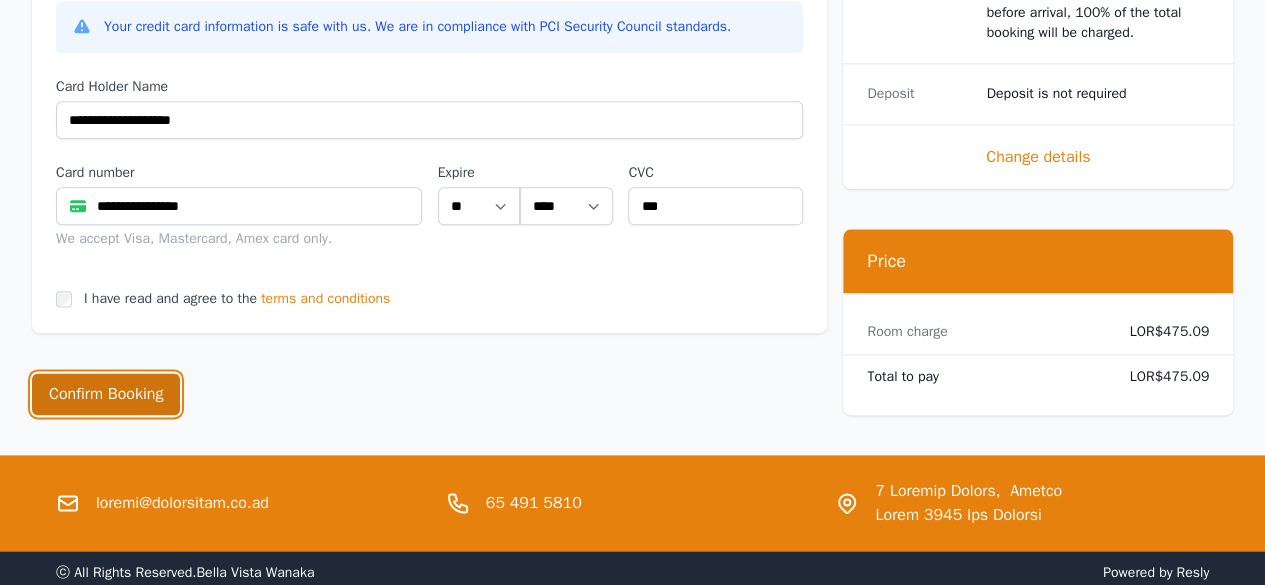click on "Confirm Booking" at bounding box center [106, 394] 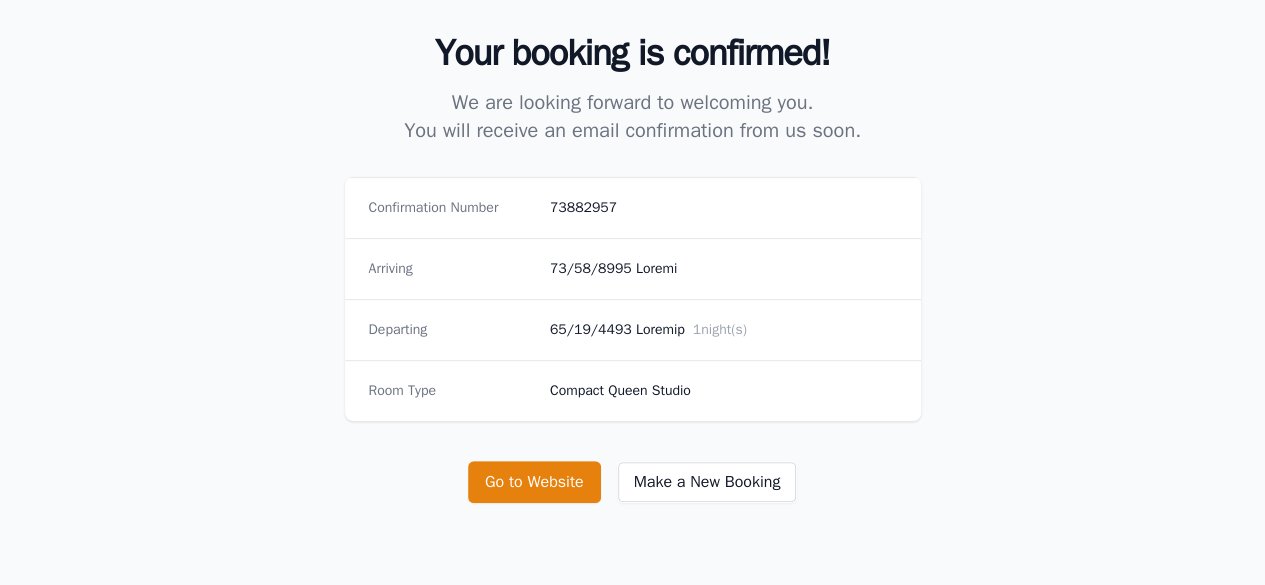 scroll, scrollTop: 200, scrollLeft: 0, axis: vertical 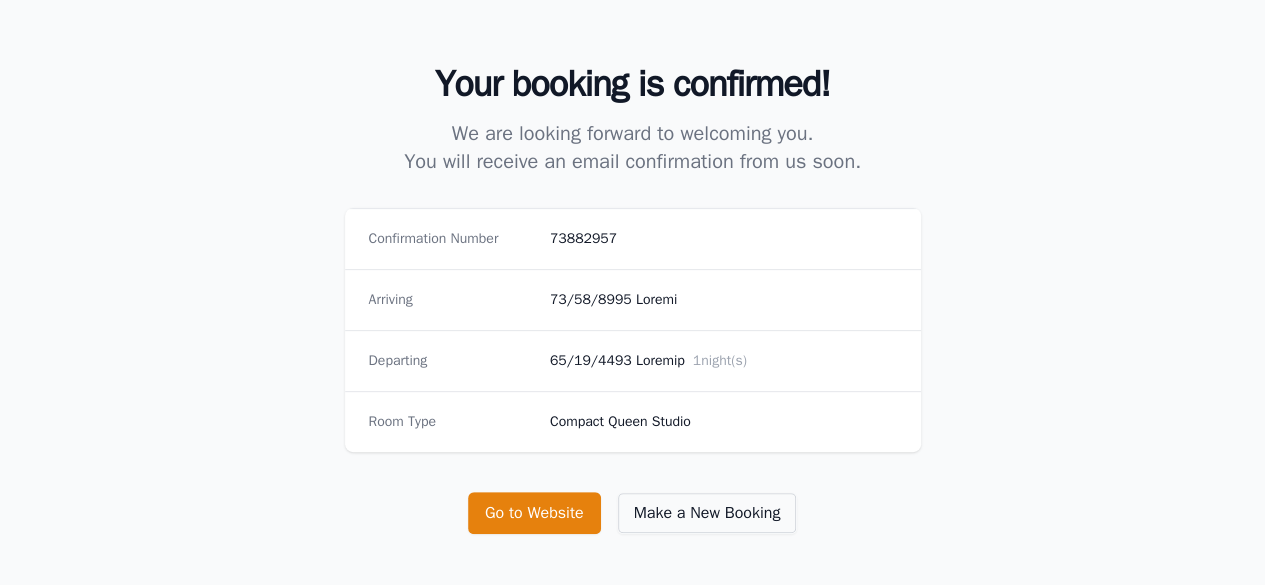 click on "Make a New Booking" at bounding box center (707, 513) 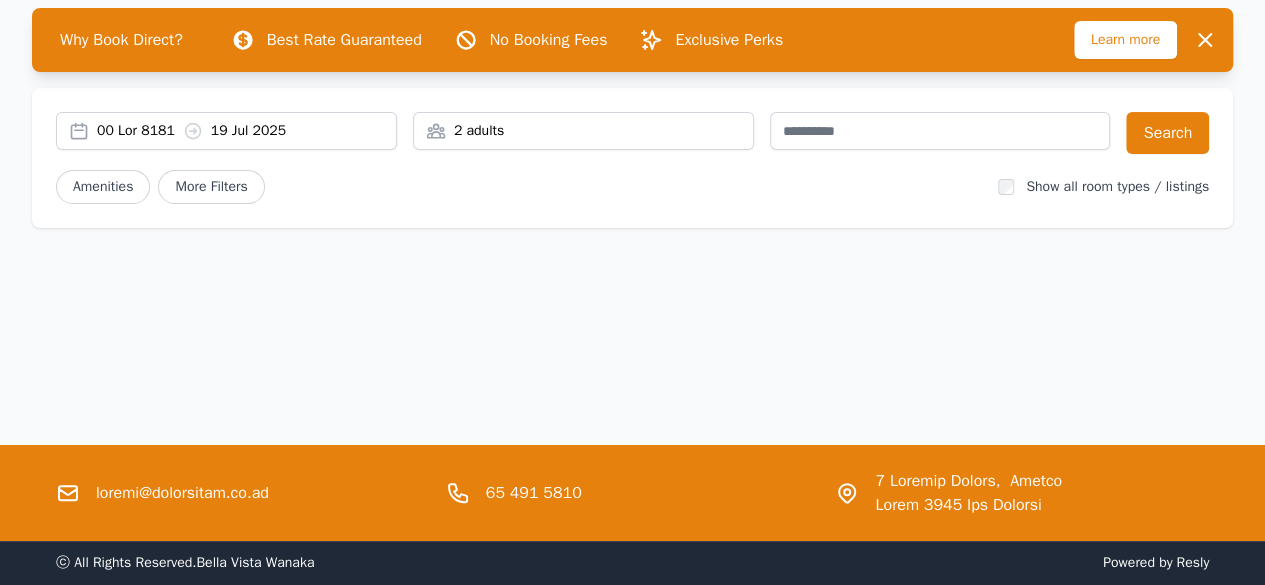 scroll, scrollTop: 0, scrollLeft: 0, axis: both 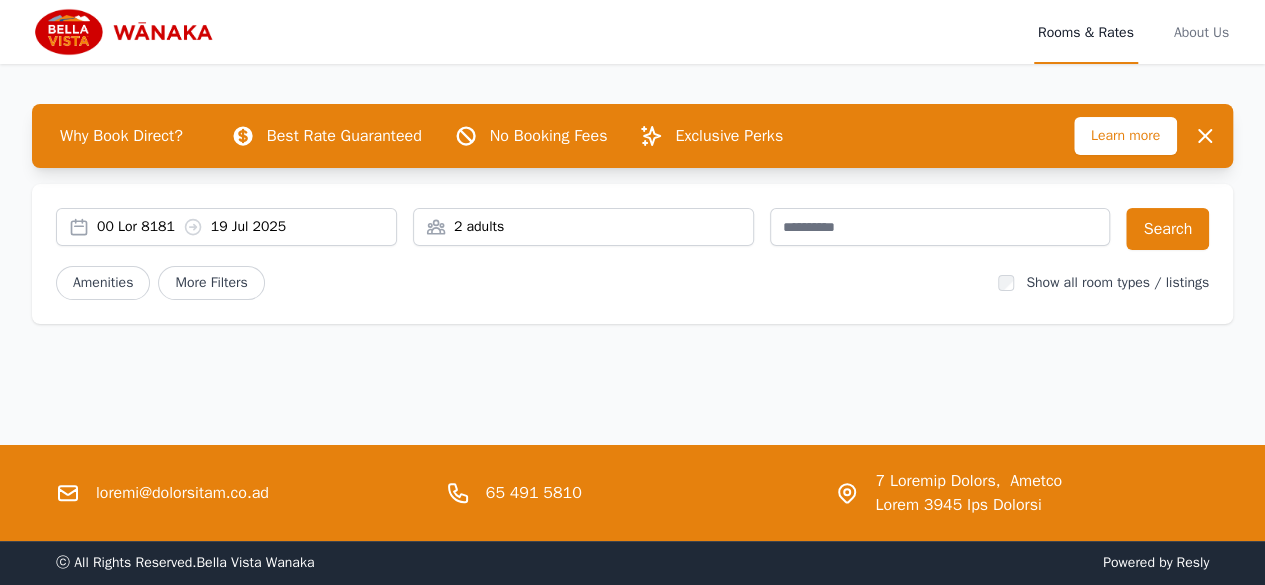 click on "73 Lor 0983 12 Ips 4437" at bounding box center [246, 227] 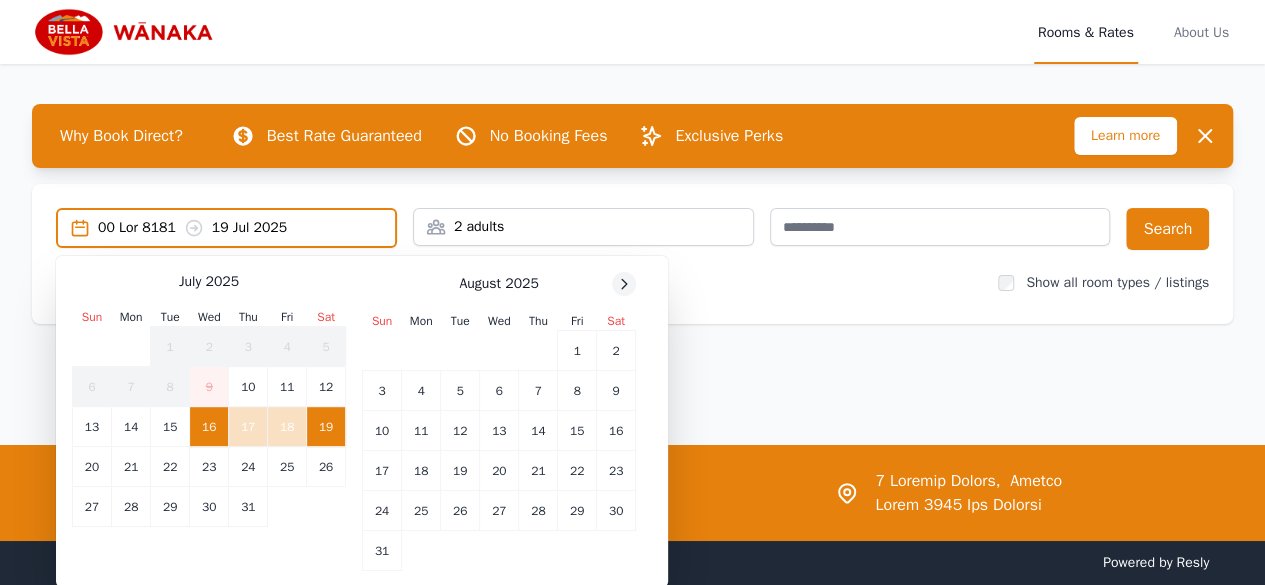 click at bounding box center [624, 284] 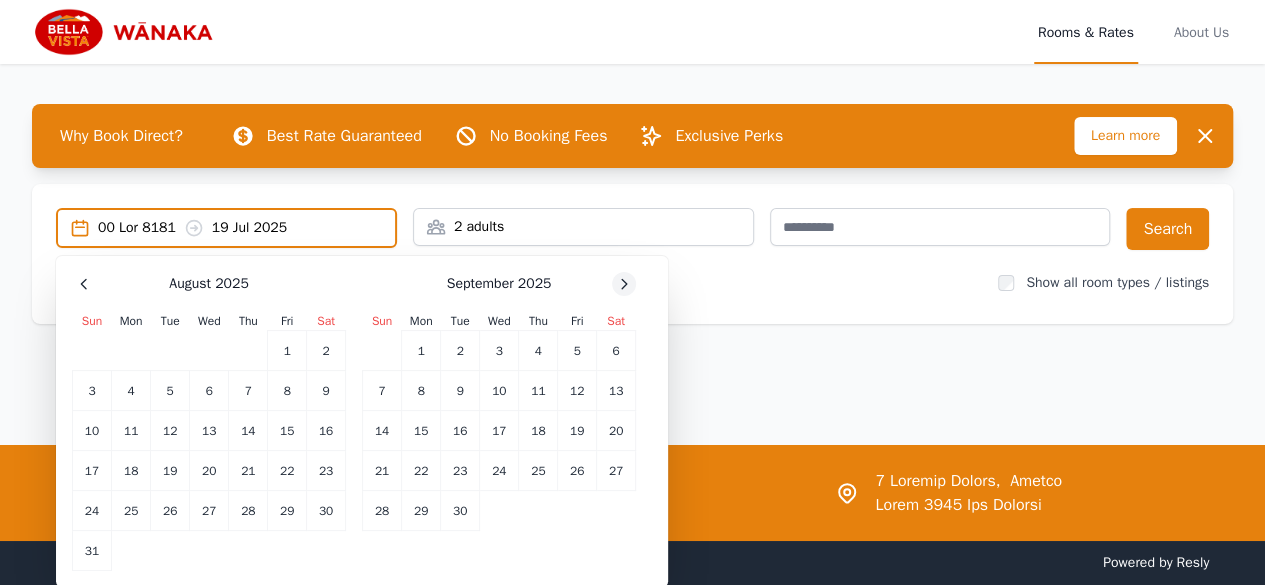 click at bounding box center [84, 284] 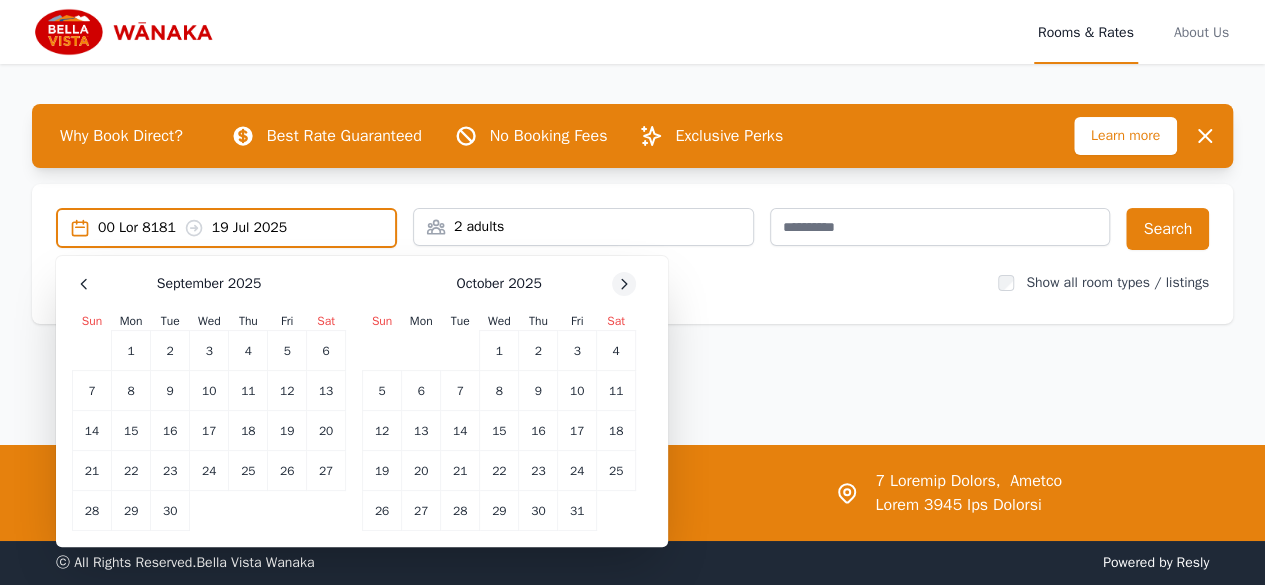 click at bounding box center (84, 284) 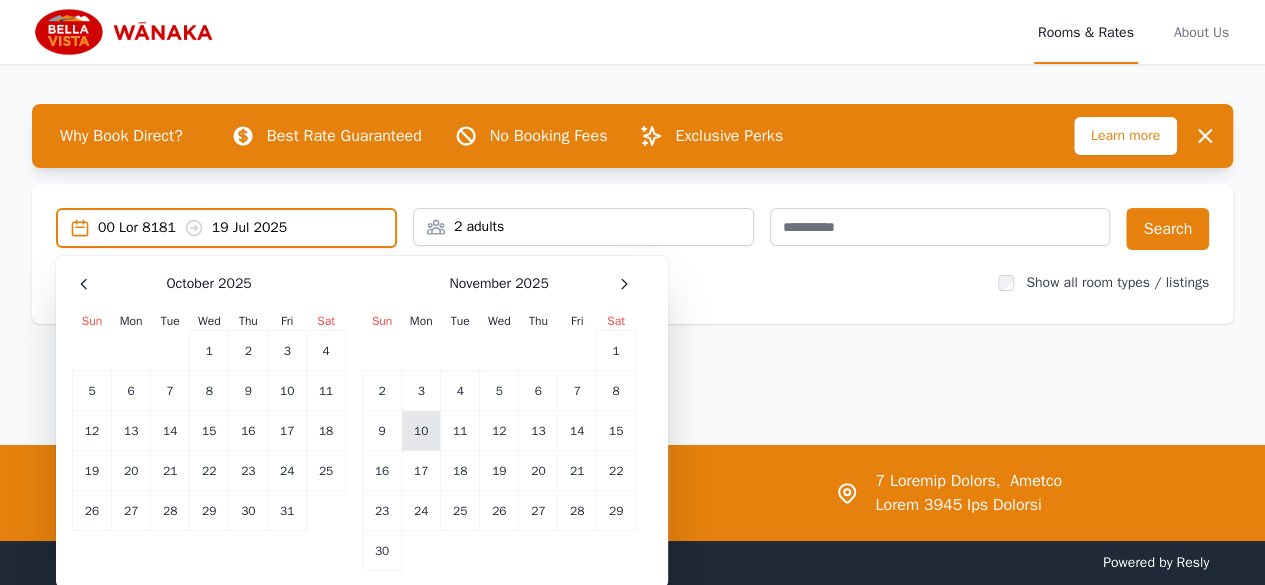 click on "10" at bounding box center [131, 391] 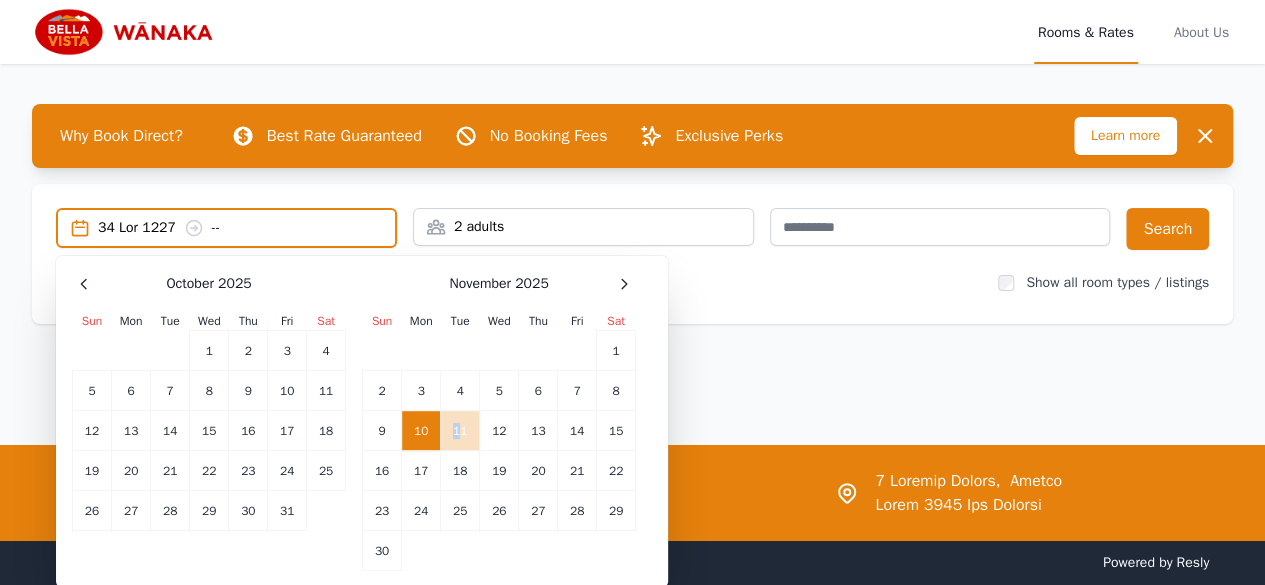 click on "11" at bounding box center (460, 431) 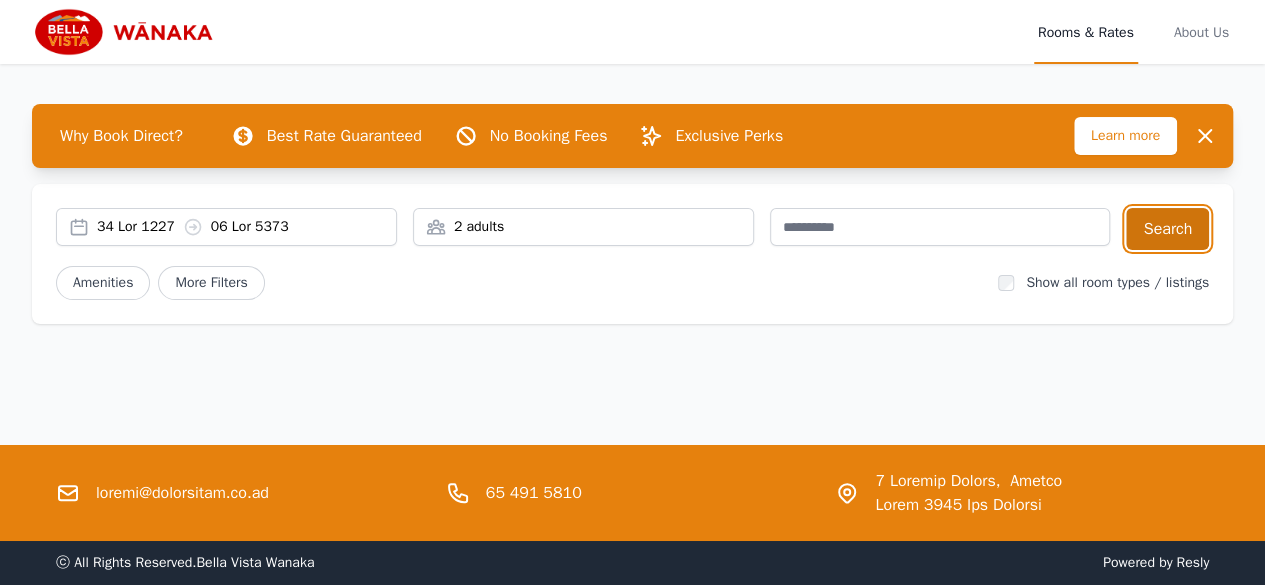 click on "Search" at bounding box center (1167, 229) 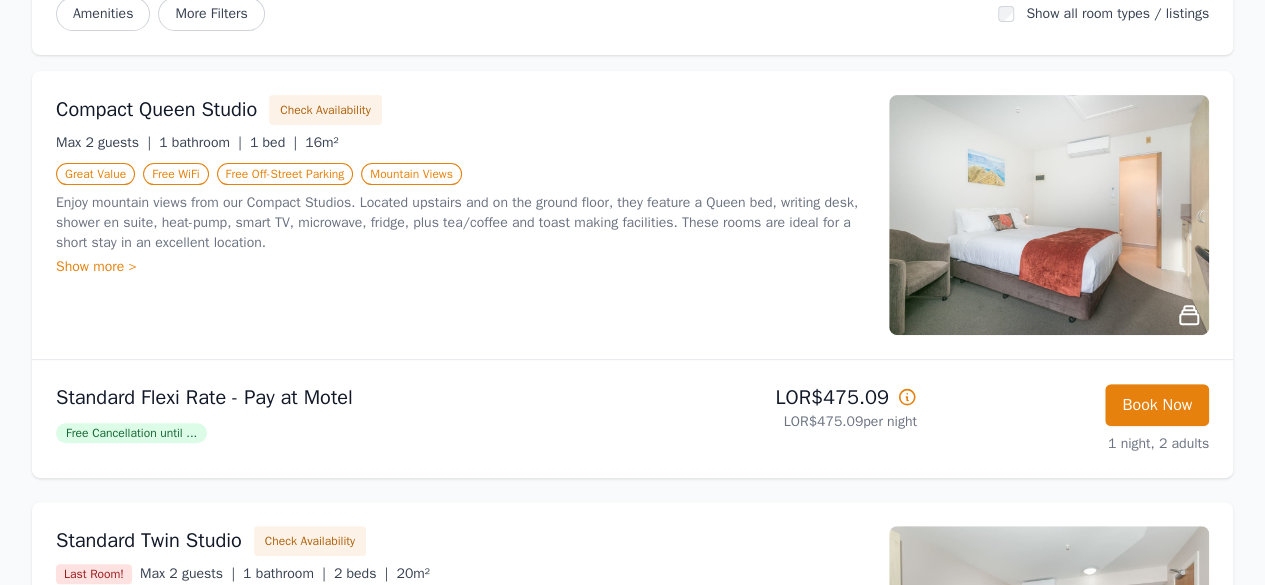 scroll, scrollTop: 300, scrollLeft: 0, axis: vertical 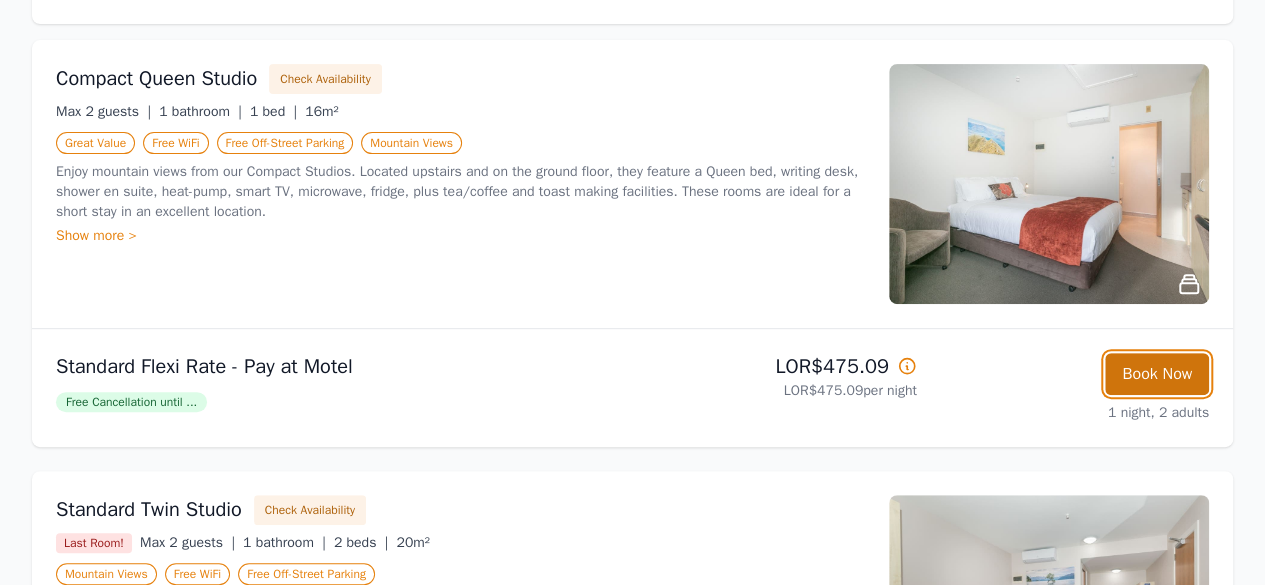 click on "Book Now" at bounding box center (1157, 374) 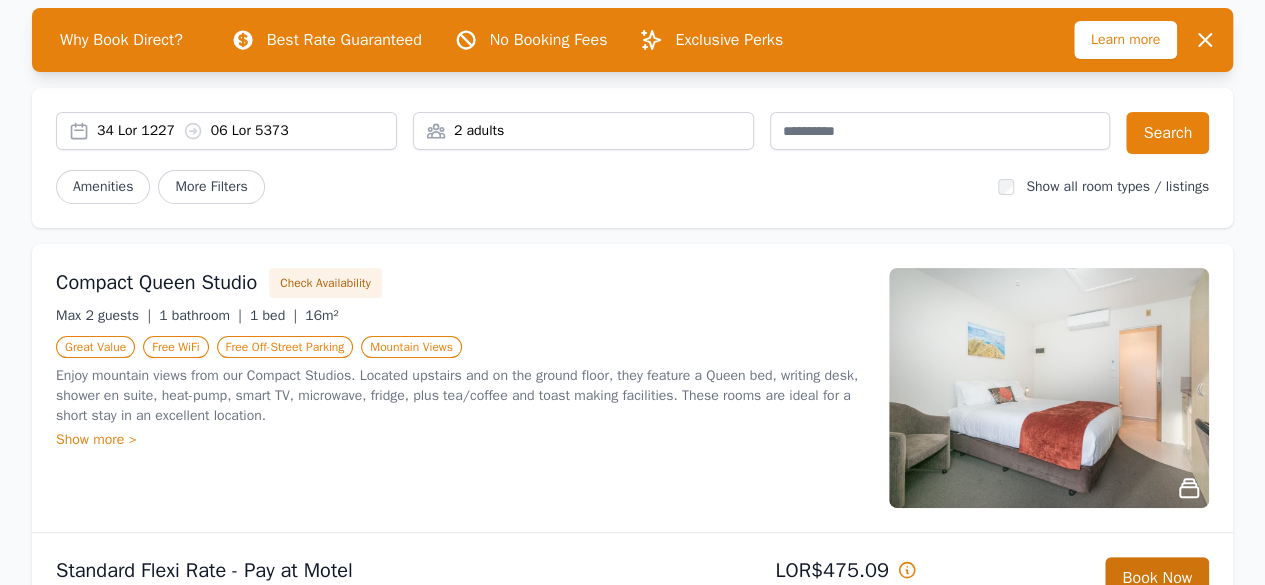 scroll, scrollTop: 0, scrollLeft: 0, axis: both 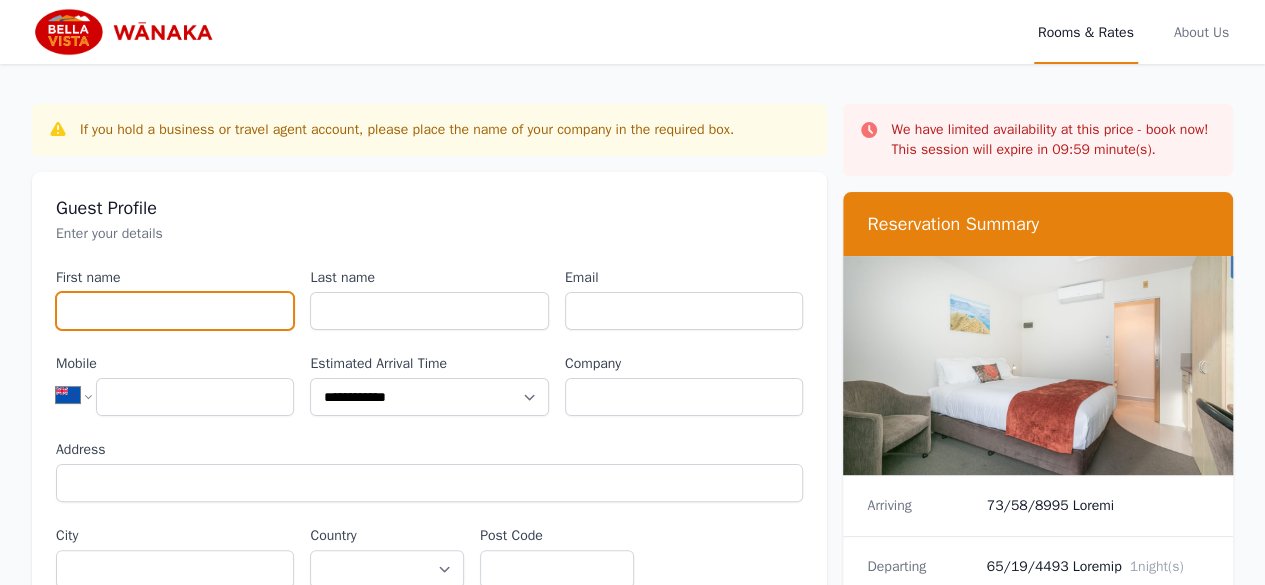 click on "First name" at bounding box center [175, 311] 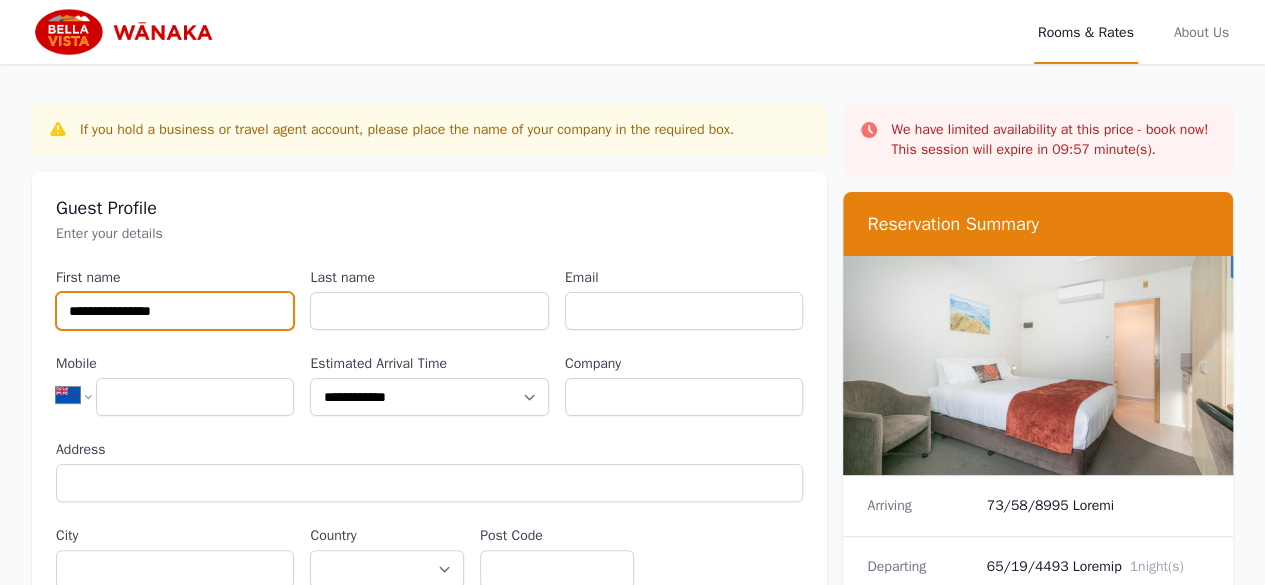 type on "**********" 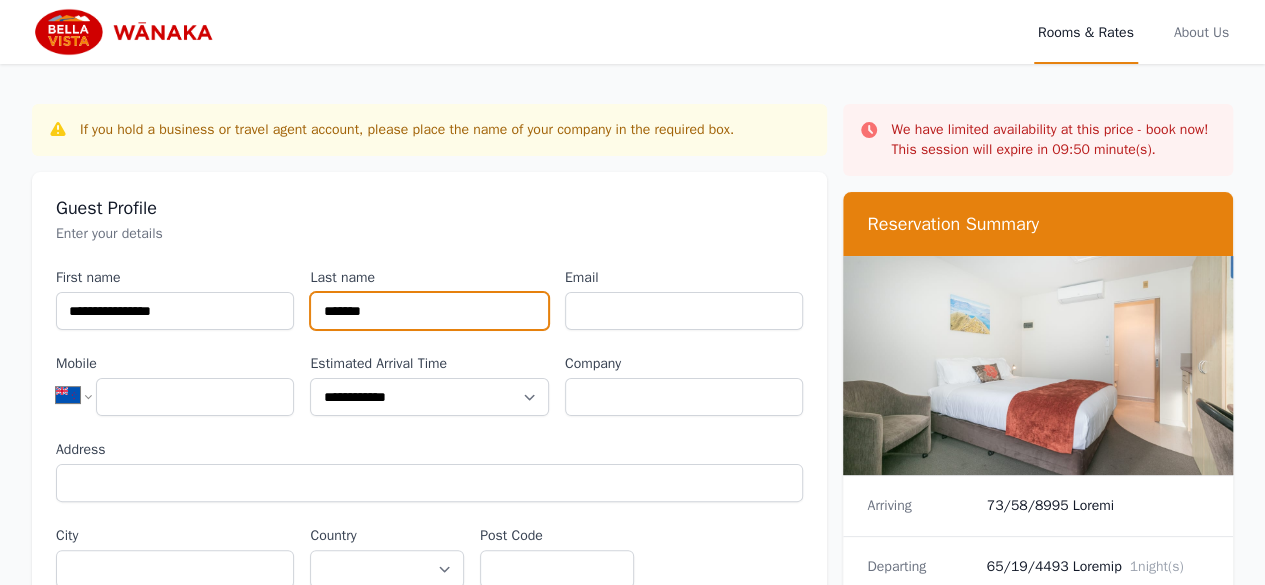 click on "*******" at bounding box center [429, 311] 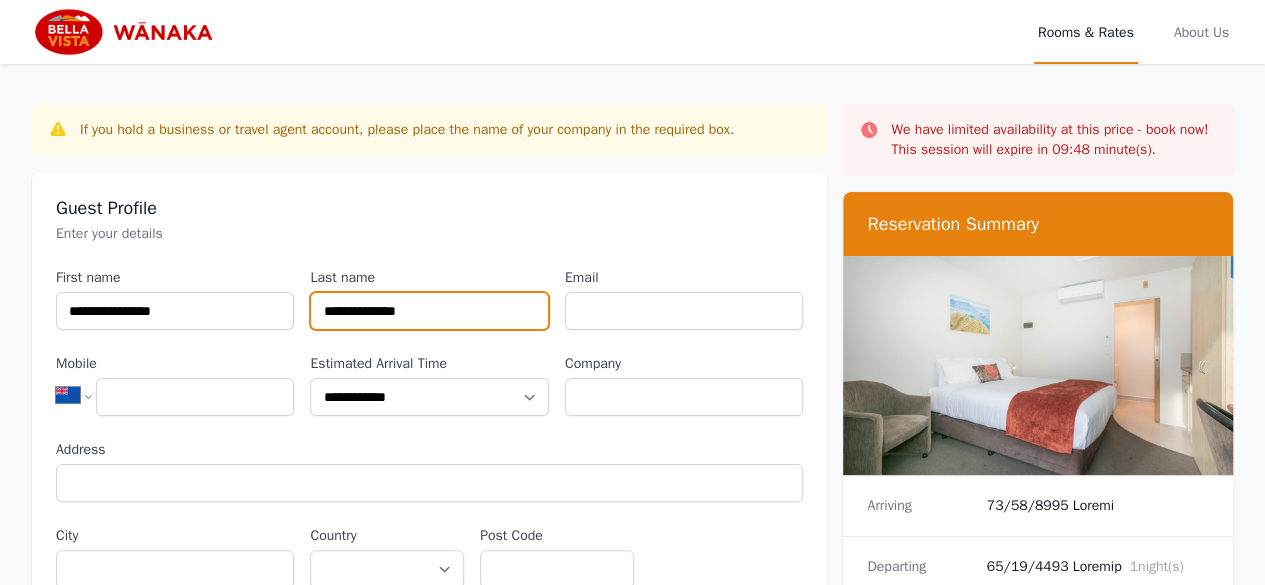 type on "**********" 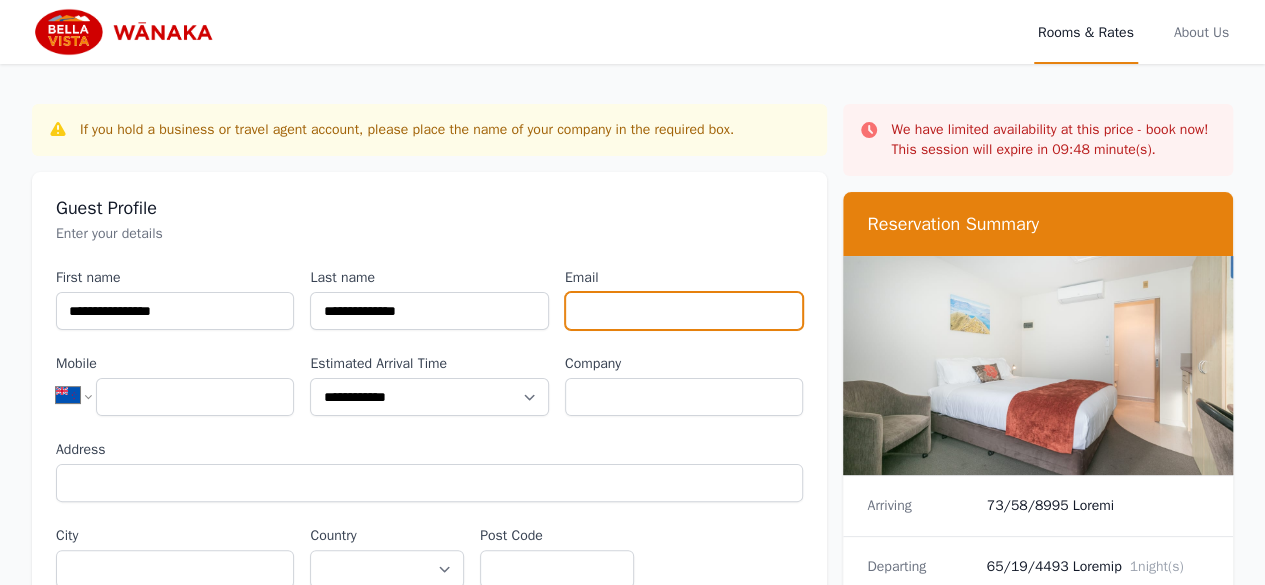 click on "Email" at bounding box center (684, 311) 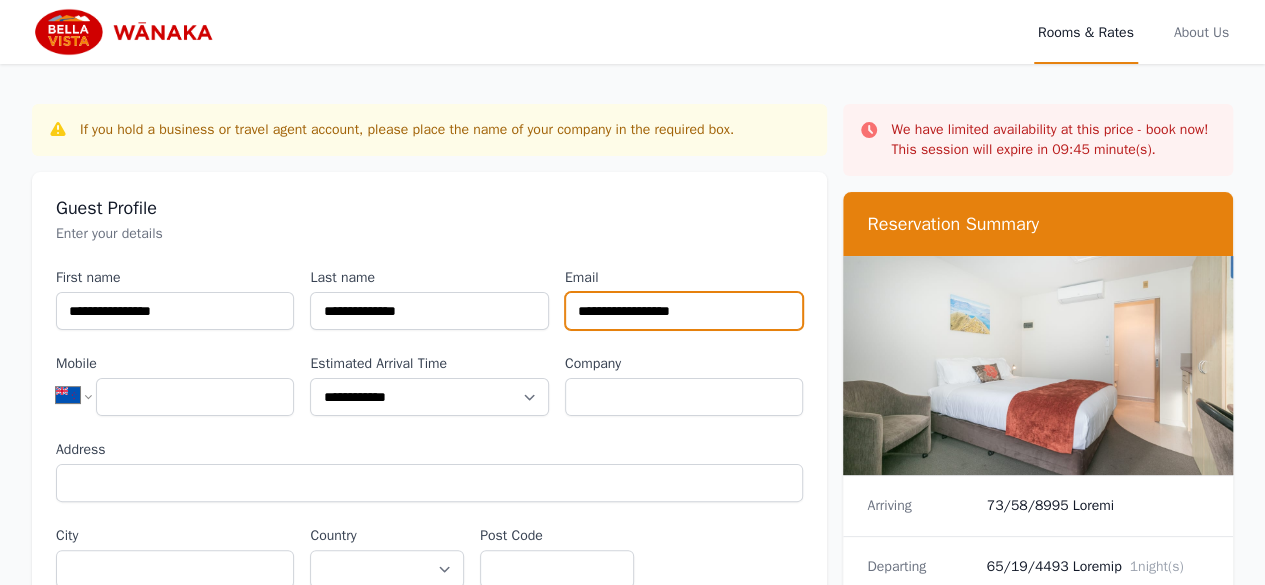 type on "**********" 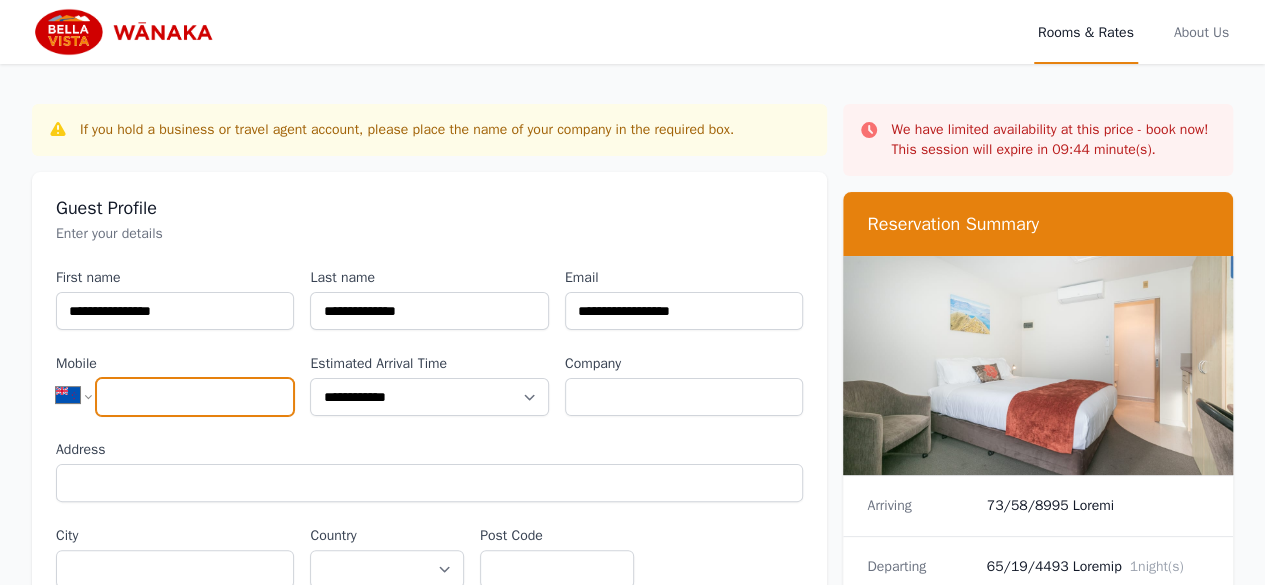 click on "Mobile" at bounding box center [195, 397] 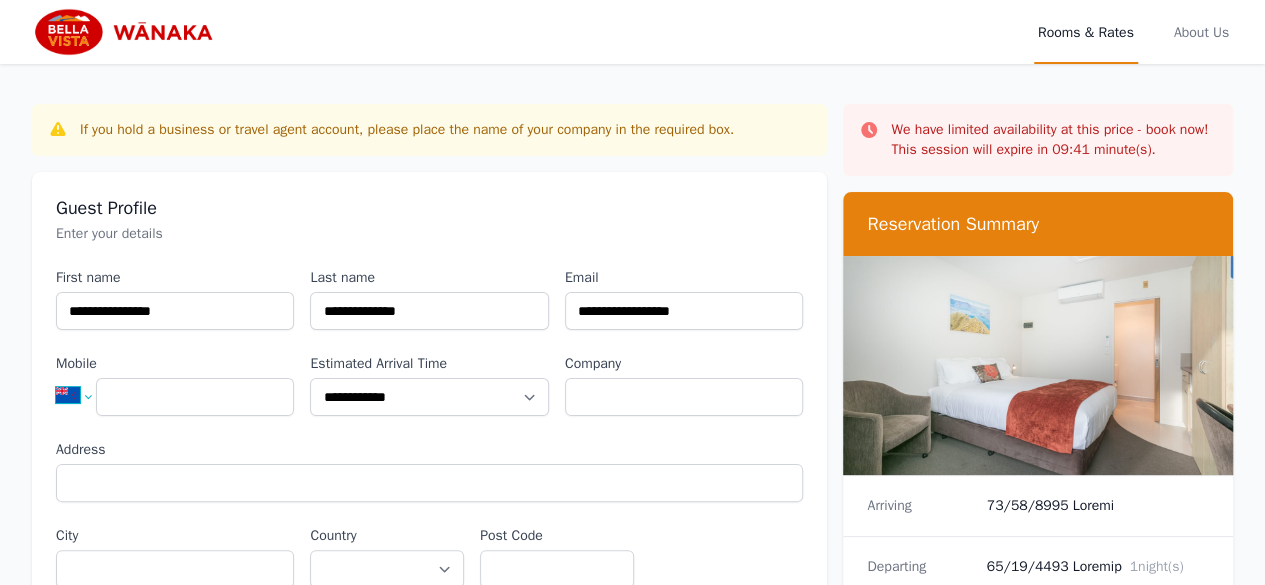 click on "**********" at bounding box center [82, 395] 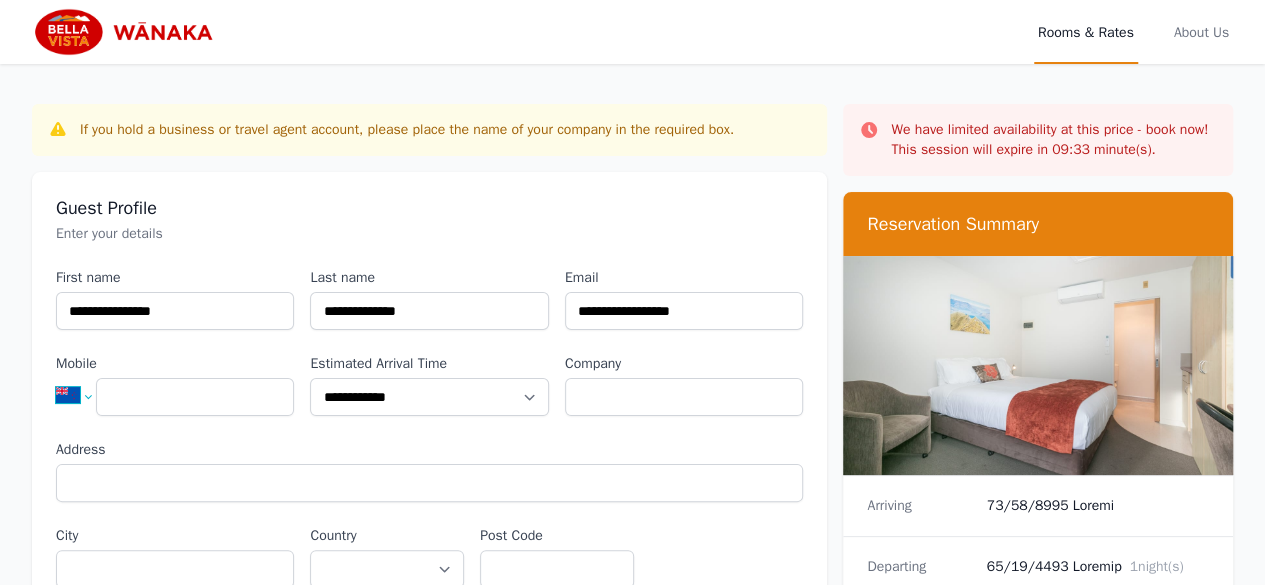 select on "**" 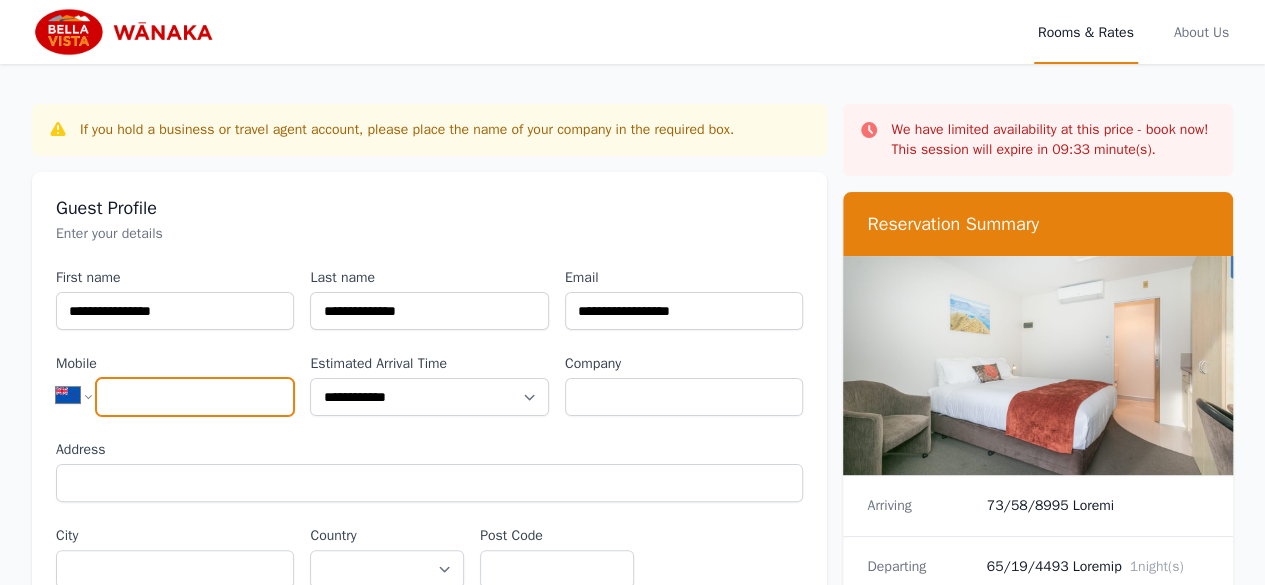 click on "**********" at bounding box center (82, 395) 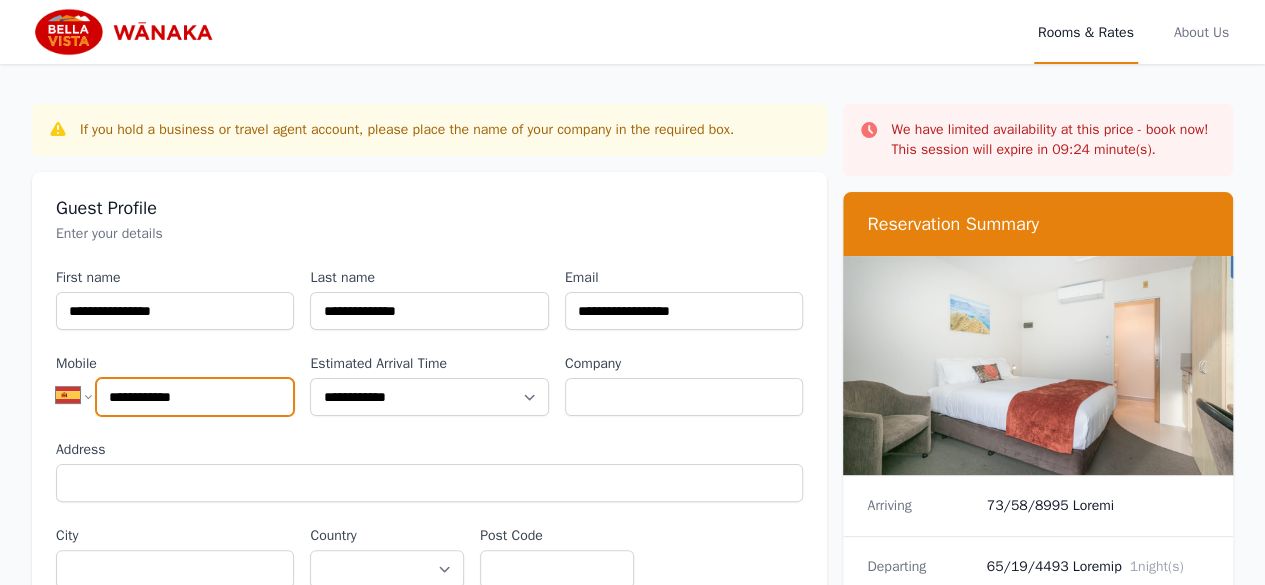 type on "**********" 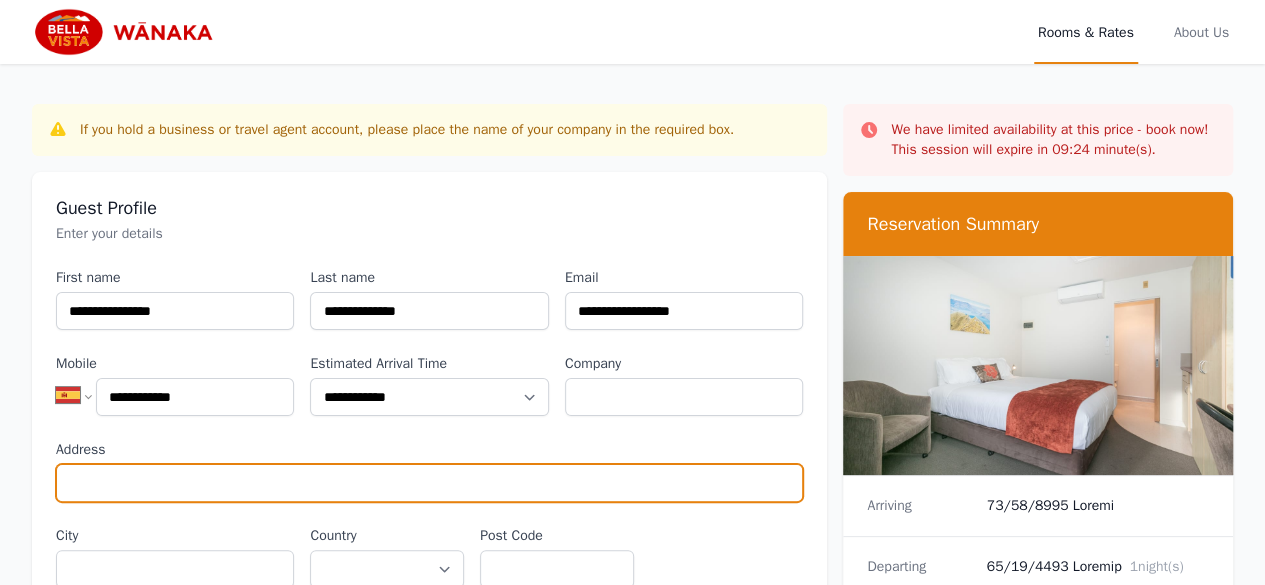 click on "Address" at bounding box center [429, 483] 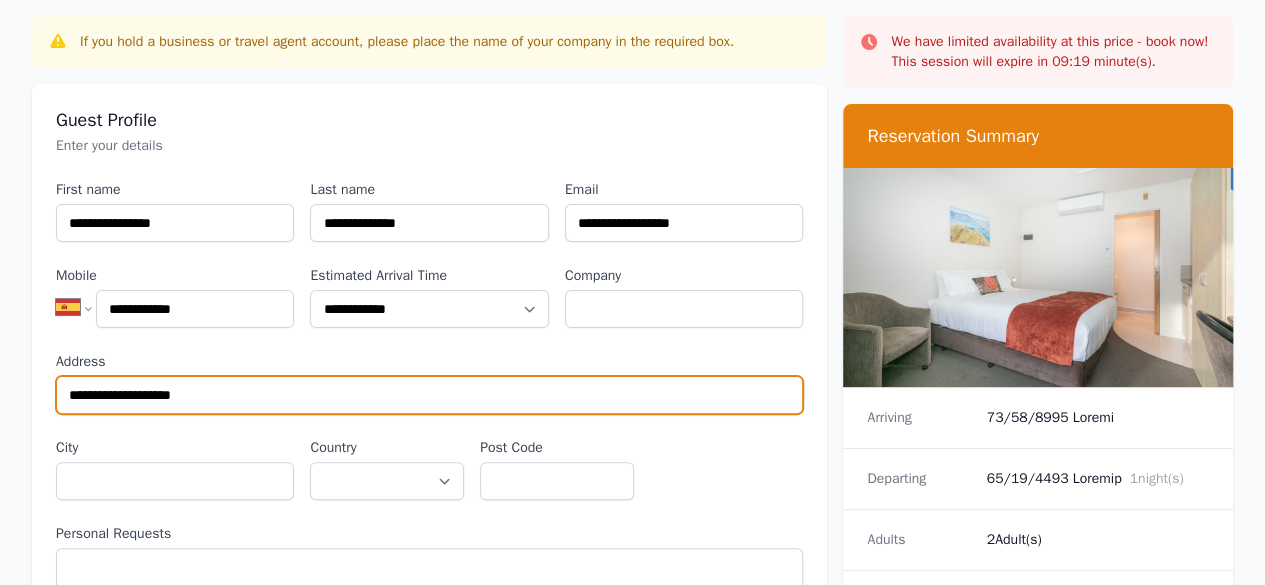 scroll, scrollTop: 200, scrollLeft: 0, axis: vertical 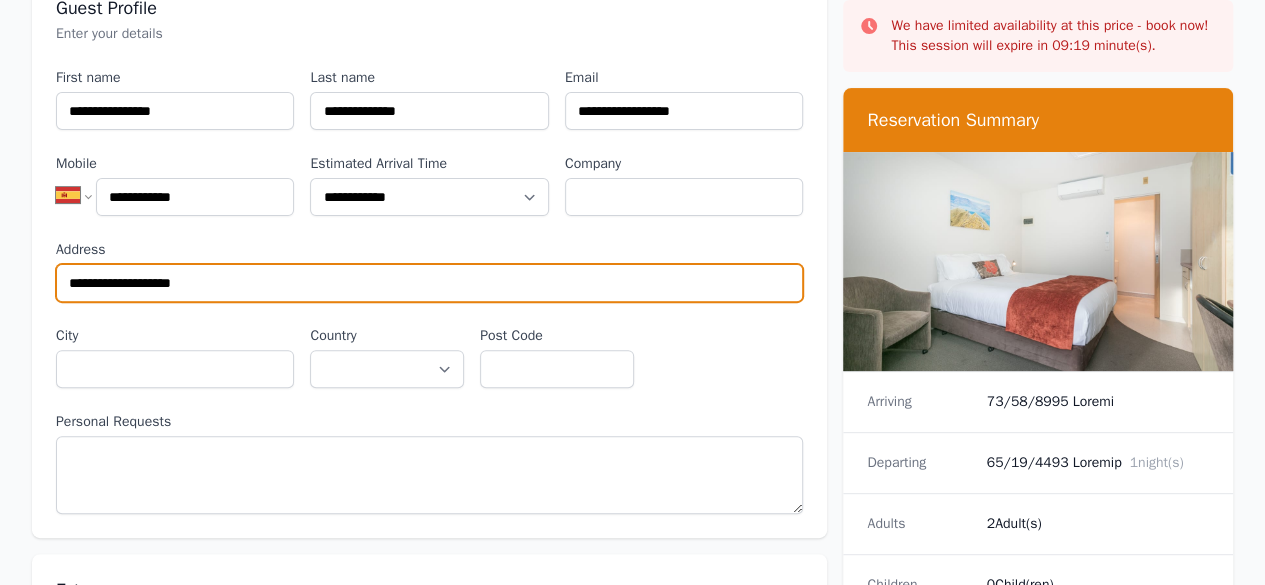 type on "**********" 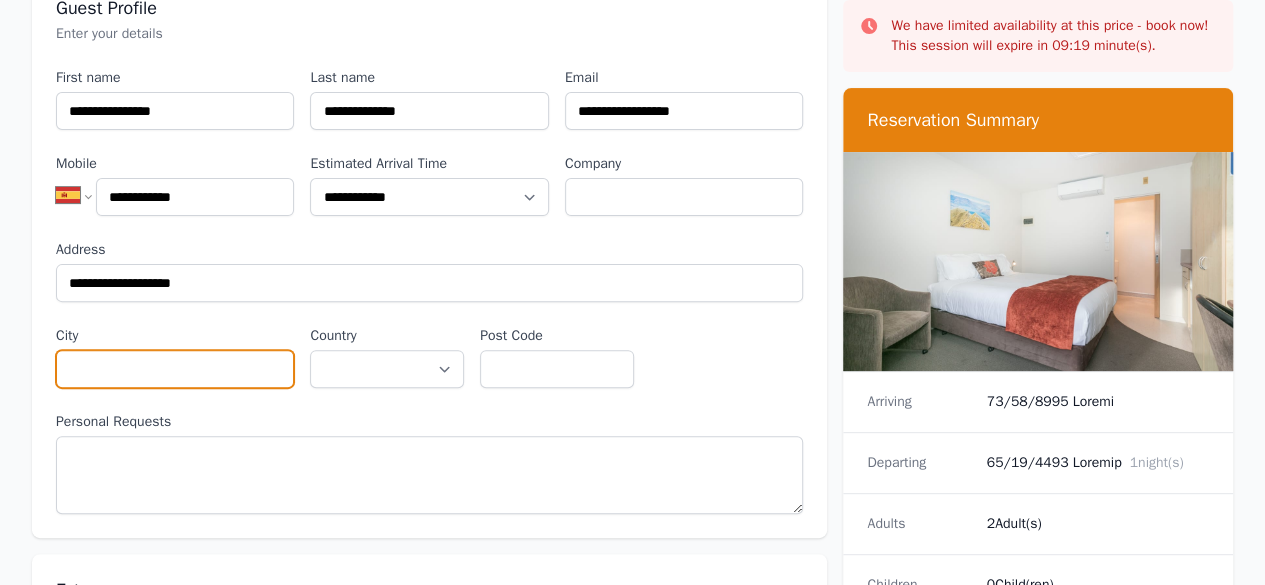 click on "City" at bounding box center (175, 369) 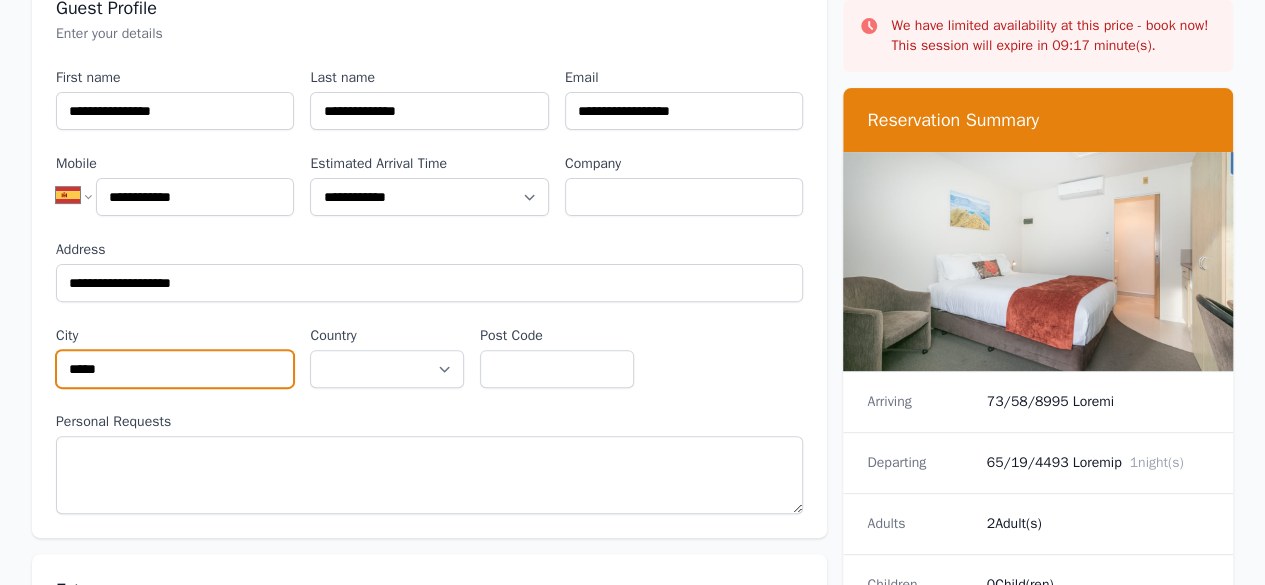 type on "*****" 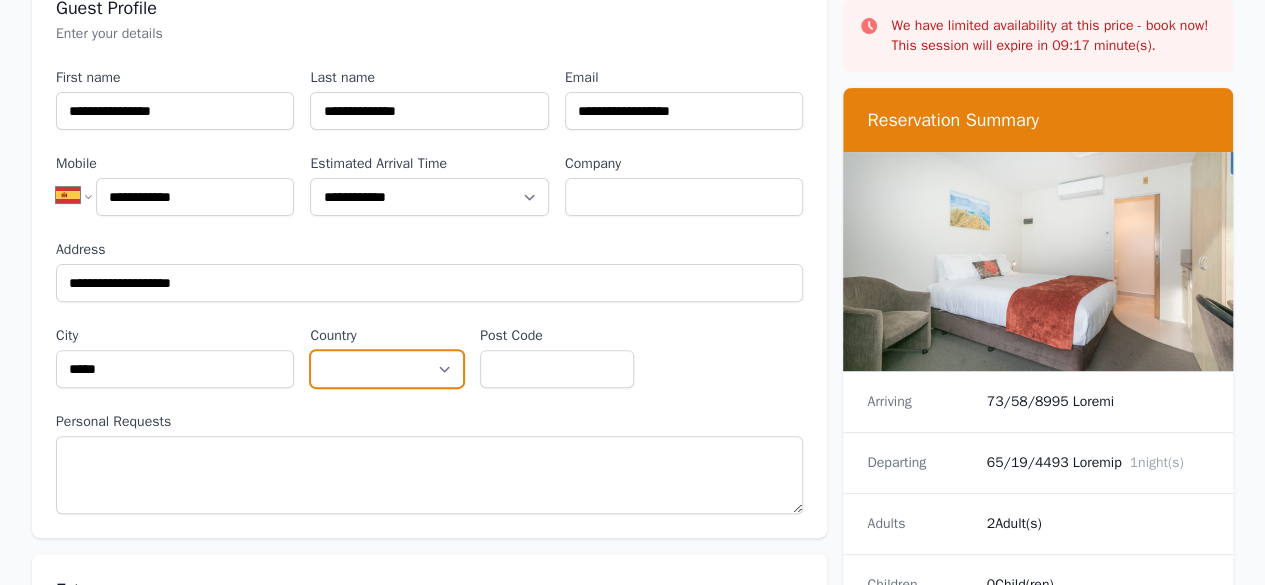 click on "**********" at bounding box center (387, 369) 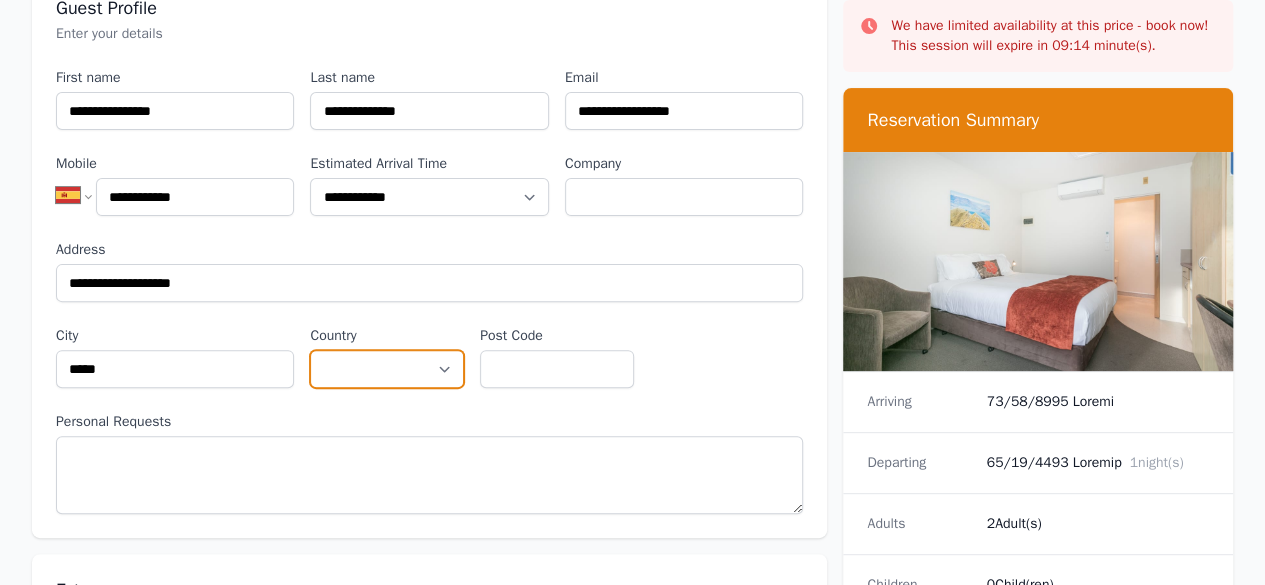 select on "******" 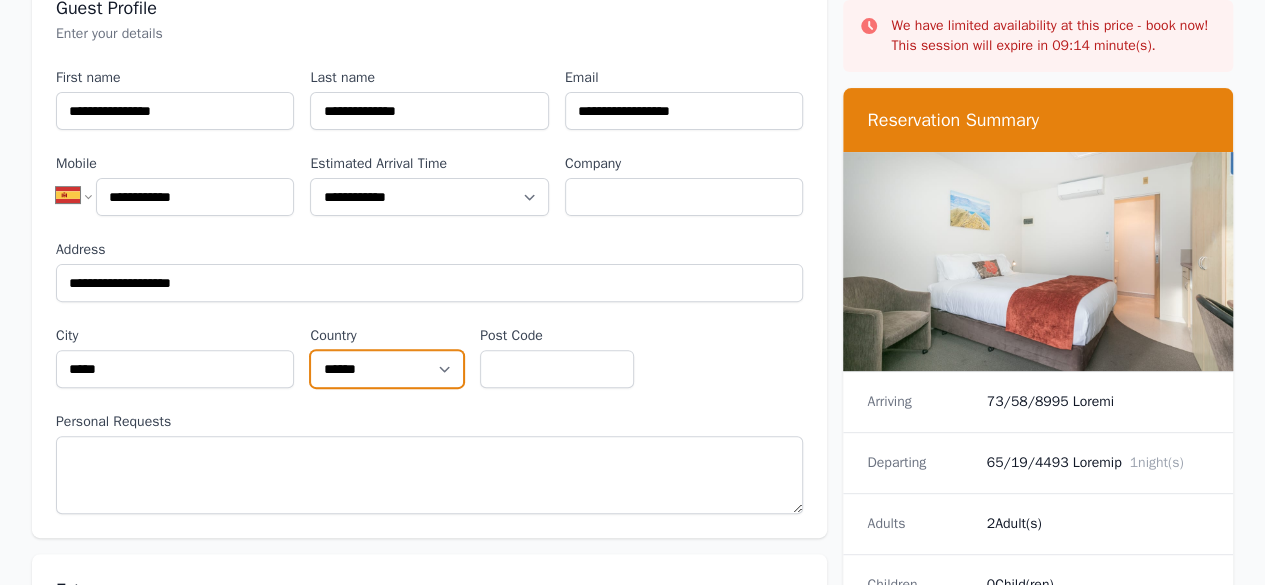 click on "**********" at bounding box center [387, 369] 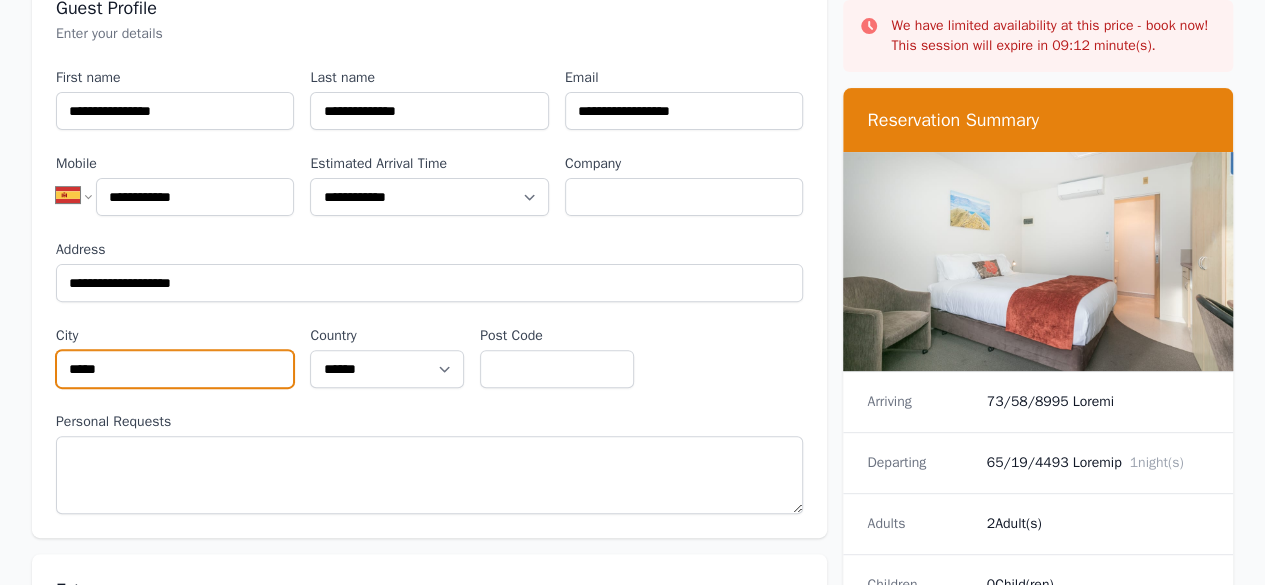 click on "*****" at bounding box center (175, 369) 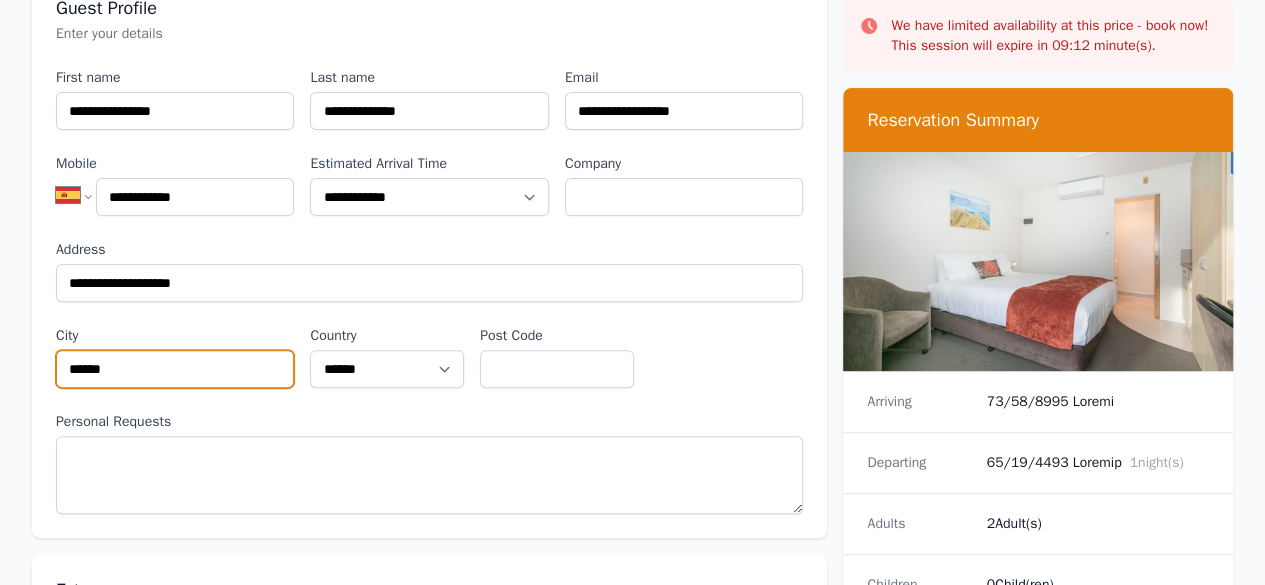 type on "******" 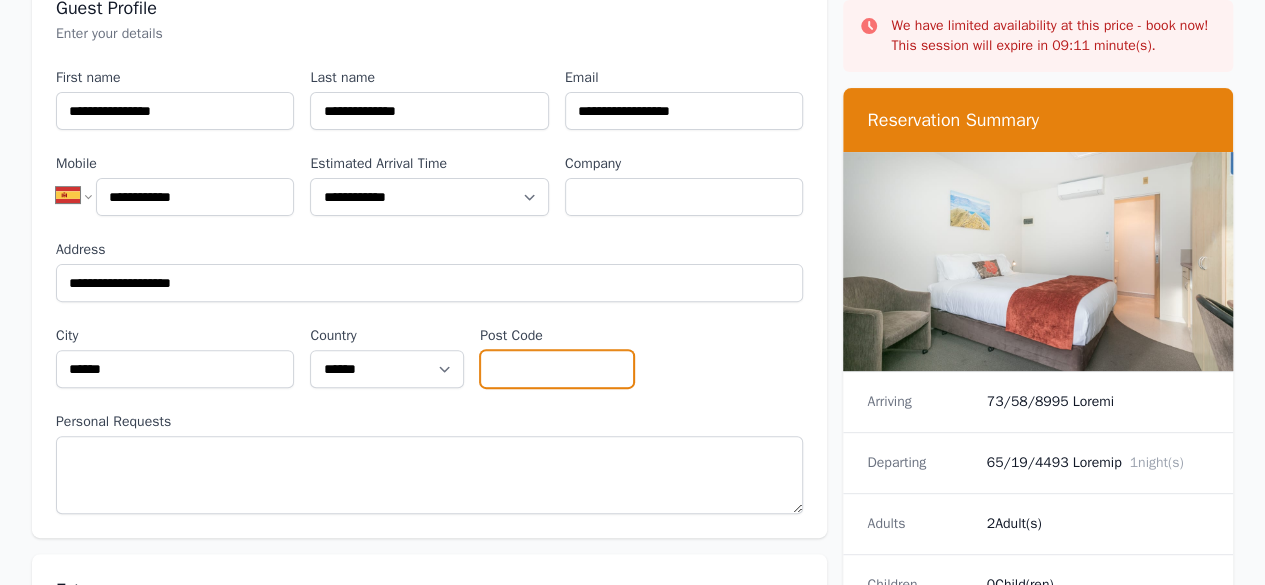click on "Post Code" at bounding box center (557, 369) 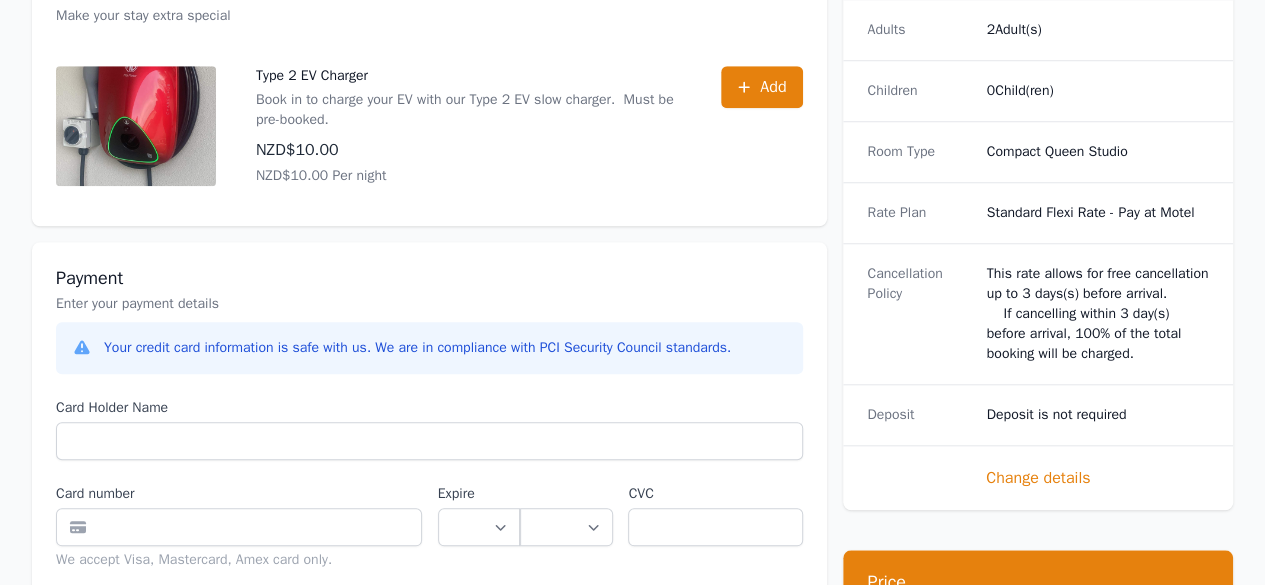 scroll, scrollTop: 1000, scrollLeft: 0, axis: vertical 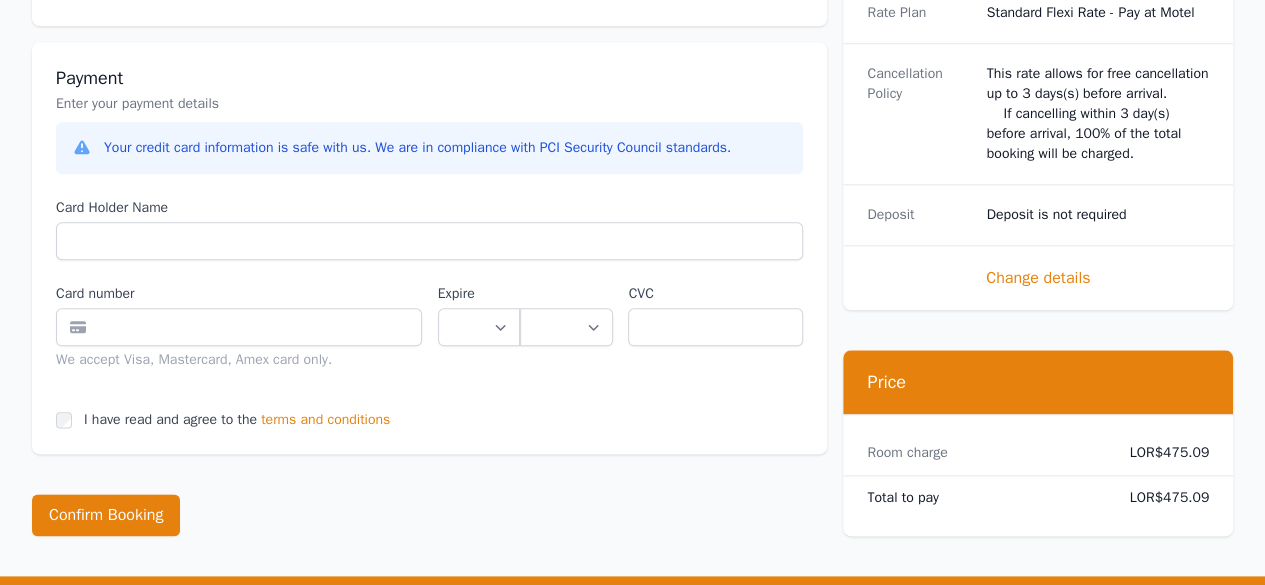 type on "*****" 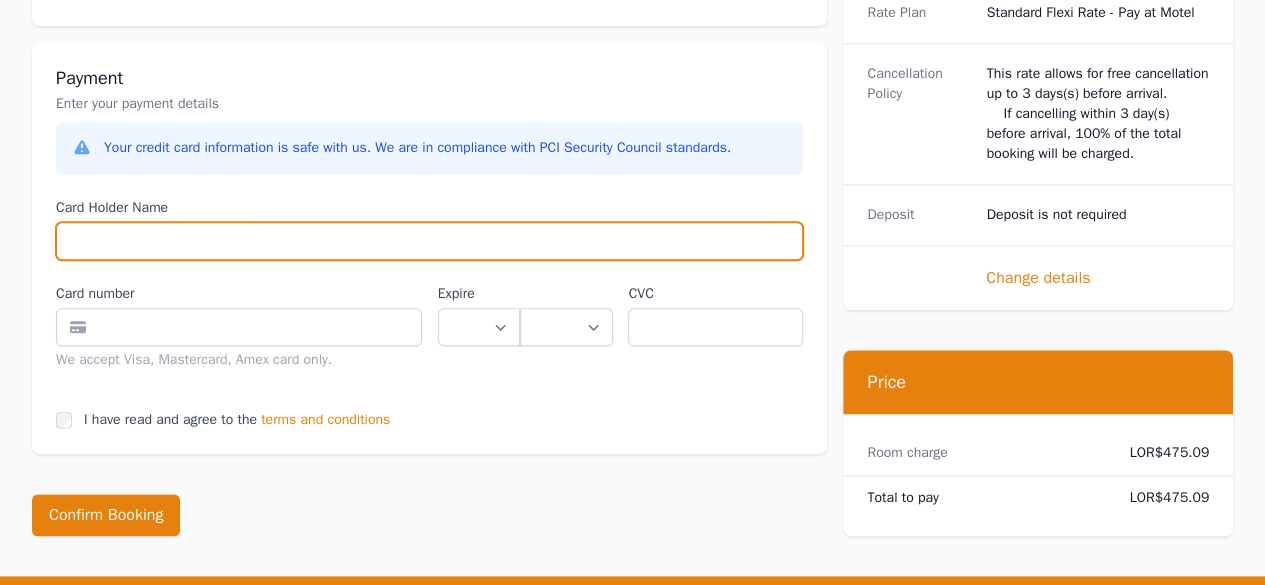 click on "Card Holder Name" at bounding box center (429, 241) 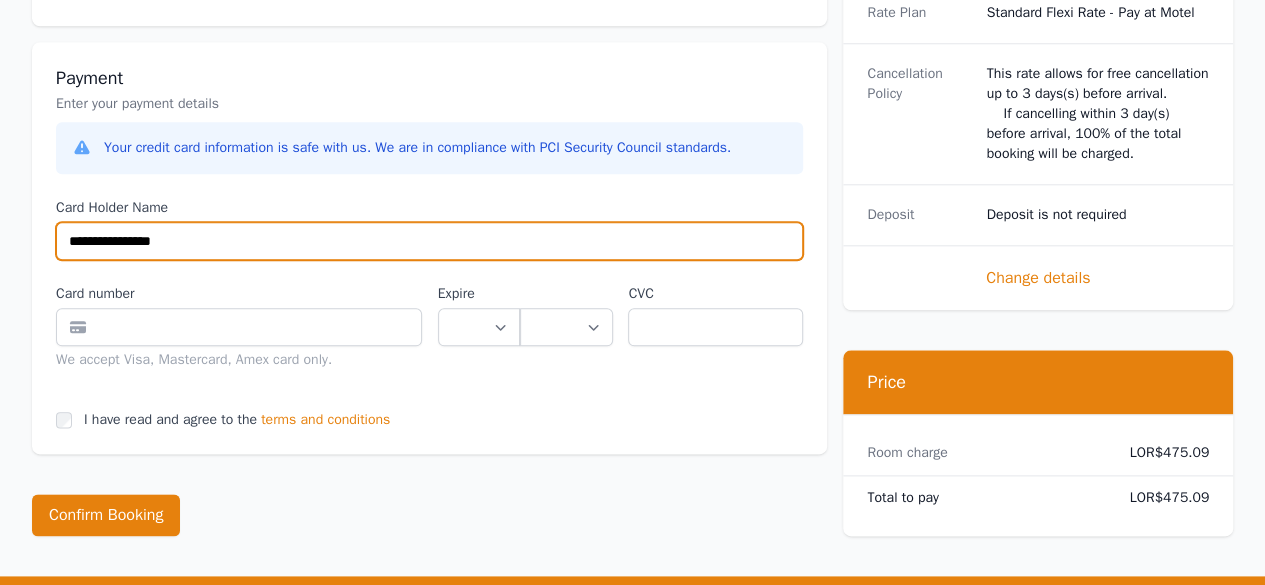 drag, startPoint x: 194, startPoint y: 237, endPoint x: 70, endPoint y: 233, distance: 124.0645 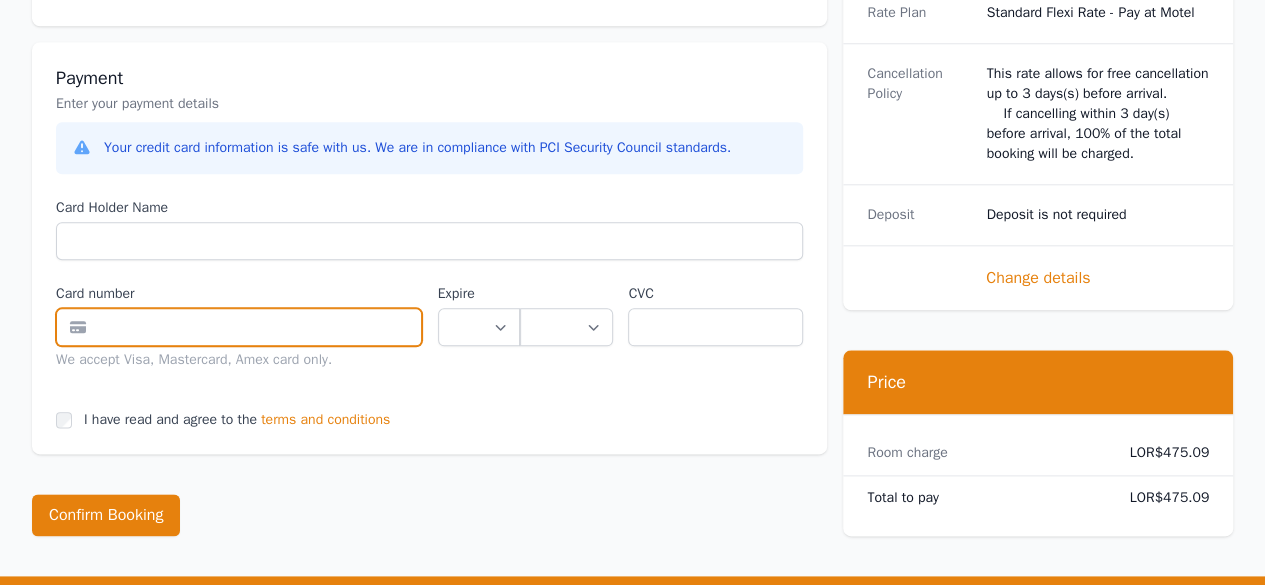 click at bounding box center (239, 327) 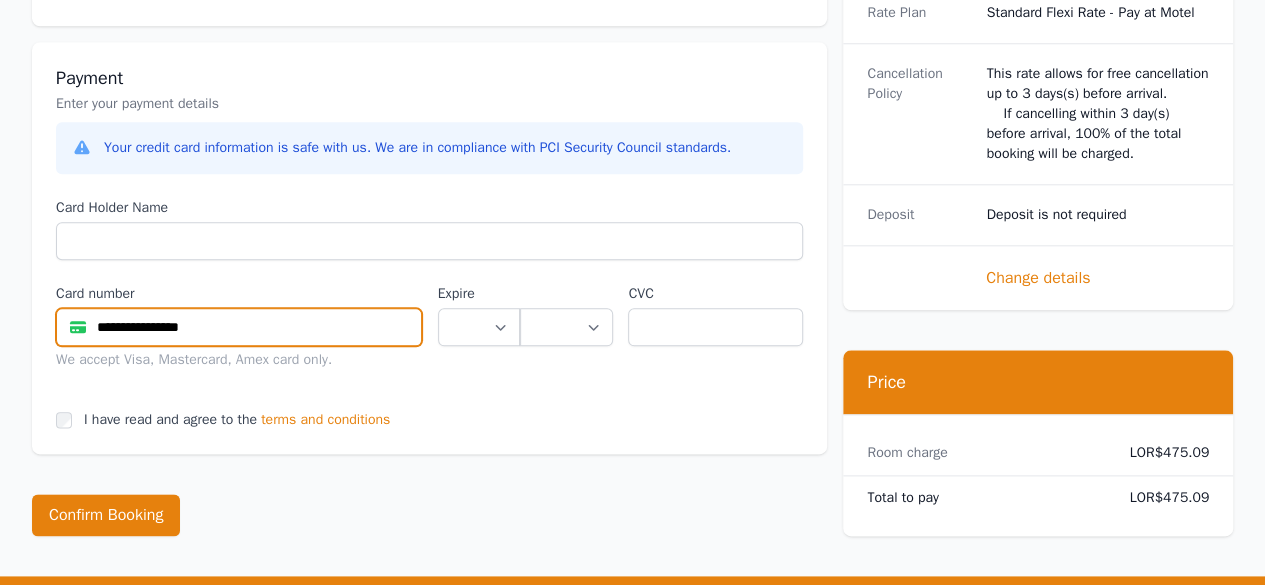 type on "**********" 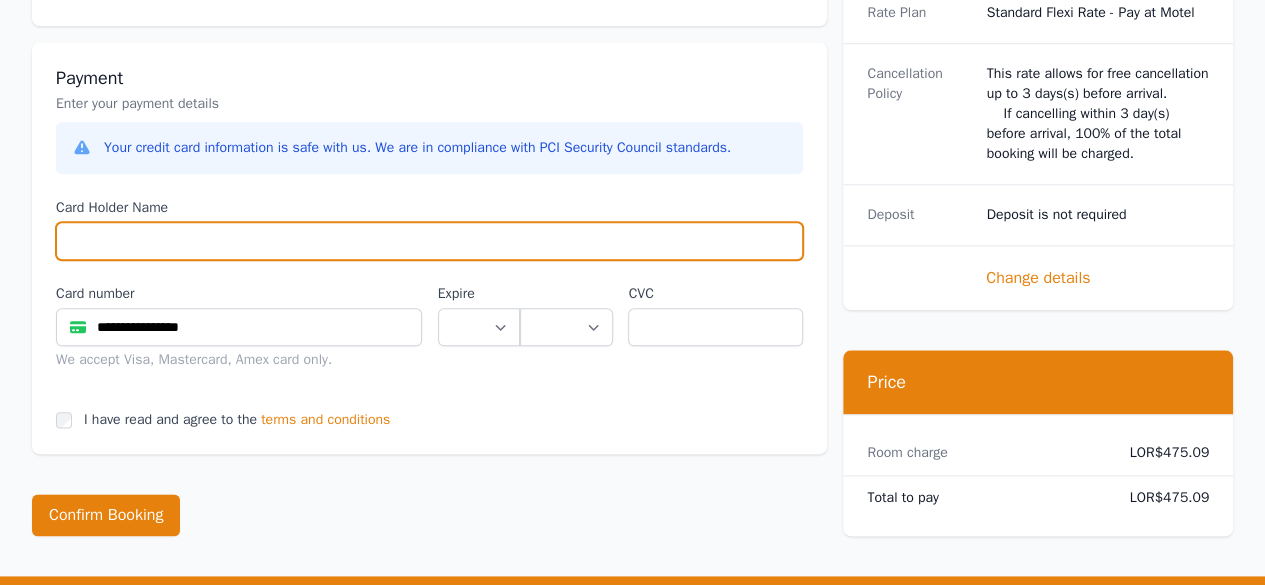 click on "Card Holder Name" at bounding box center [429, 241] 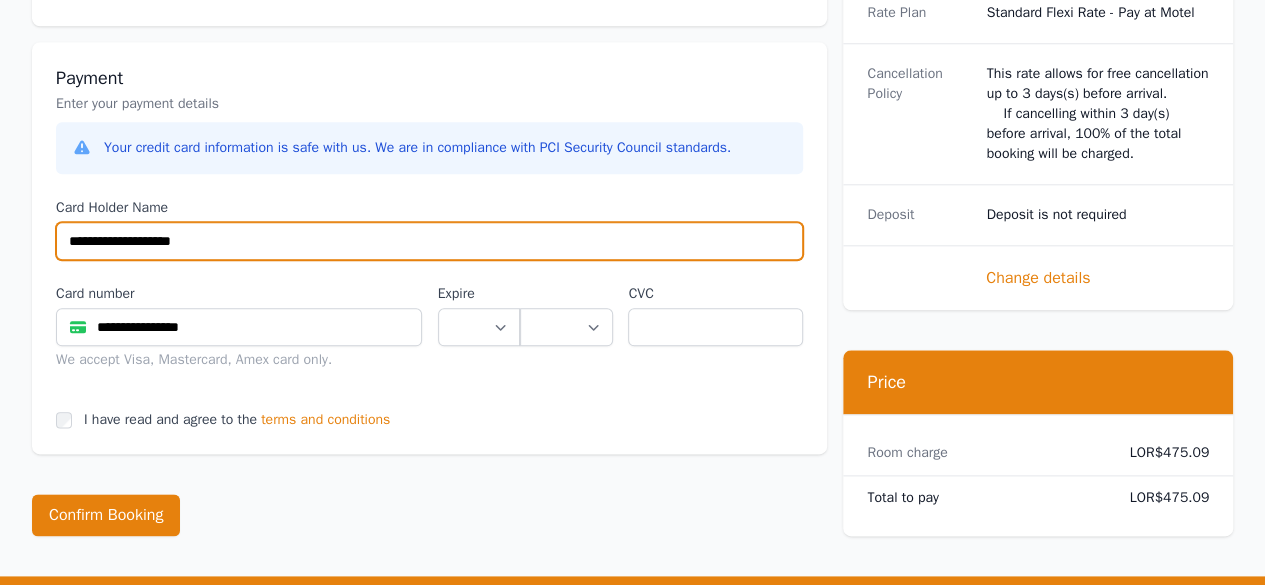 type on "**********" 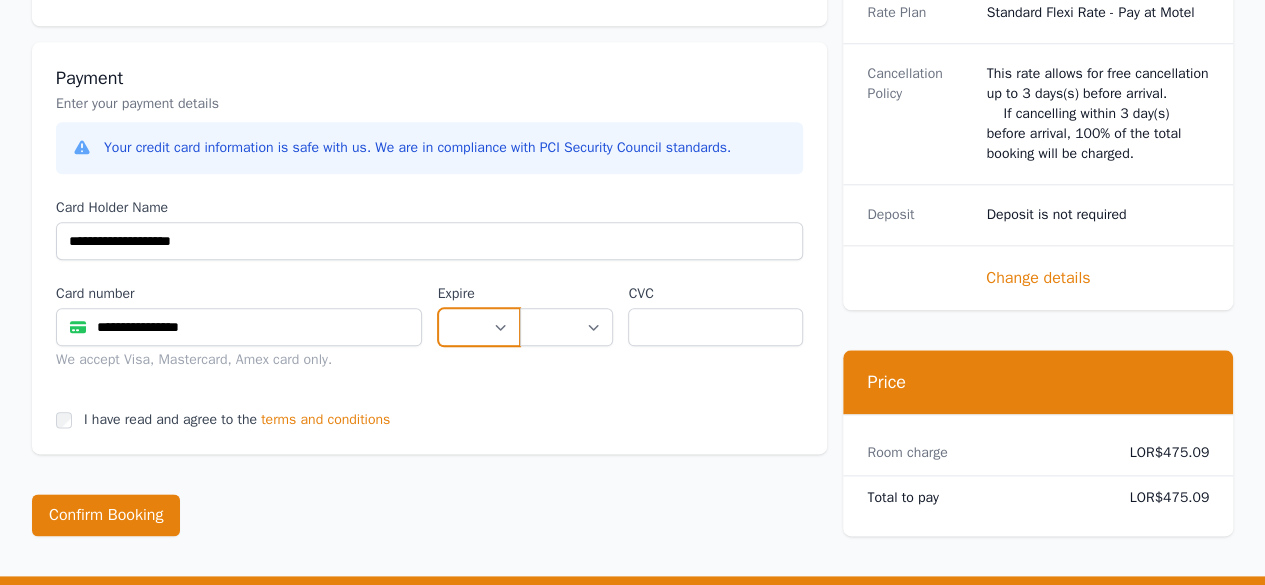 click on "** ** ** ** ** ** ** ** ** ** ** **" at bounding box center [479, 327] 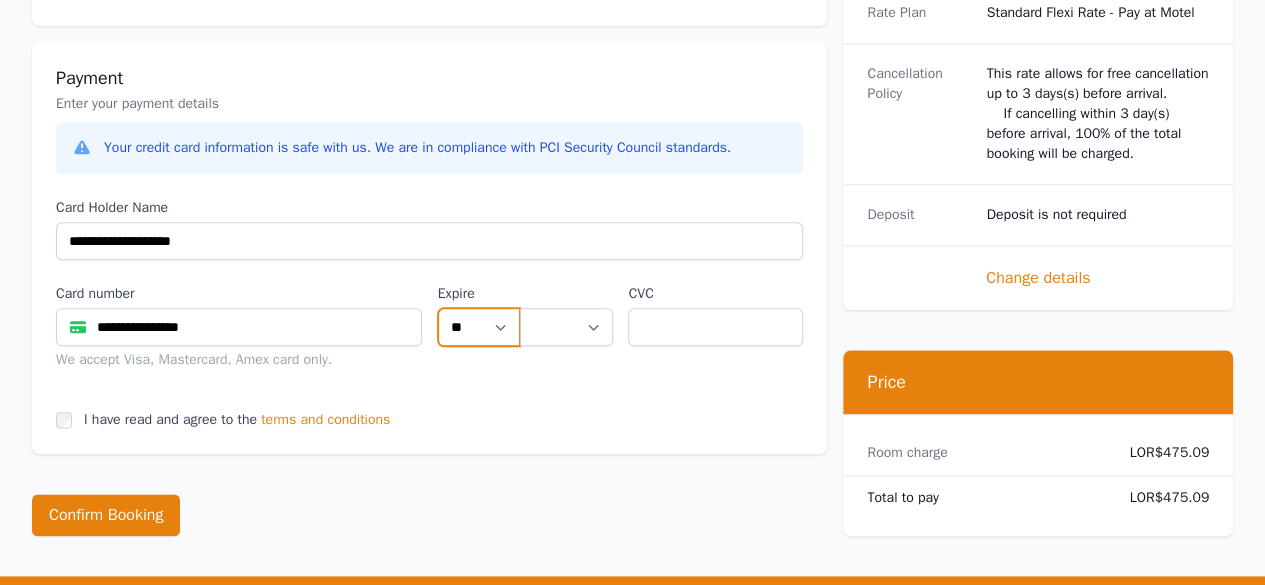 click on "** ** ** ** ** ** ** ** ** ** ** **" at bounding box center [479, 327] 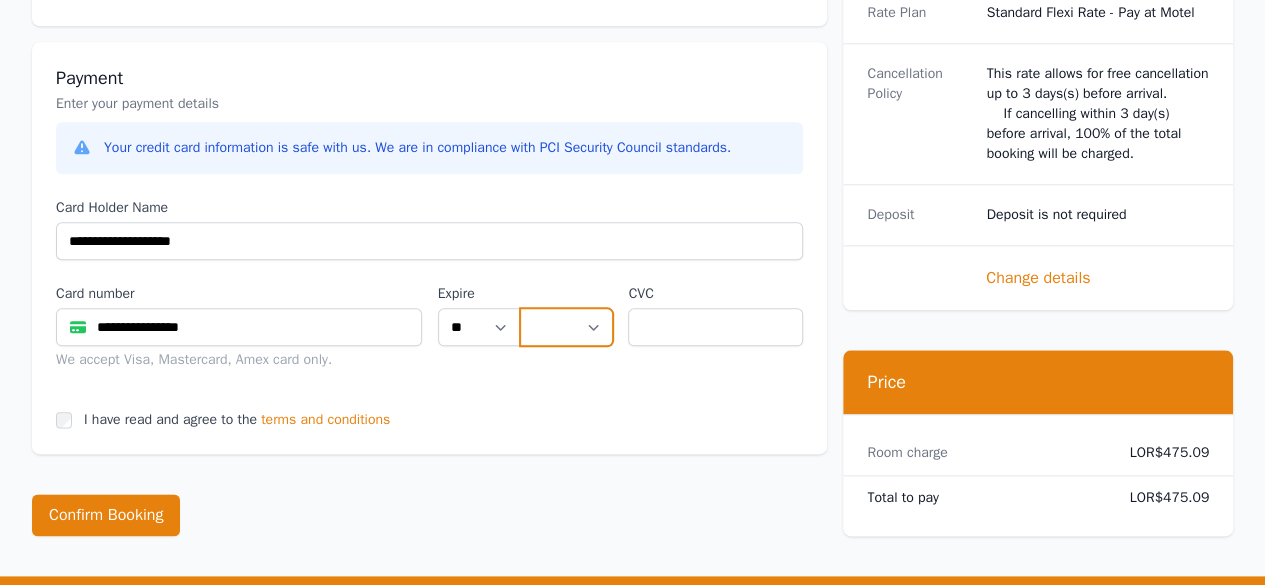 click on "**** **** **** **** **** **** **** **** ****" at bounding box center [566, 327] 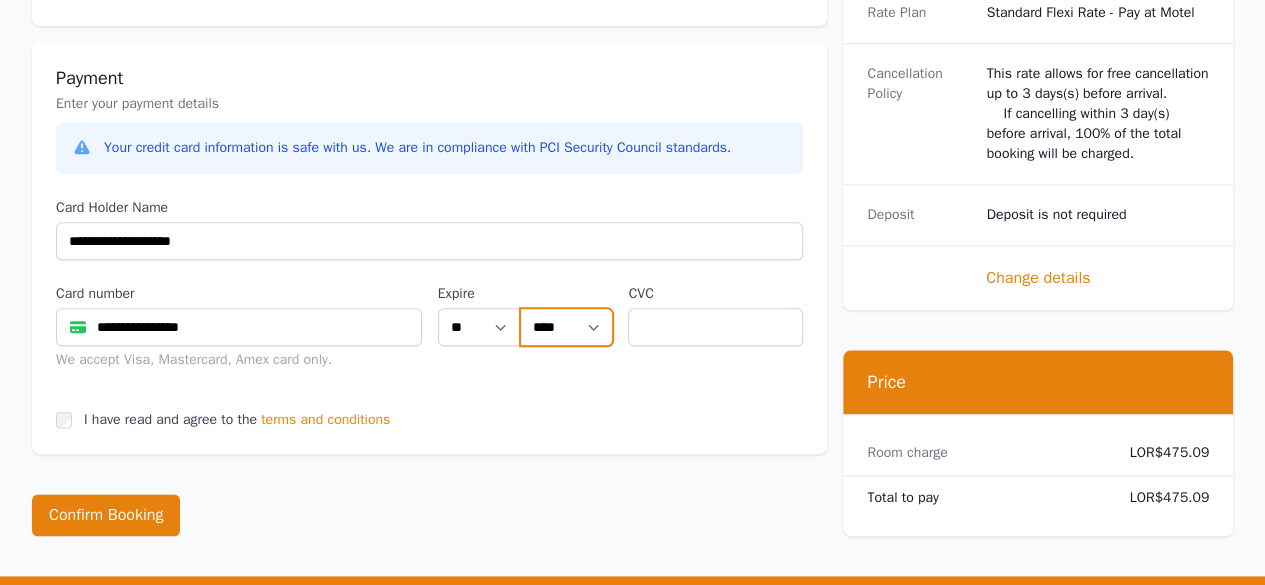 click on "**** **** **** **** **** **** **** **** ****" at bounding box center (566, 327) 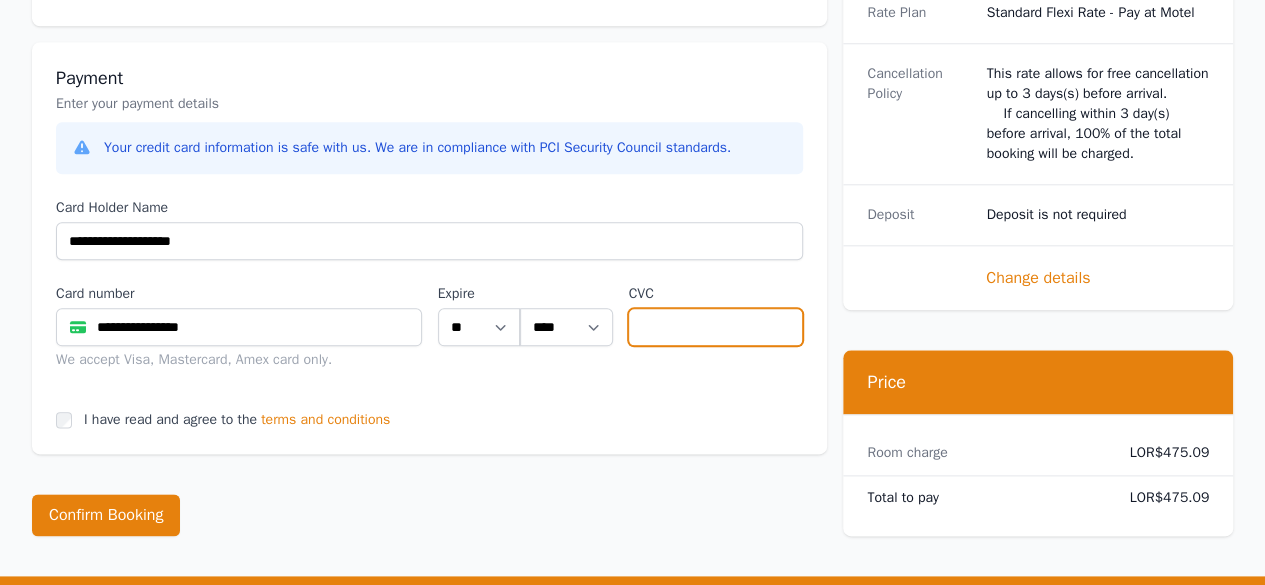 click at bounding box center [715, 327] 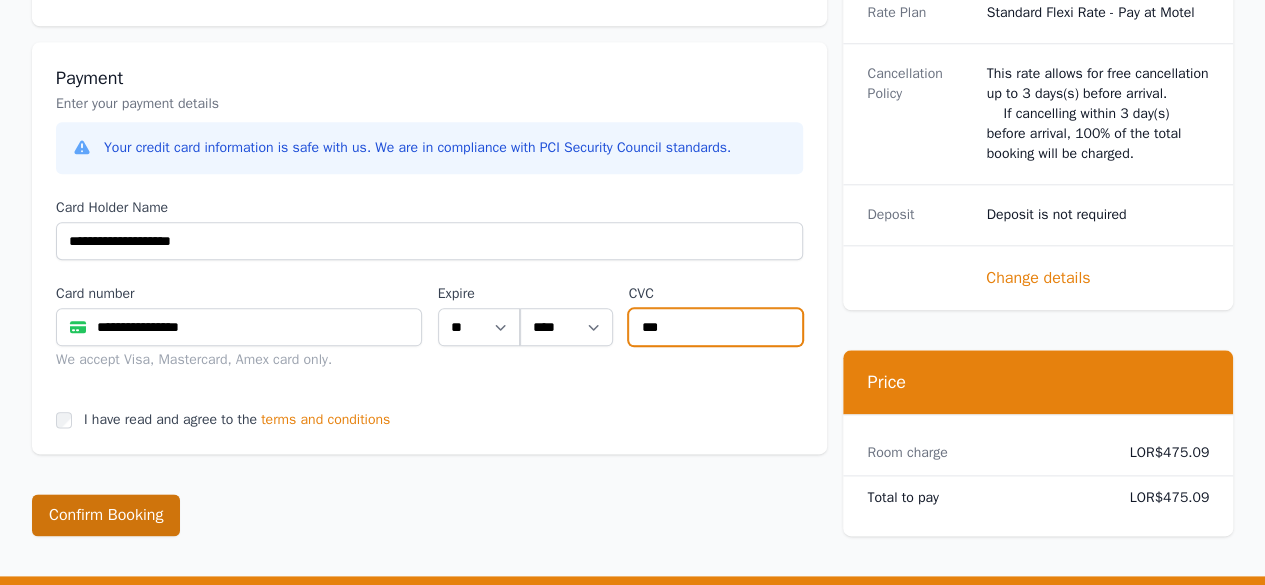type on "***" 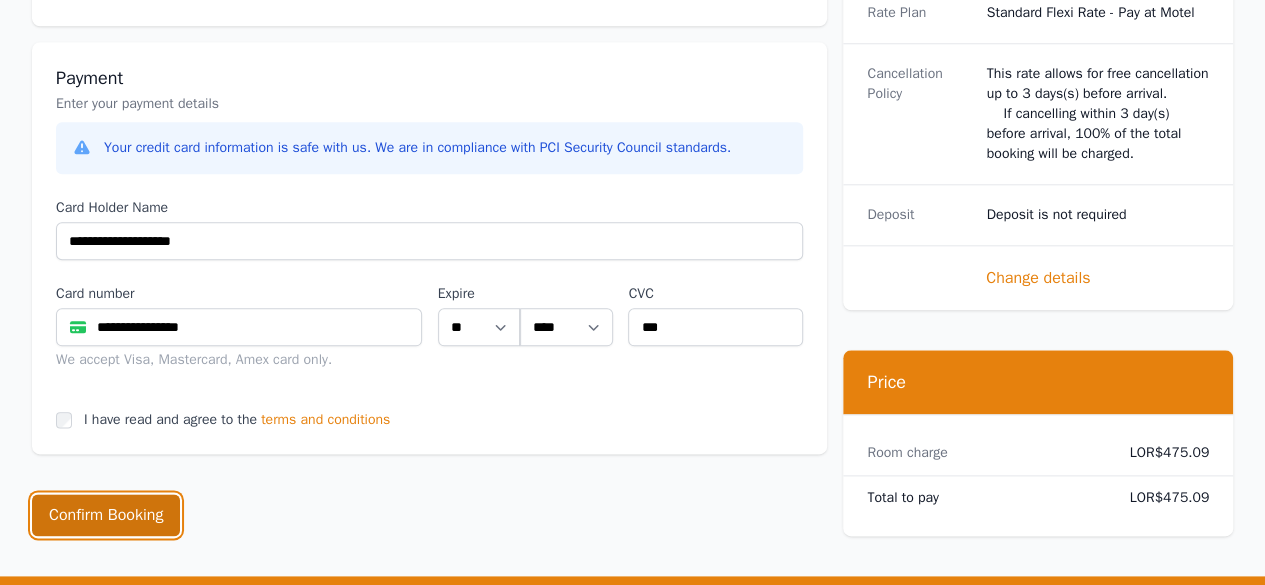 click on "Confirm Booking" at bounding box center (106, 515) 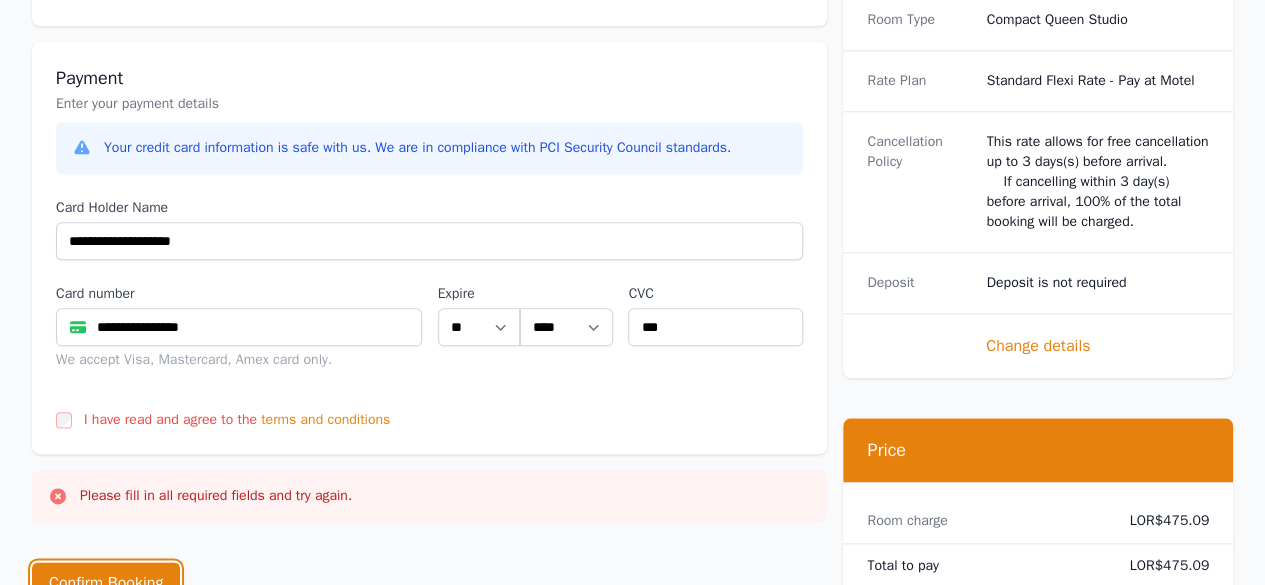 scroll, scrollTop: 1100, scrollLeft: 0, axis: vertical 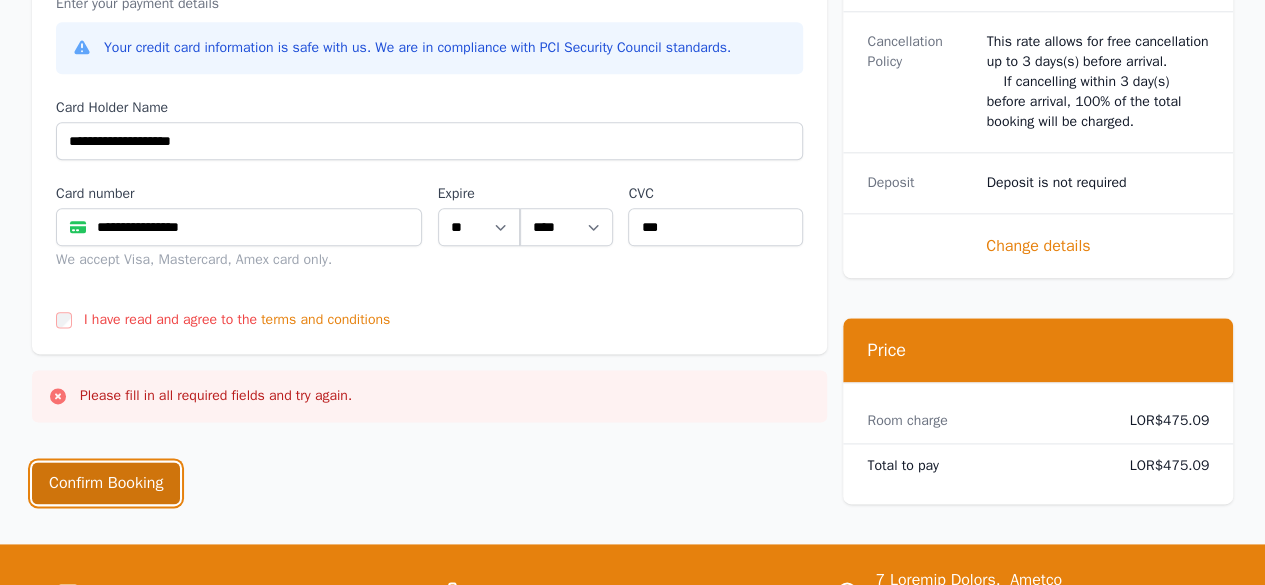 click on "Confirm Booking" at bounding box center (106, 483) 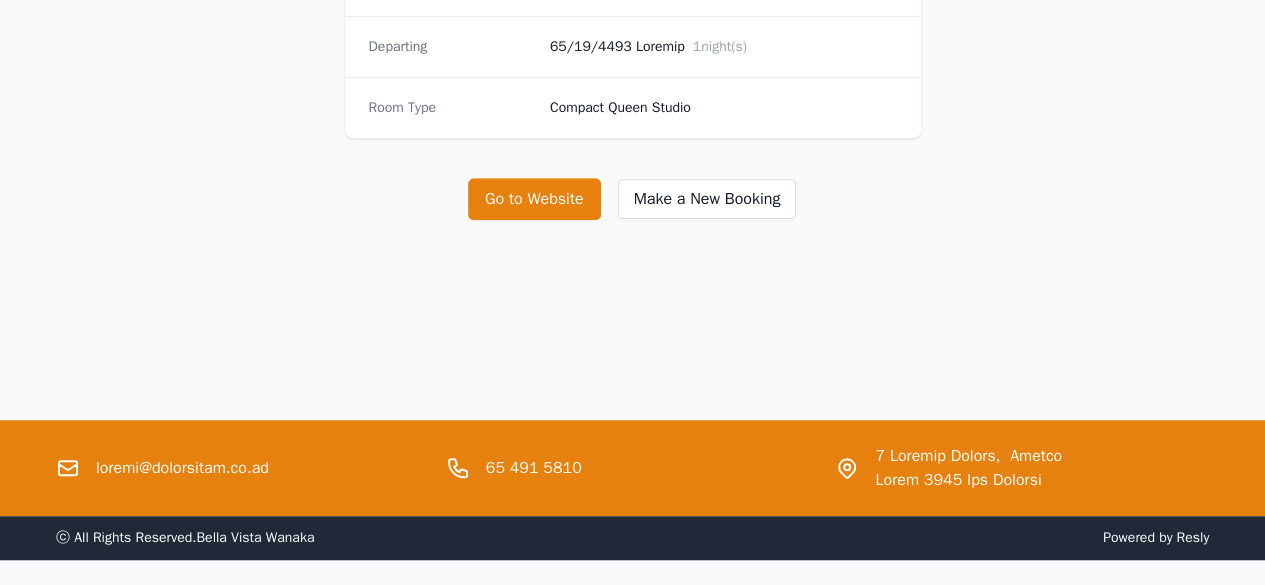 scroll, scrollTop: 482, scrollLeft: 0, axis: vertical 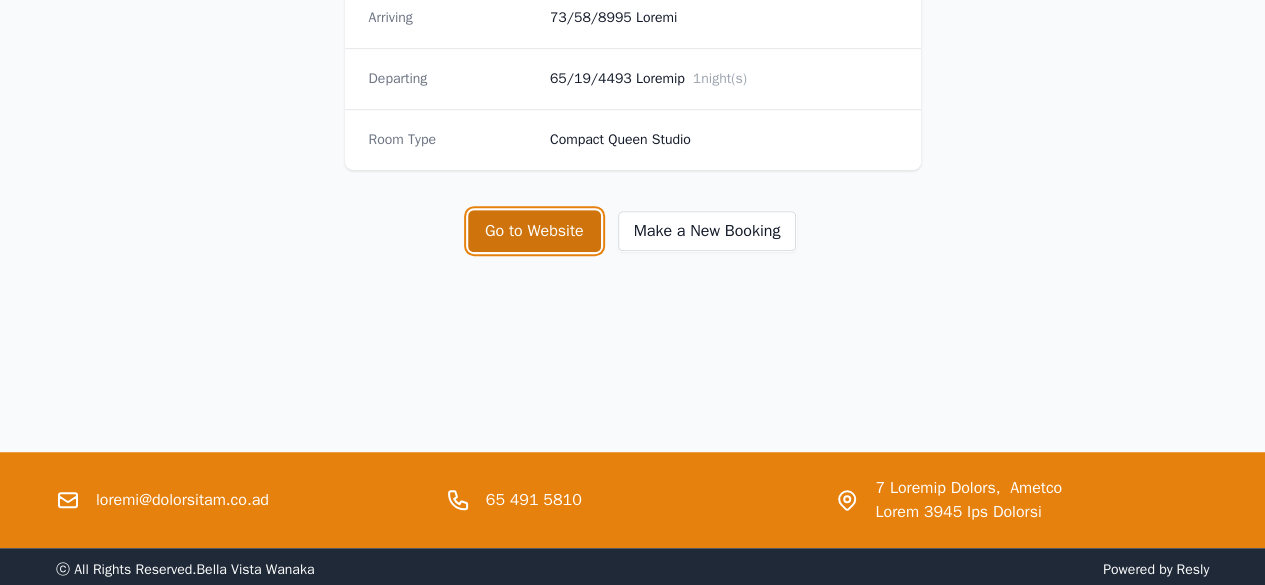 click on "Go to Website" at bounding box center (534, 231) 